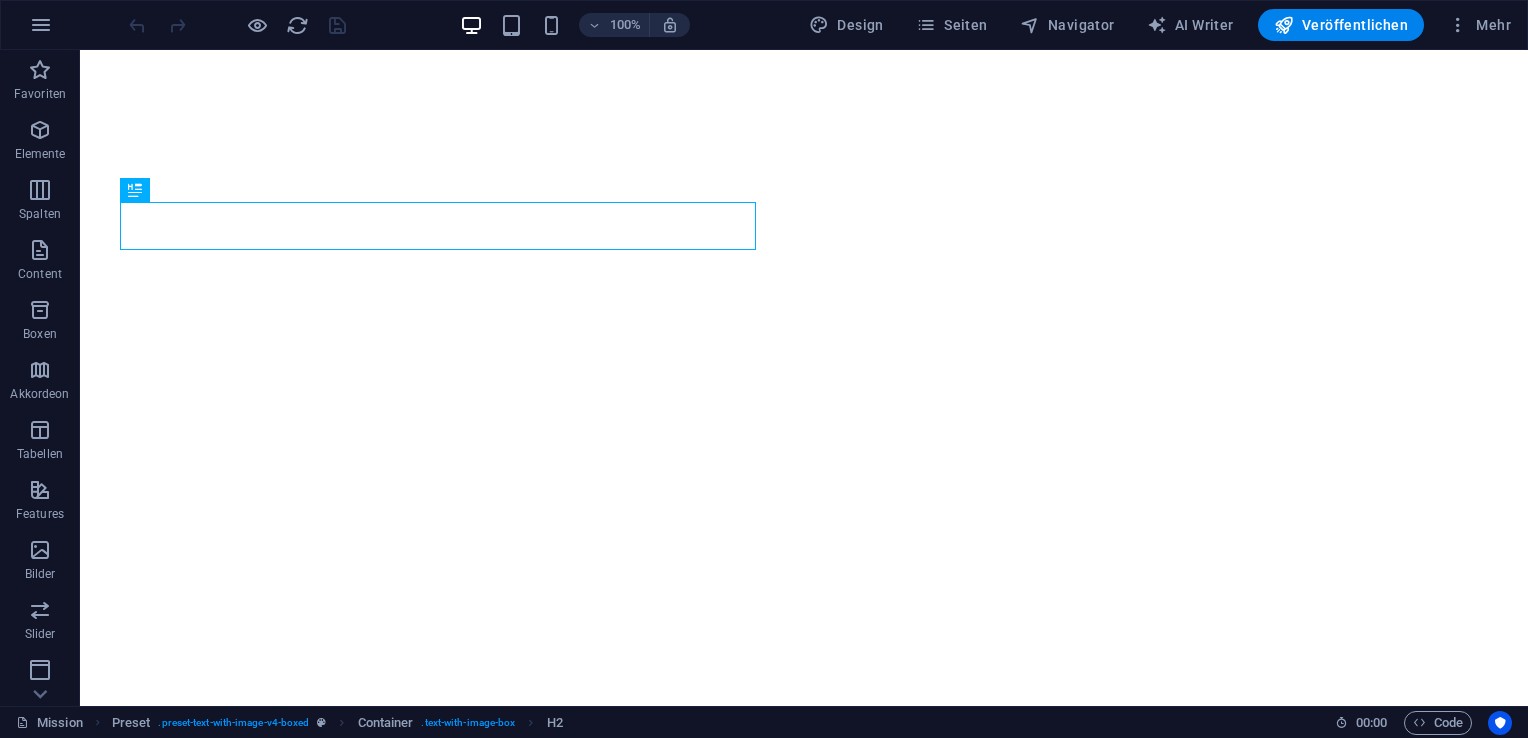 scroll, scrollTop: 0, scrollLeft: 0, axis: both 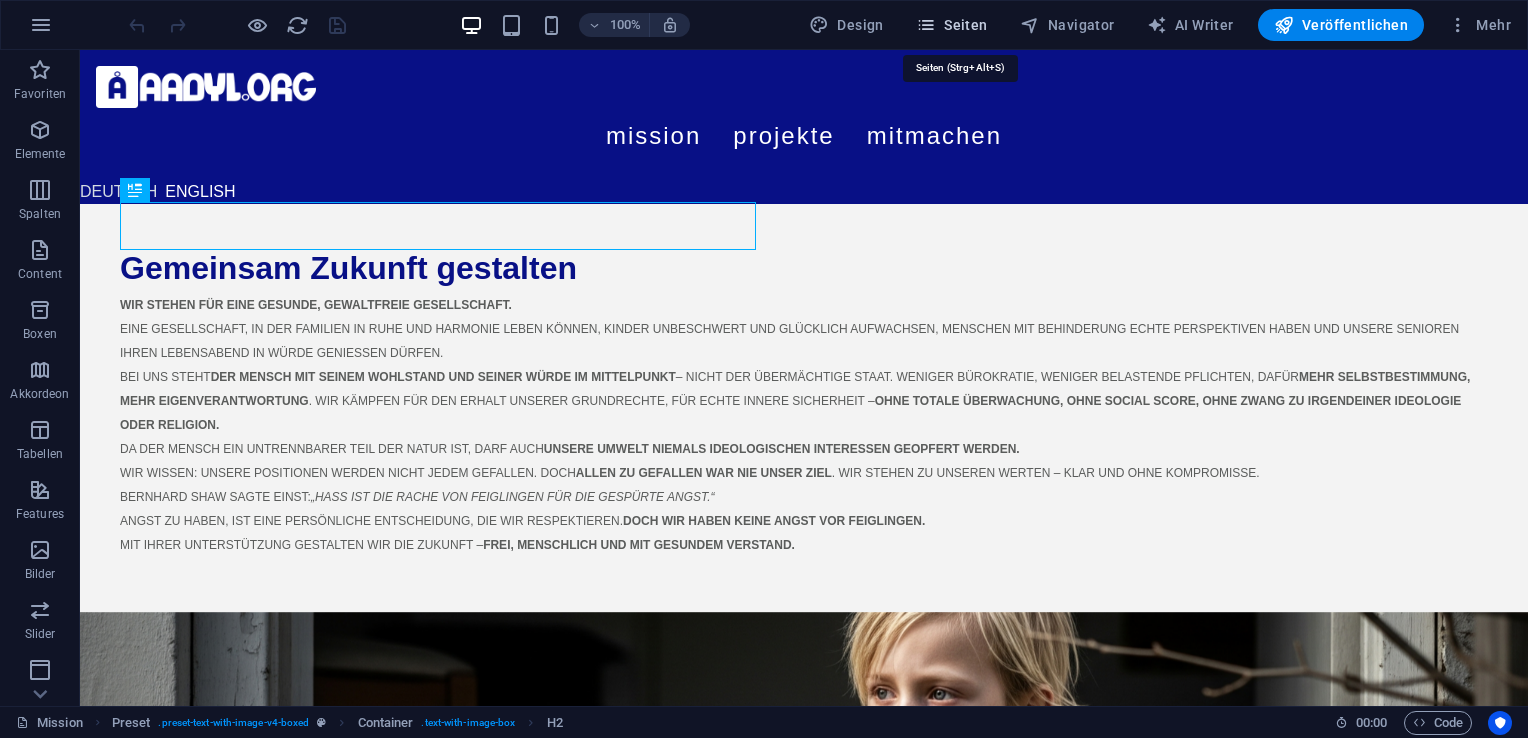 click on "Seiten" at bounding box center (952, 25) 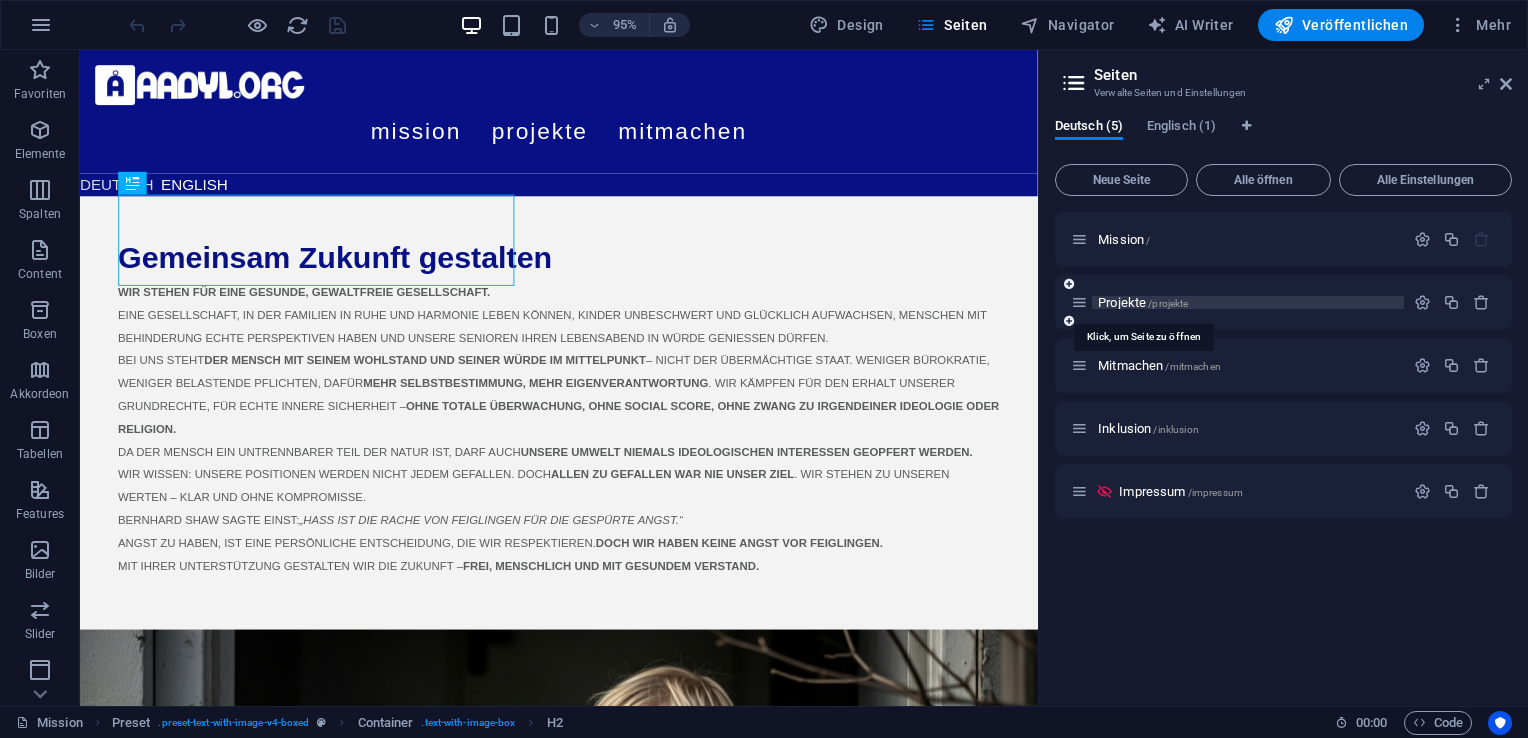 click on "Projekte /projekte" at bounding box center [1143, 302] 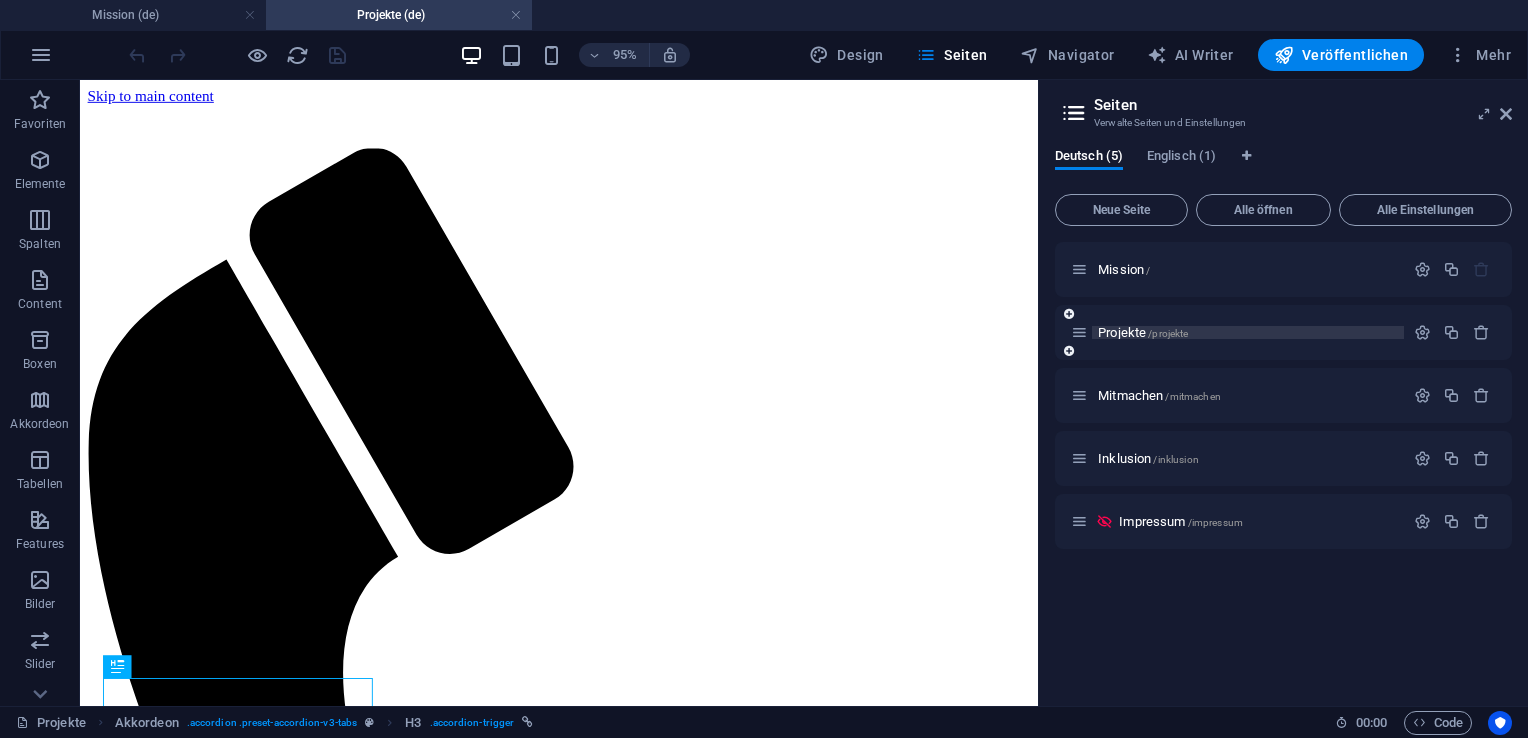 scroll, scrollTop: 416, scrollLeft: 0, axis: vertical 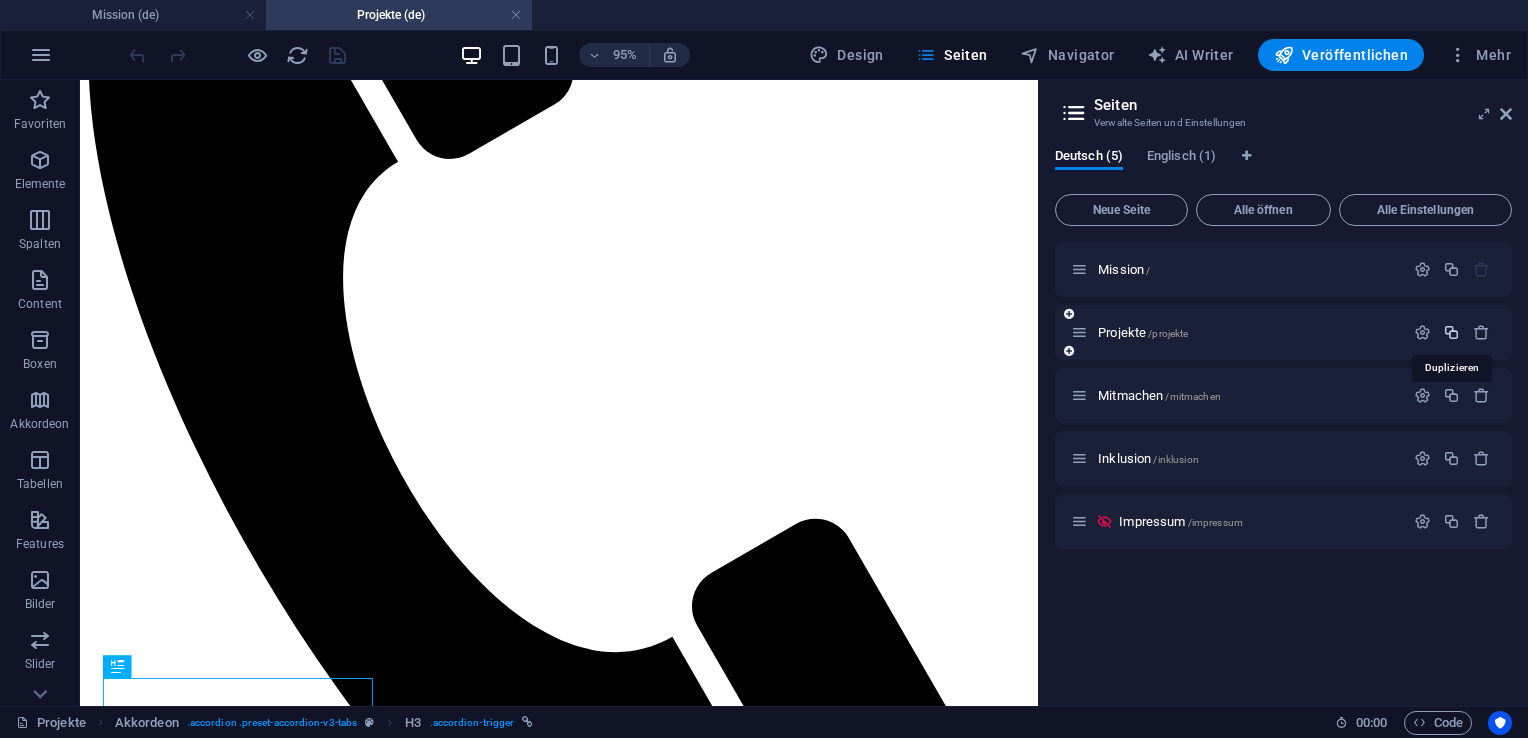 click at bounding box center [1451, 332] 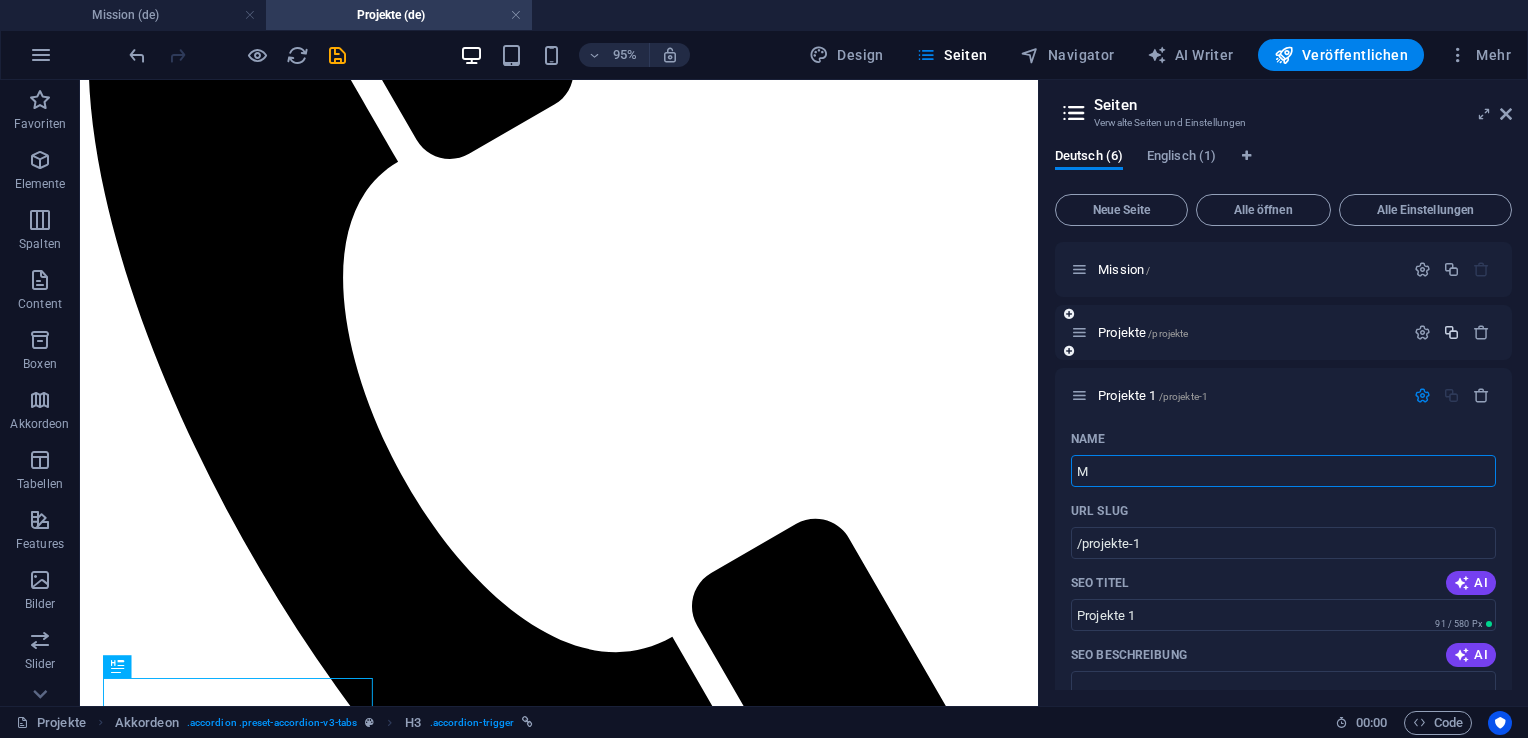 type on "Mi" 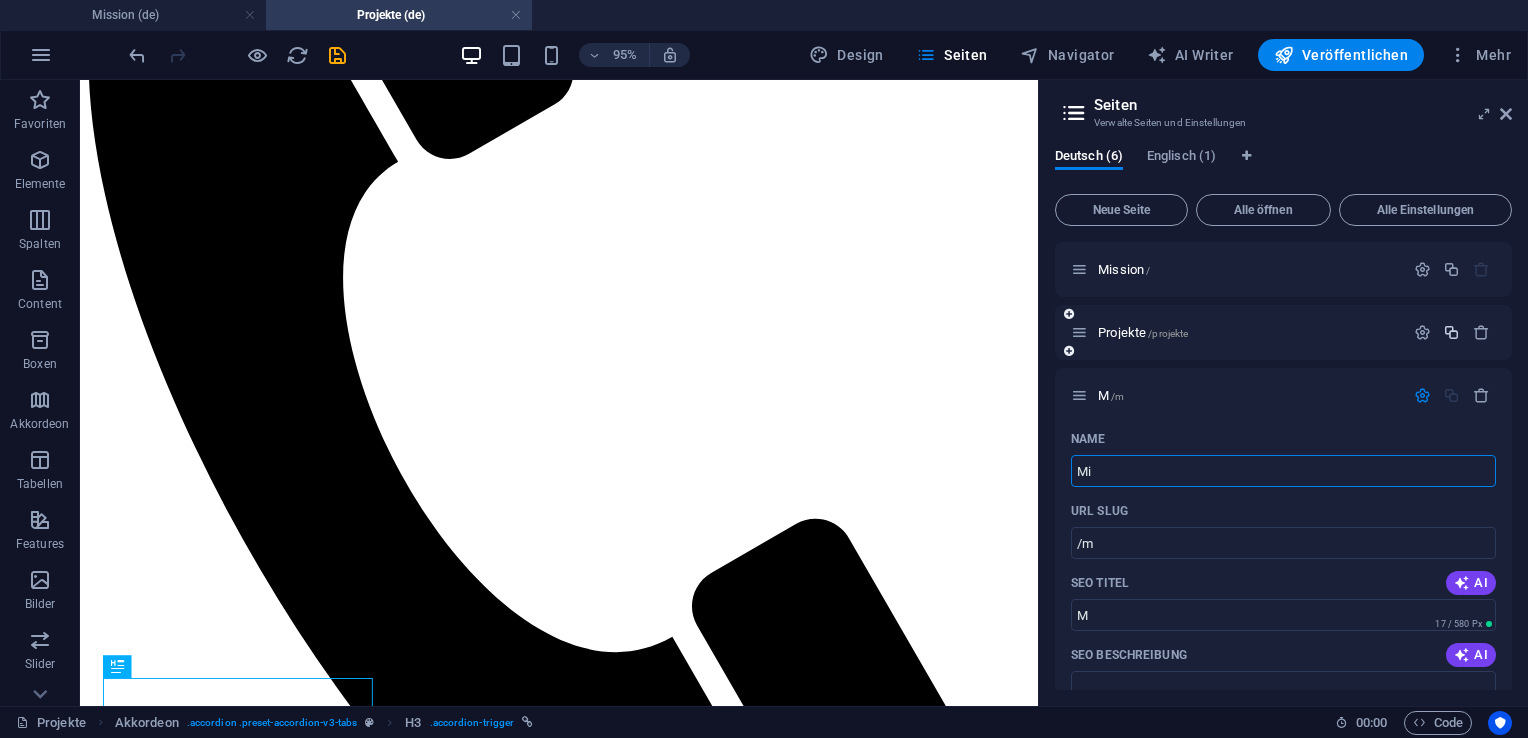 type on "/m" 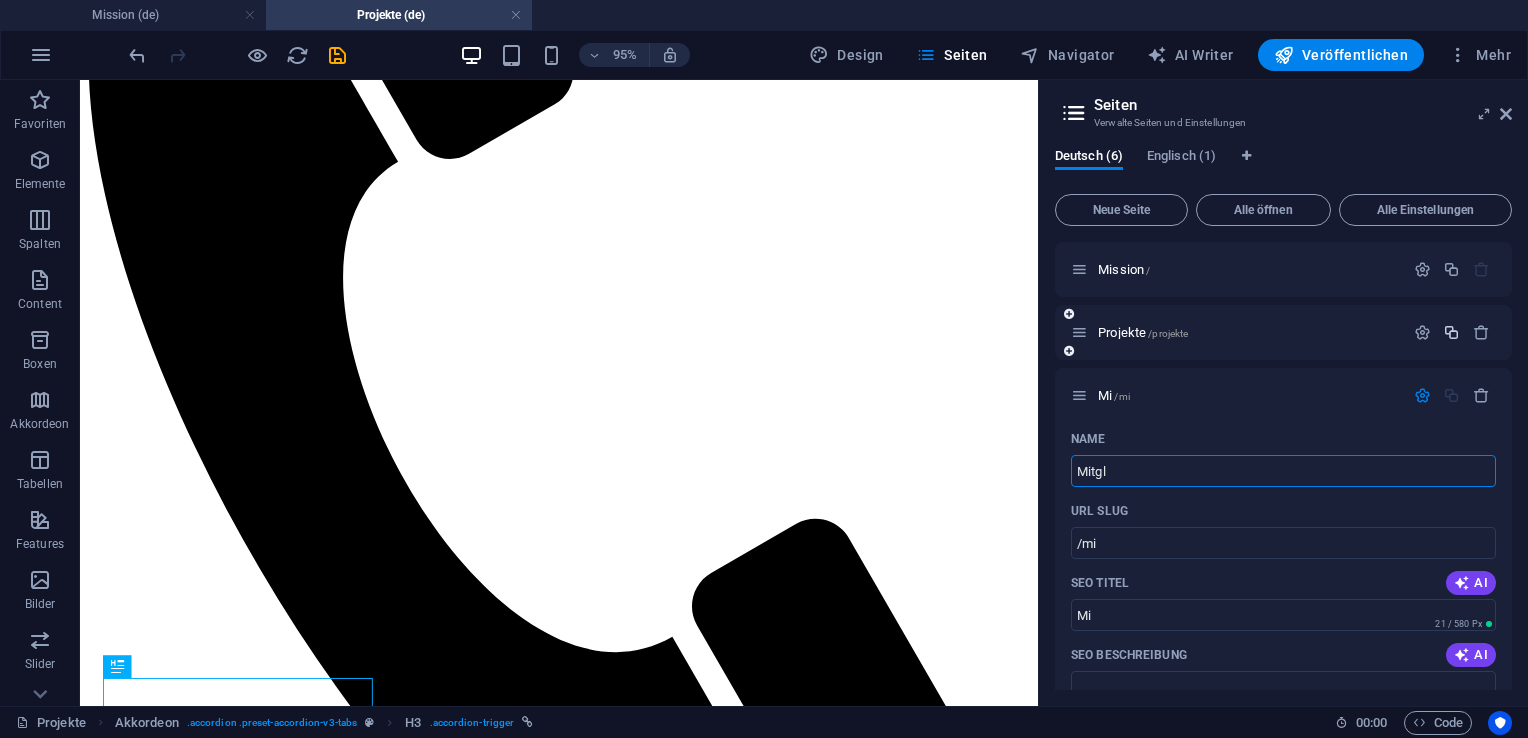 type on "Mitgl" 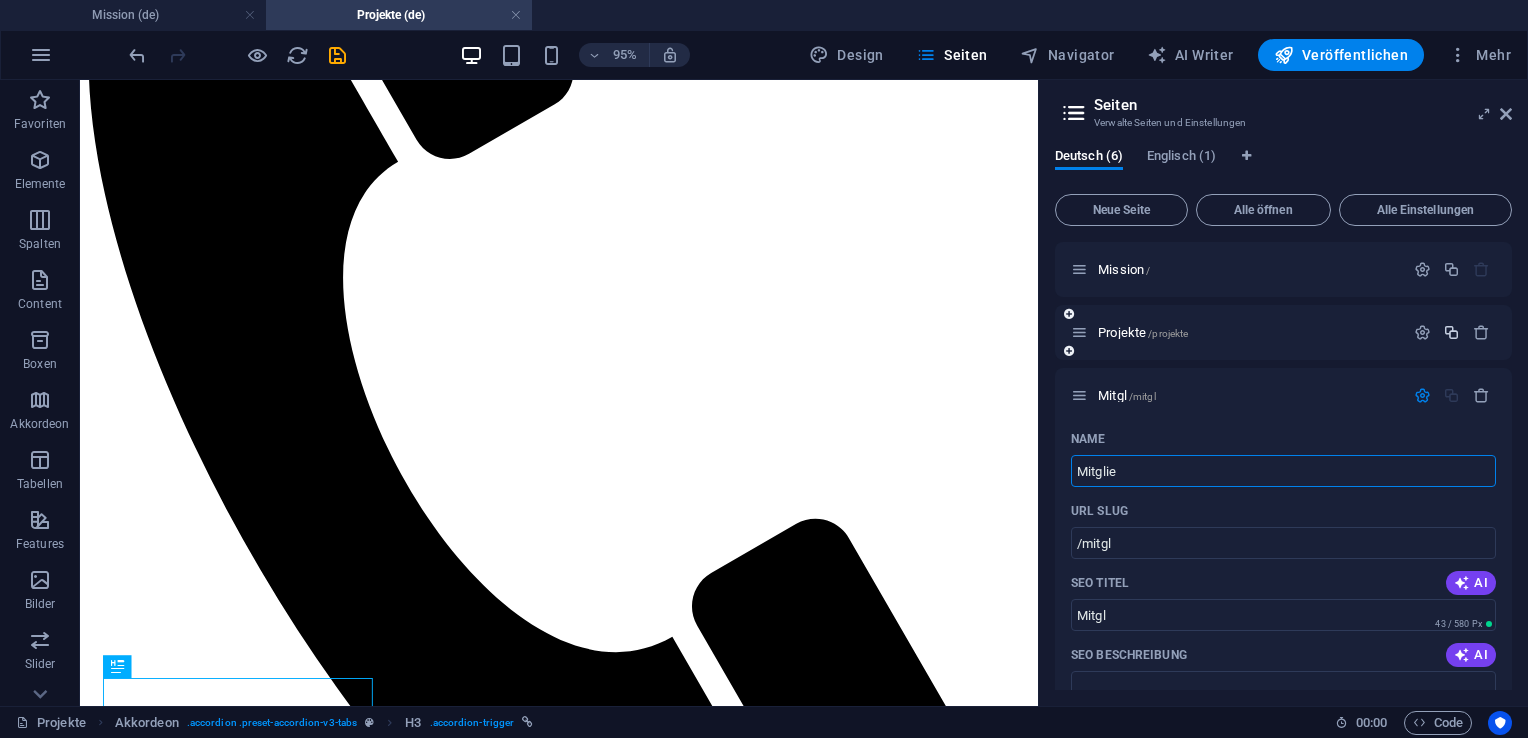 type on "Mitglie" 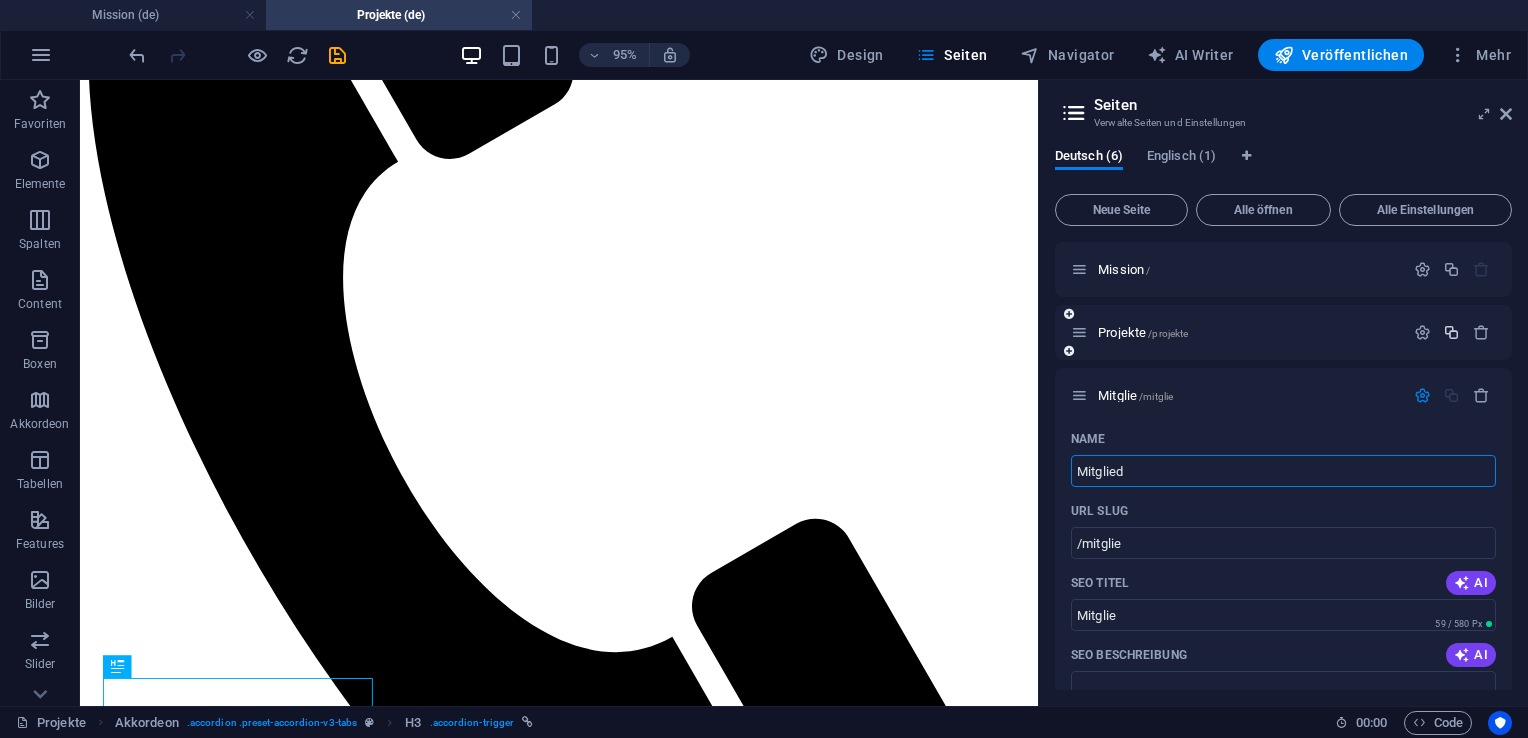type on "Mitglied" 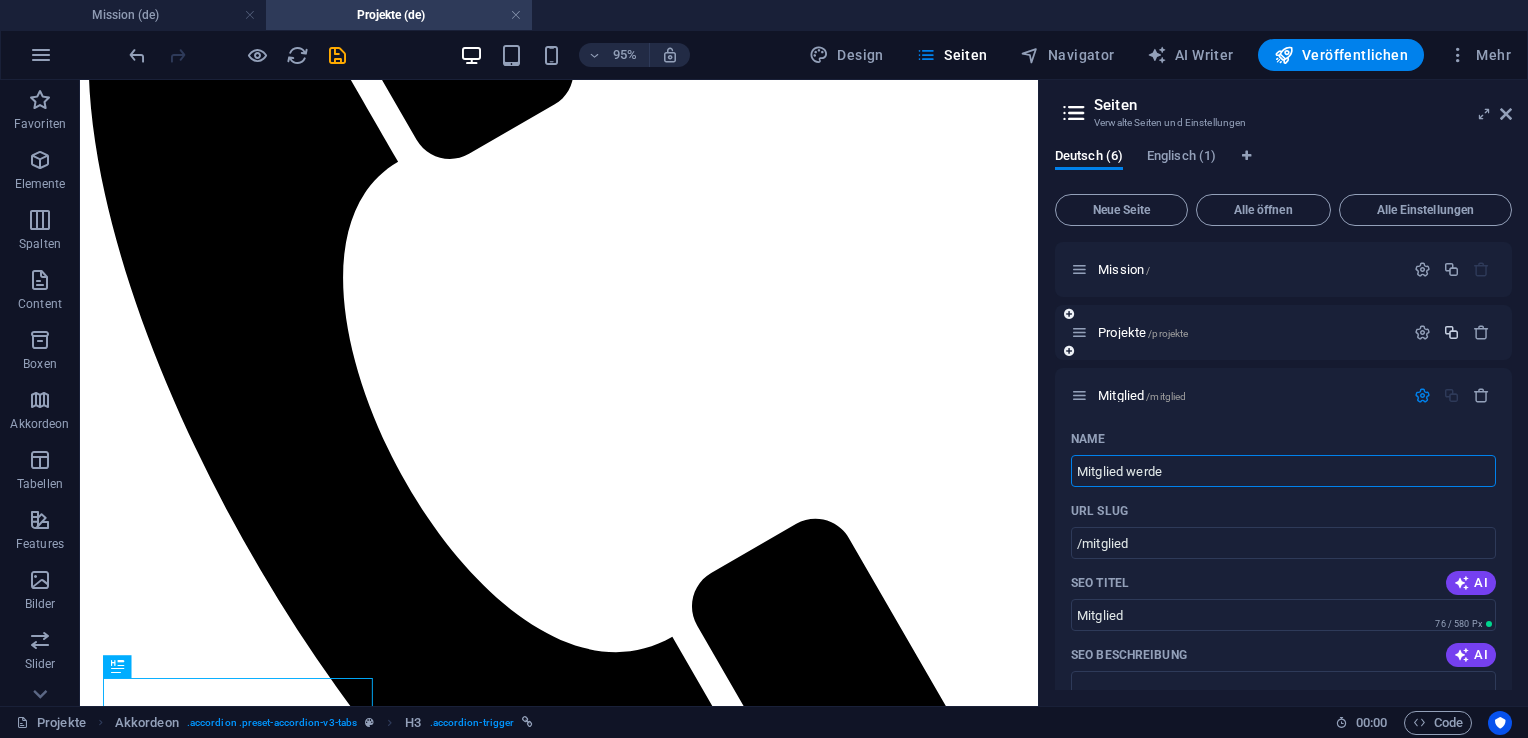 type on "Mitglied werde" 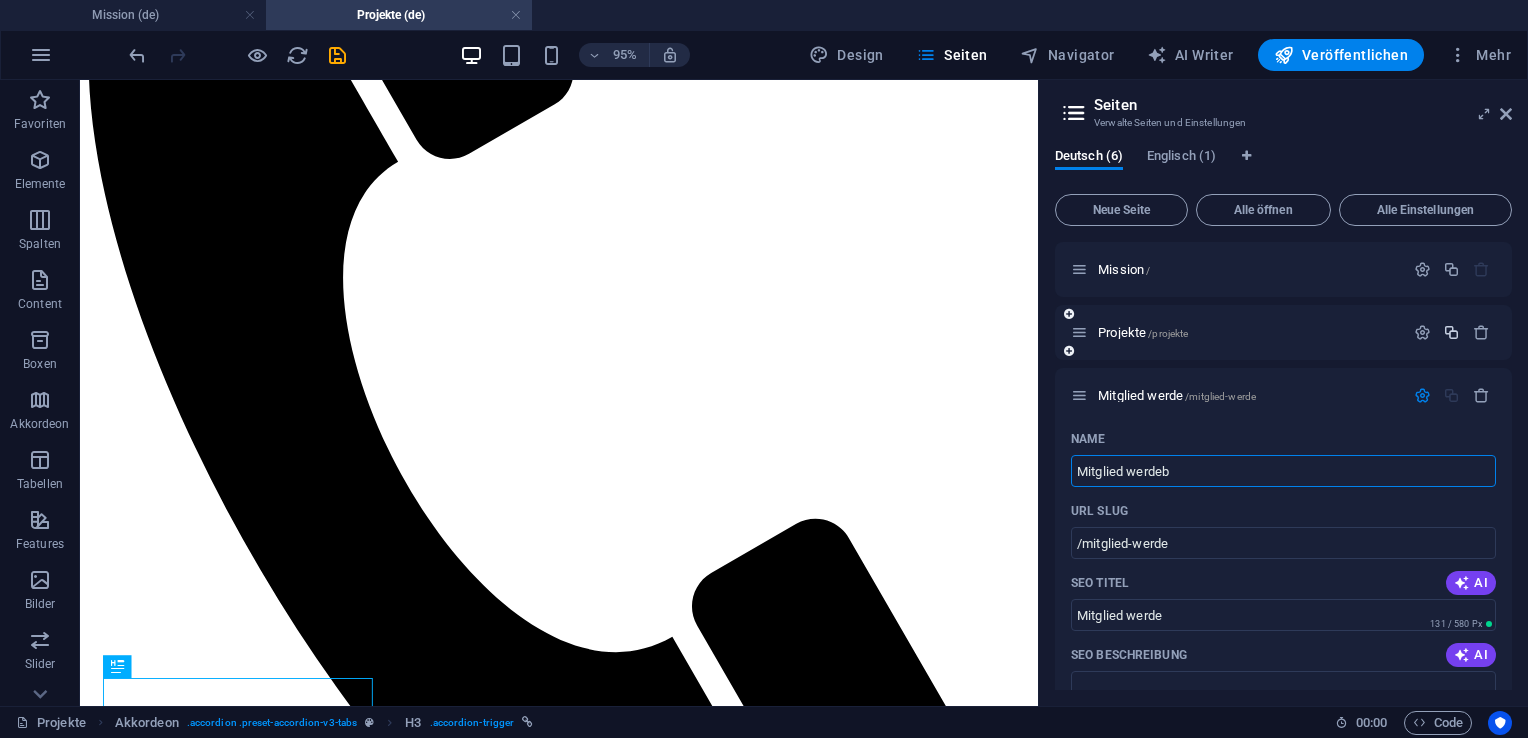 type on "Mitglied werdeb" 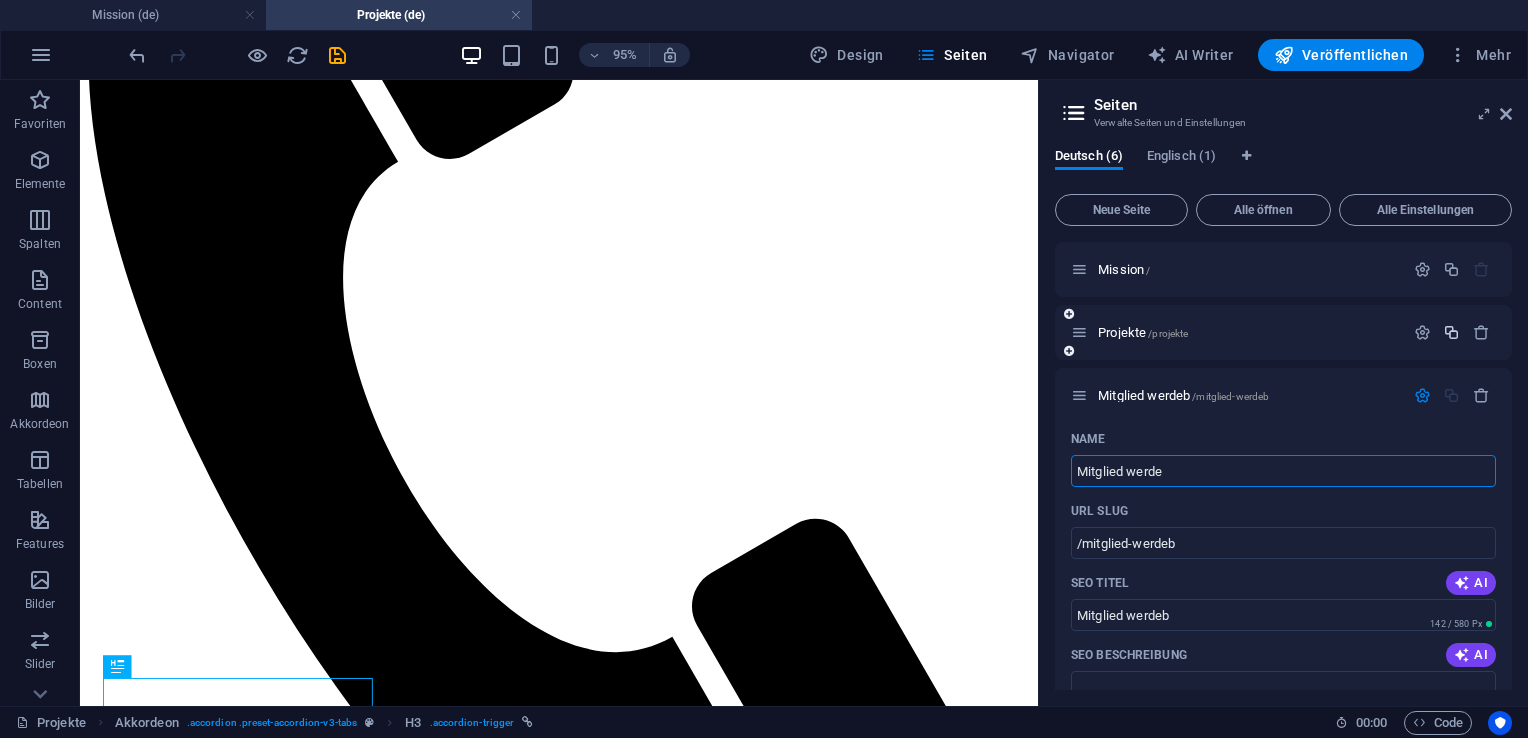 type on "Mitglied werde" 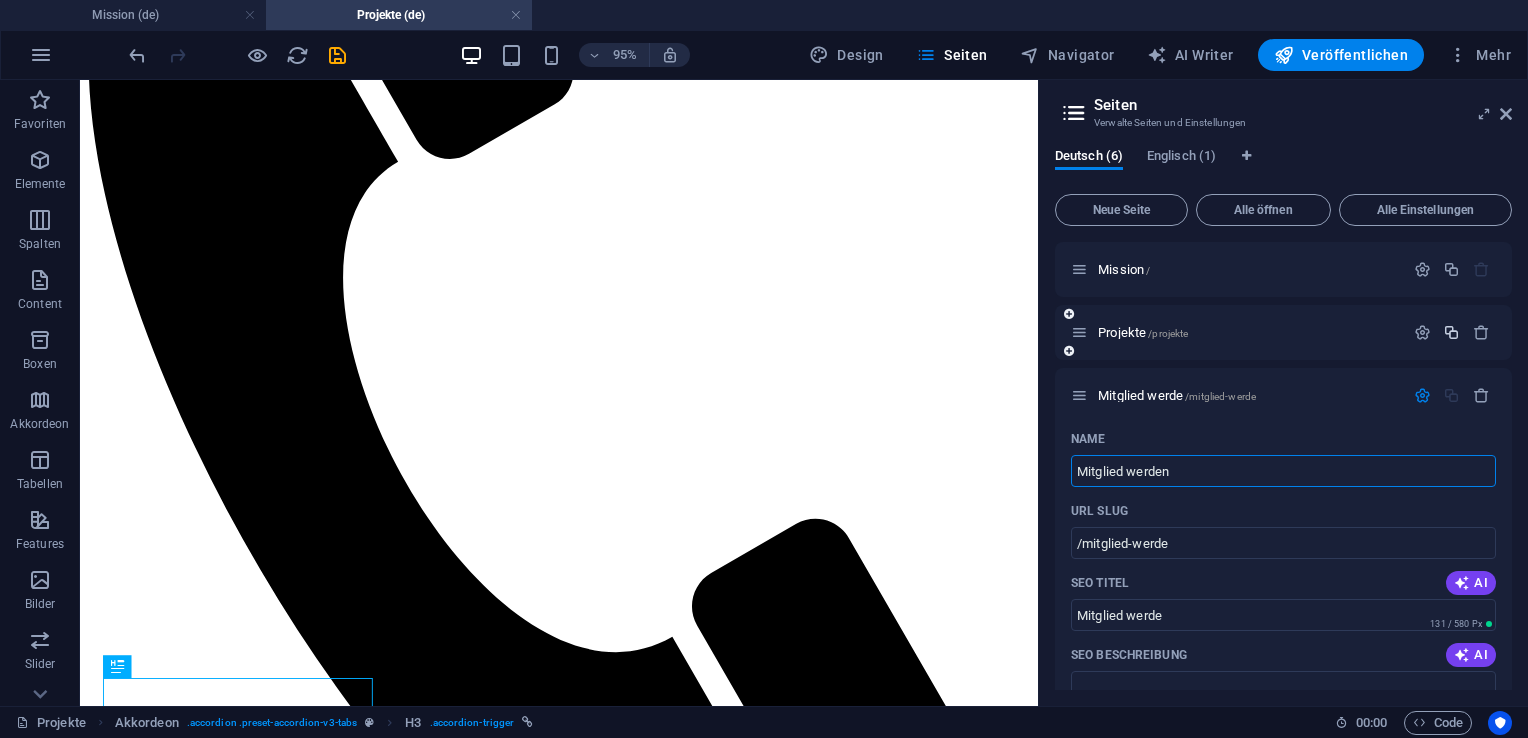 type on "Mitglied werden" 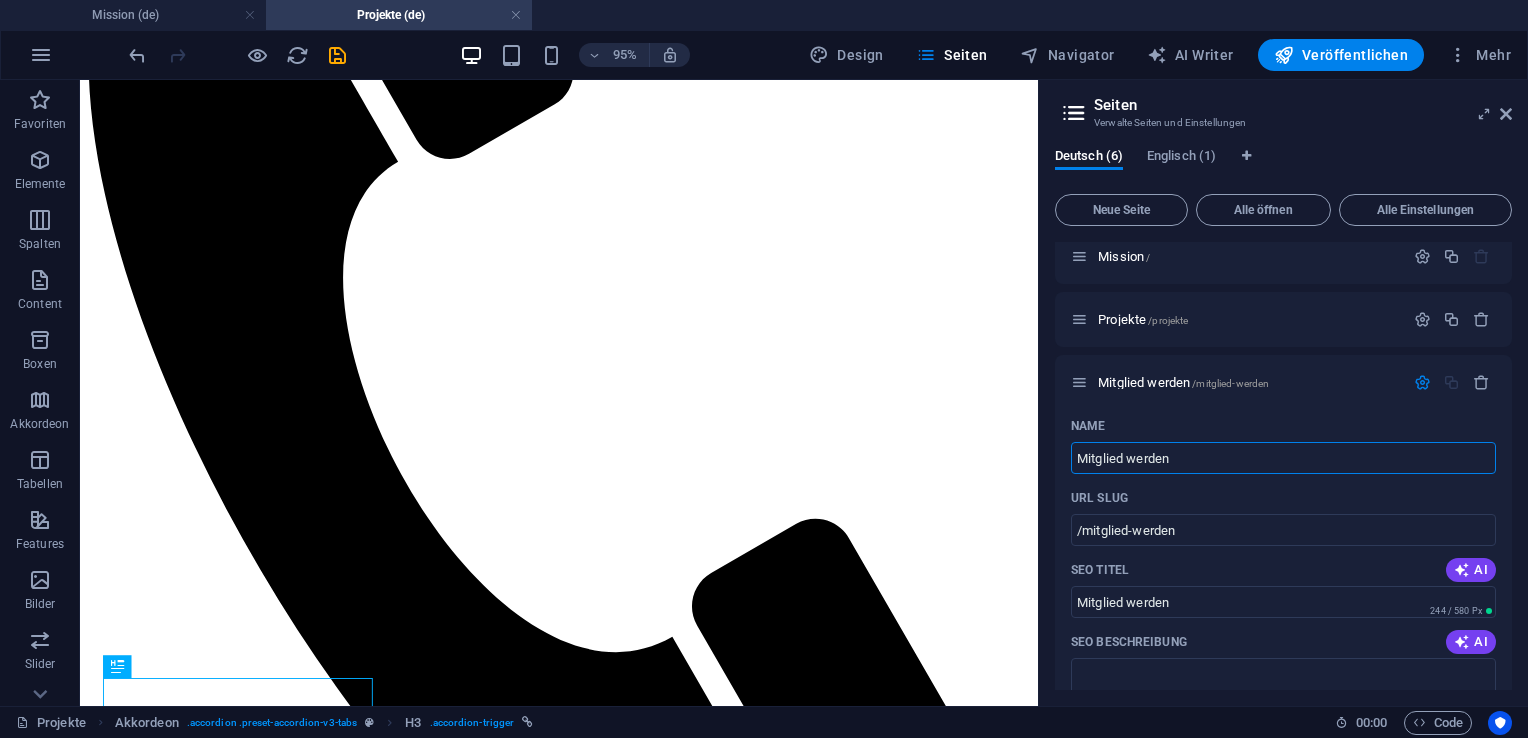 scroll, scrollTop: 0, scrollLeft: 0, axis: both 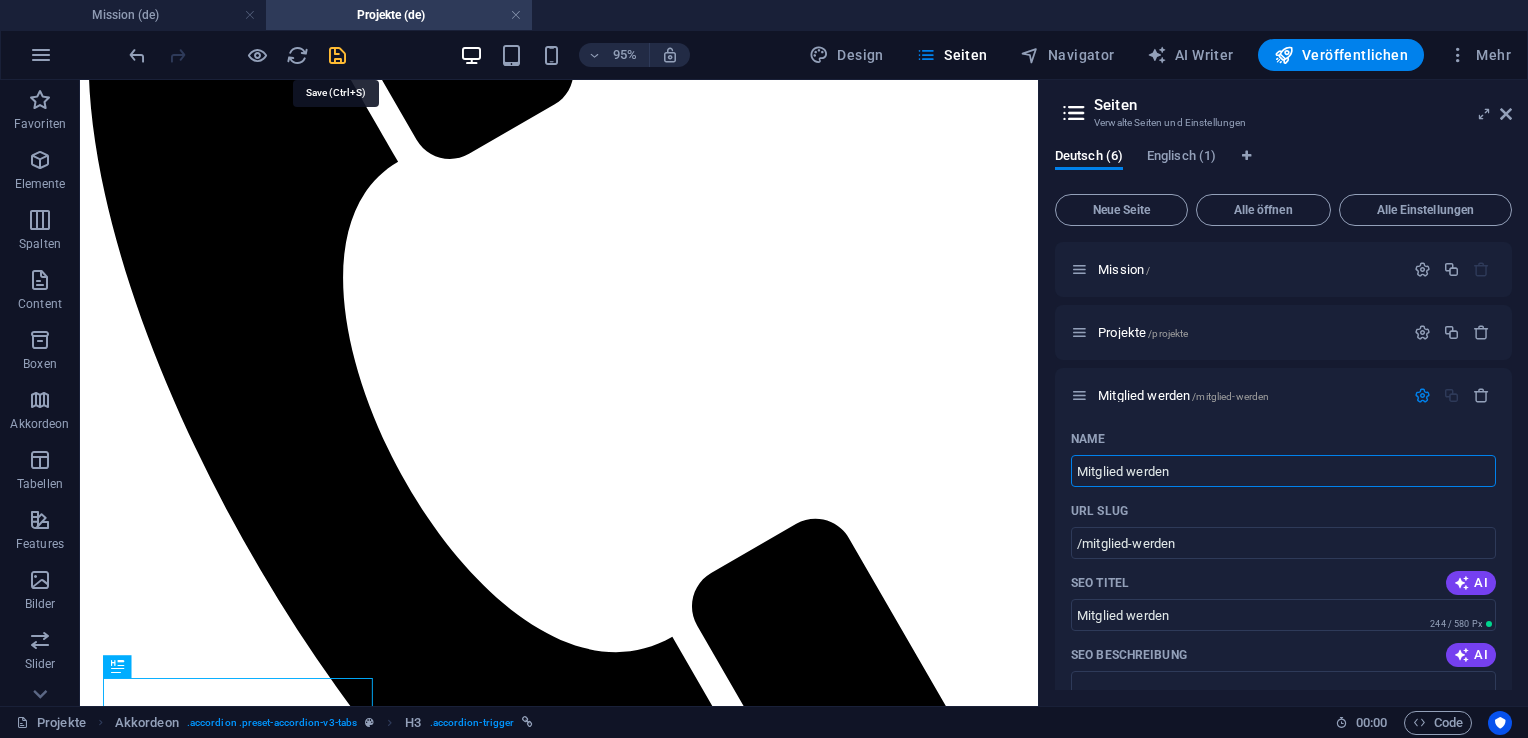 type on "Mitglied werden" 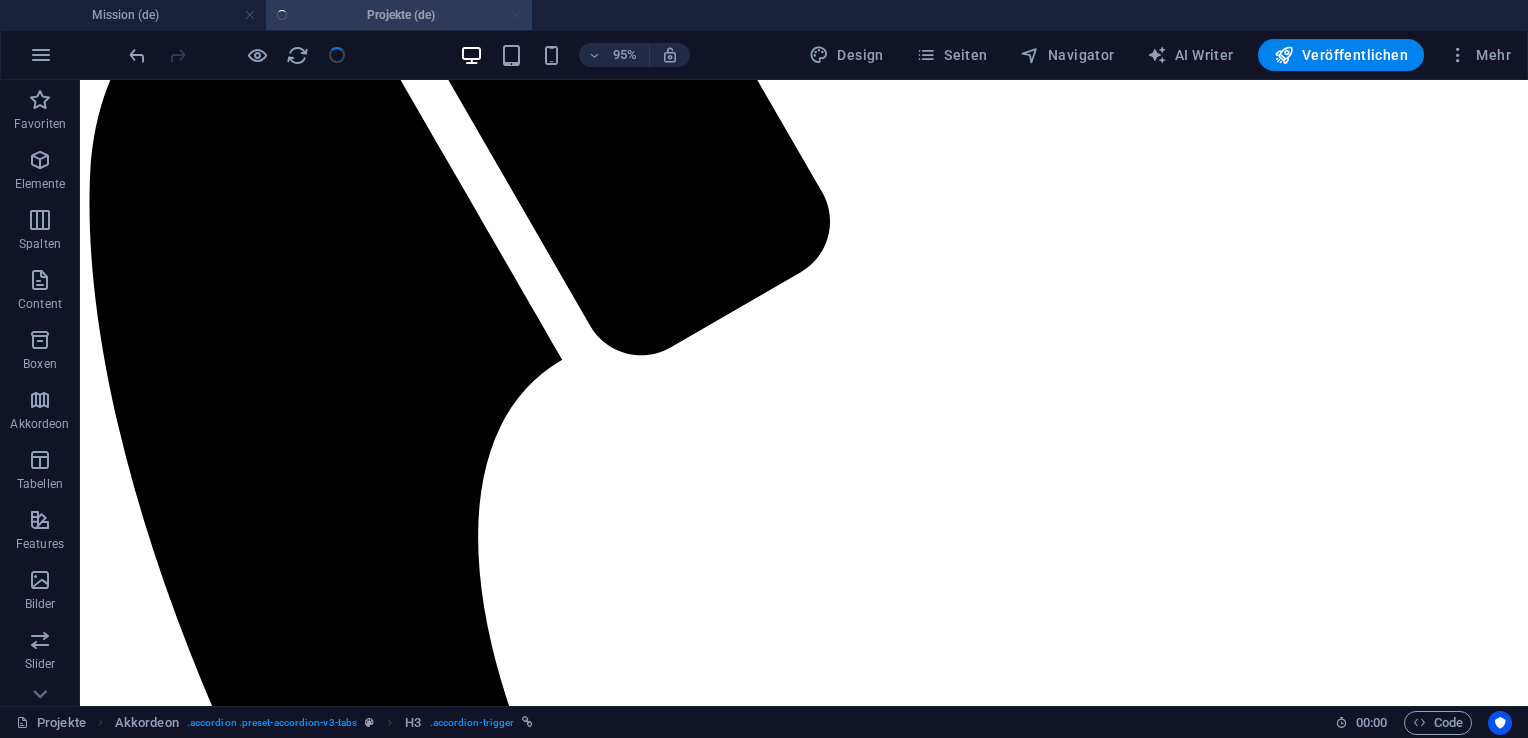 scroll, scrollTop: 953, scrollLeft: 0, axis: vertical 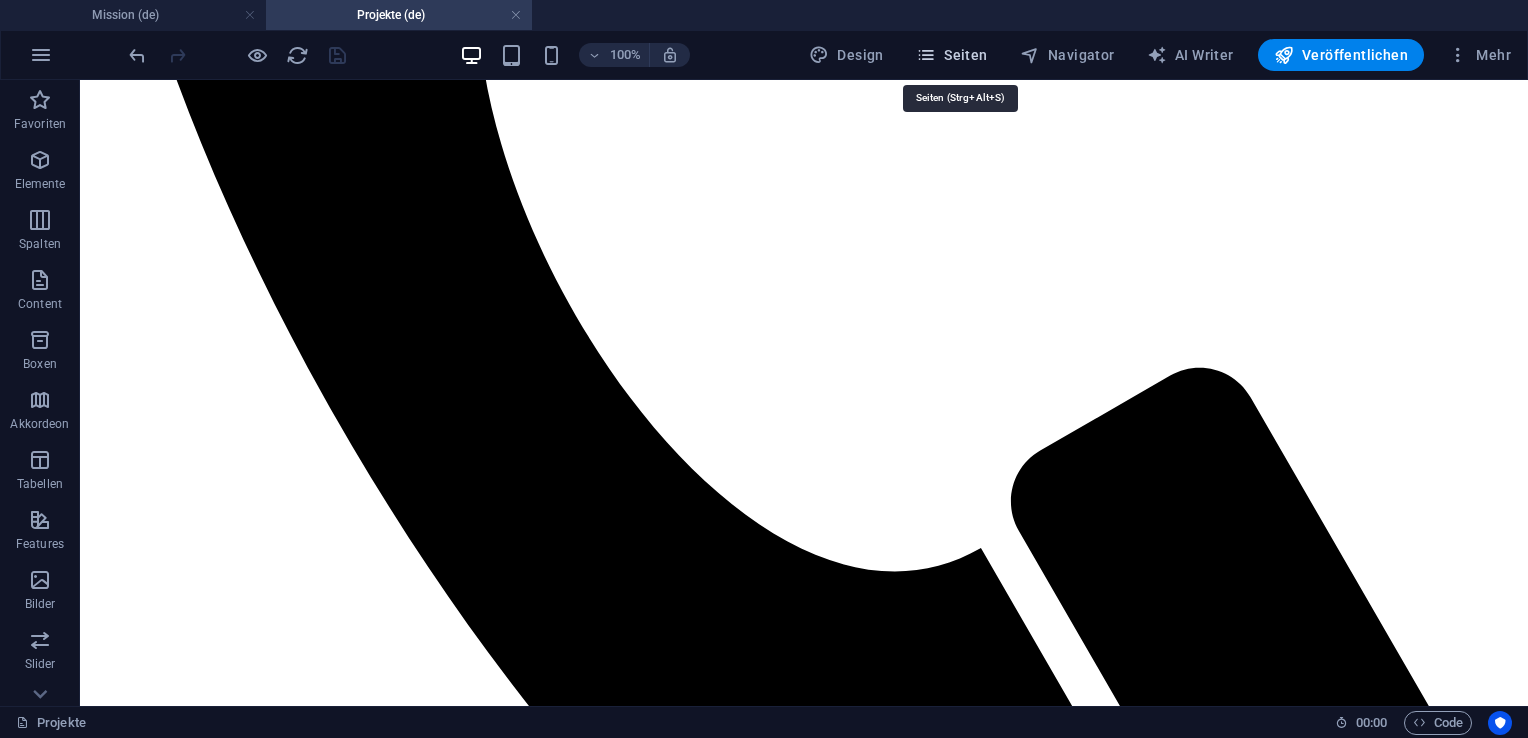click on "Seiten" at bounding box center (952, 55) 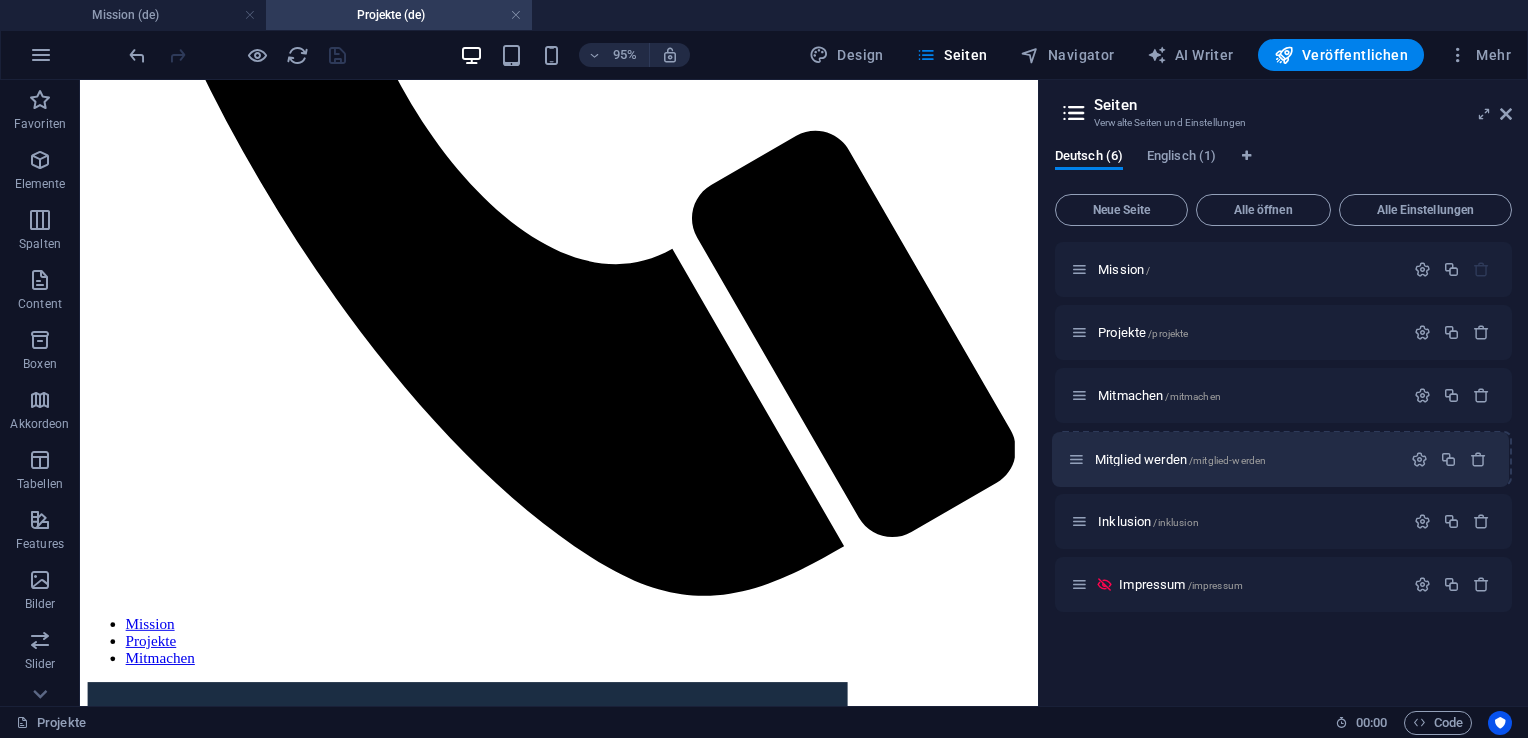 drag, startPoint x: 1083, startPoint y: 395, endPoint x: 1081, endPoint y: 465, distance: 70.028564 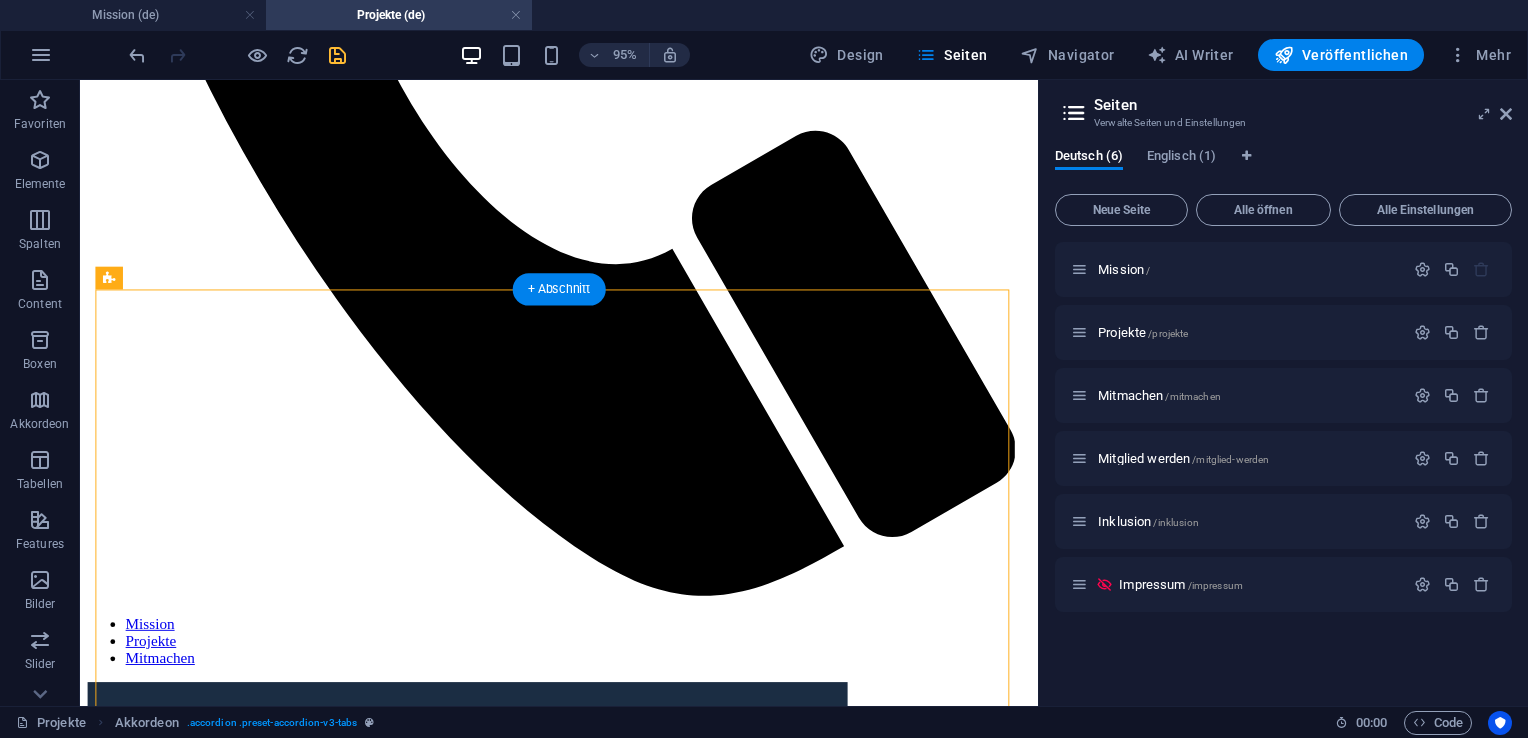 drag, startPoint x: 844, startPoint y: 422, endPoint x: 271, endPoint y: 329, distance: 580.49805 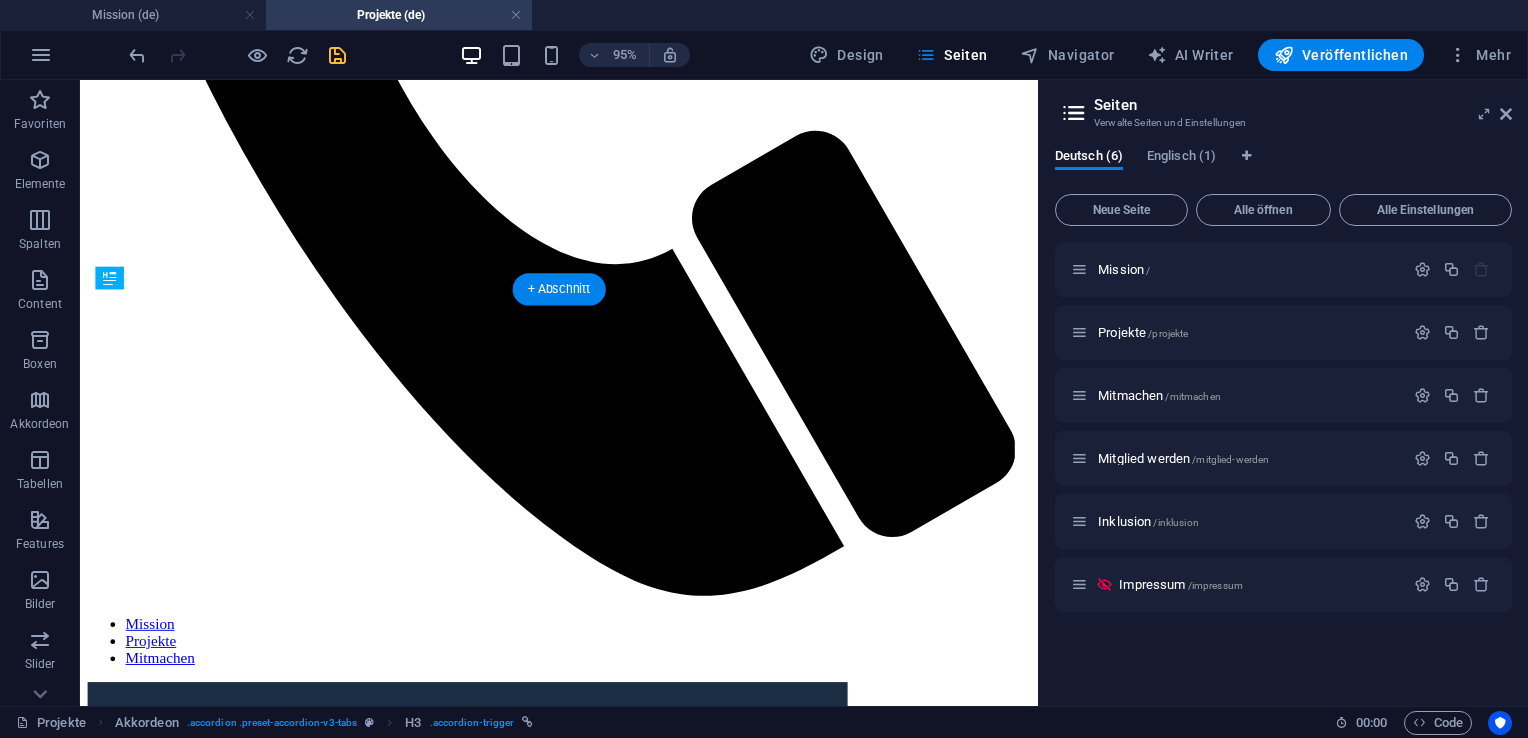 drag, startPoint x: 824, startPoint y: 421, endPoint x: 485, endPoint y: 337, distance: 349.25204 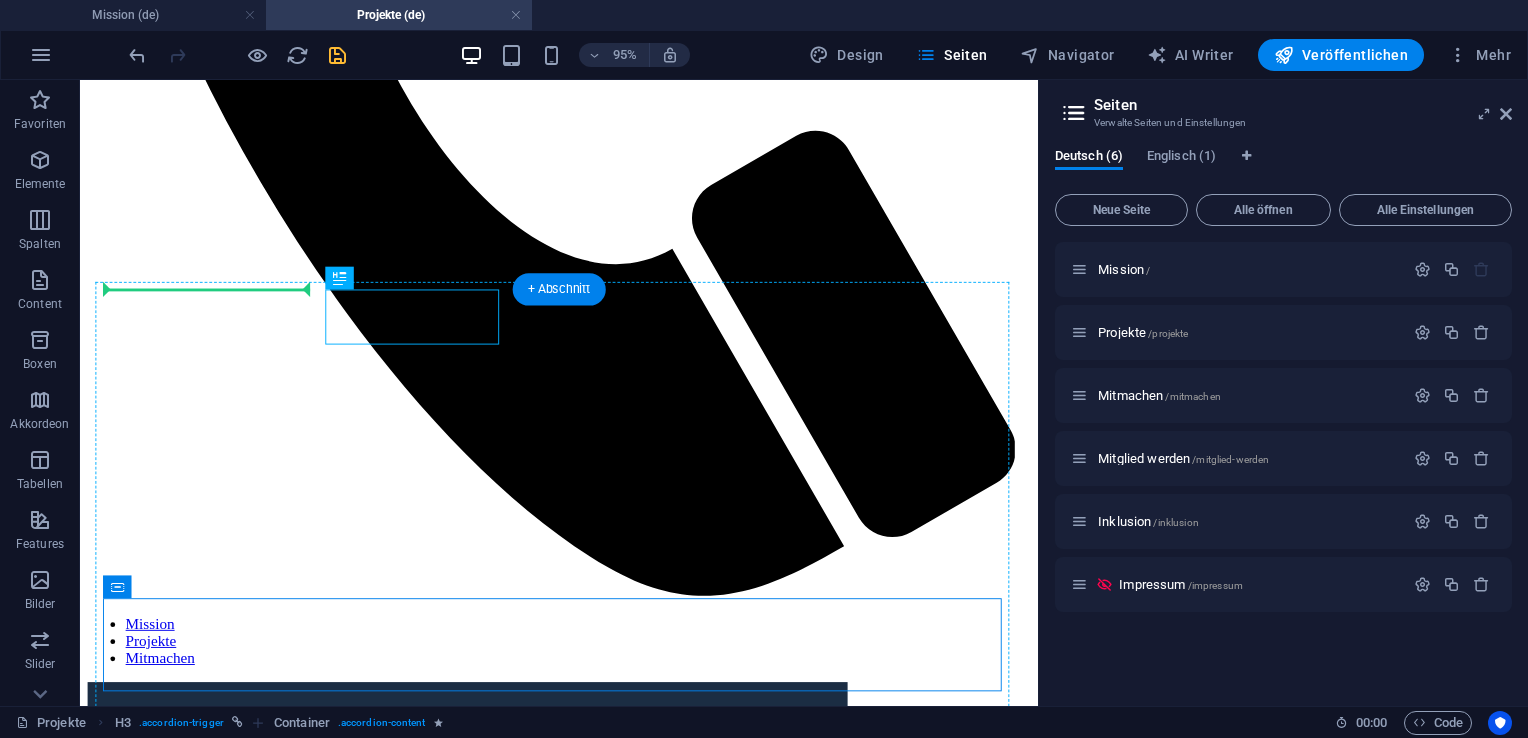 drag, startPoint x: 416, startPoint y: 358, endPoint x: 223, endPoint y: 313, distance: 198.17668 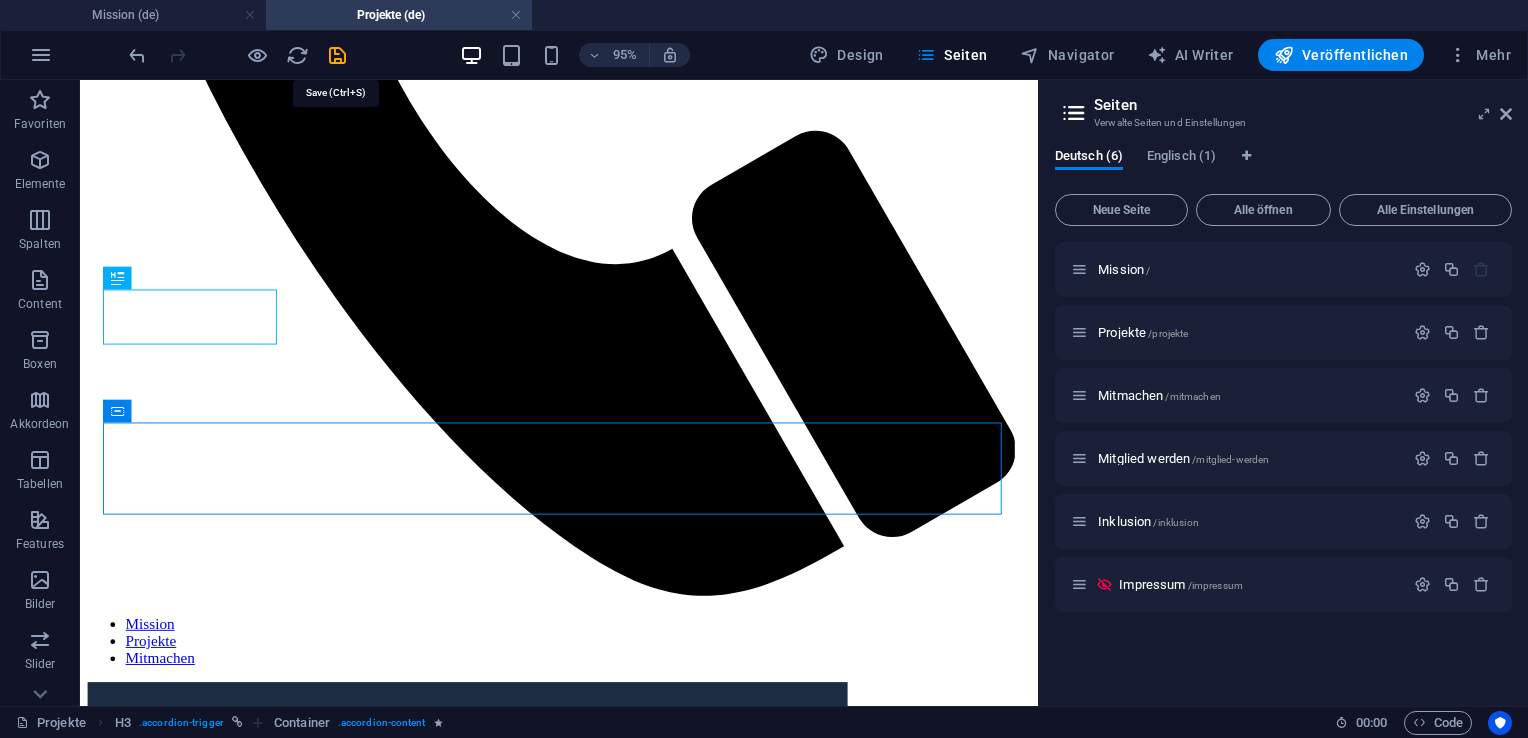 click at bounding box center (337, 55) 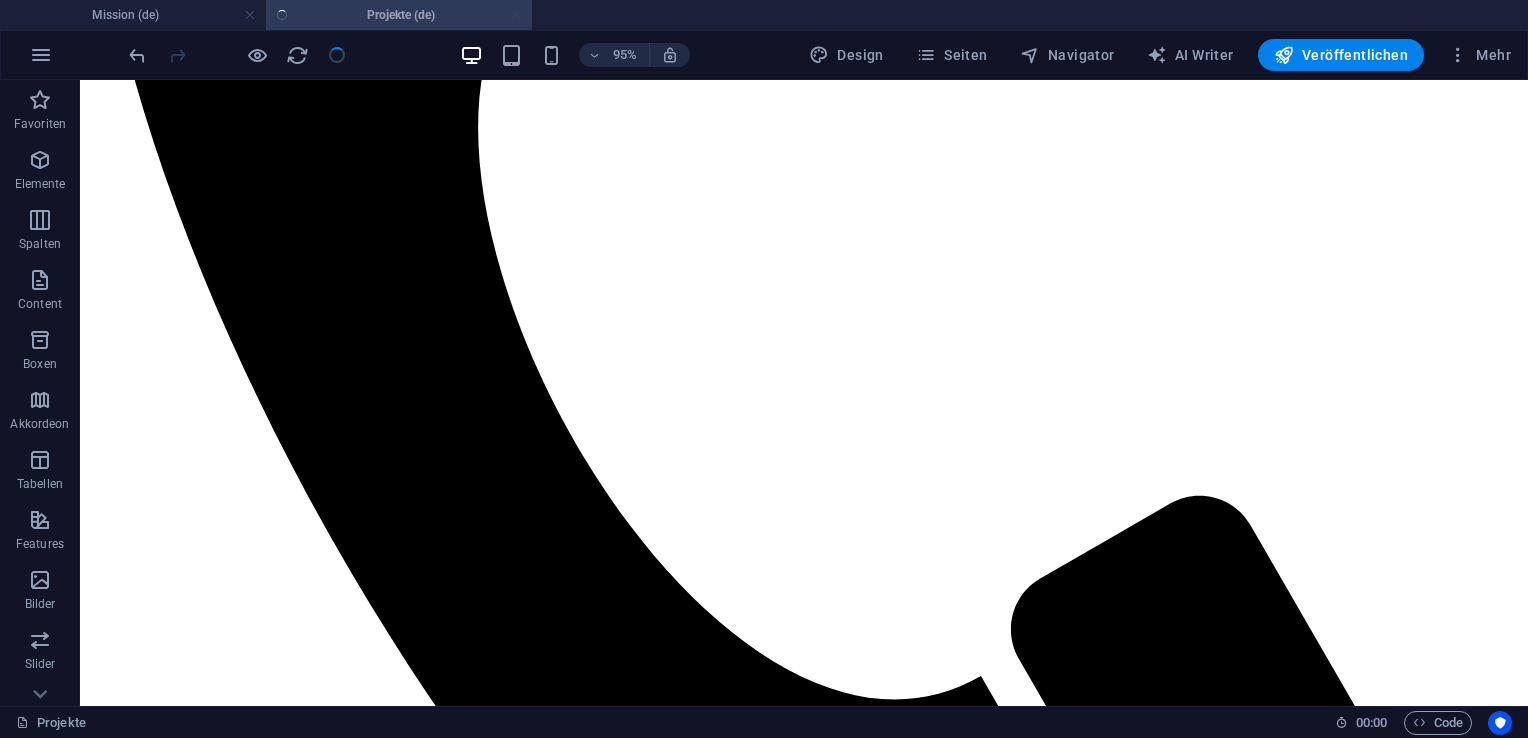 scroll, scrollTop: 953, scrollLeft: 0, axis: vertical 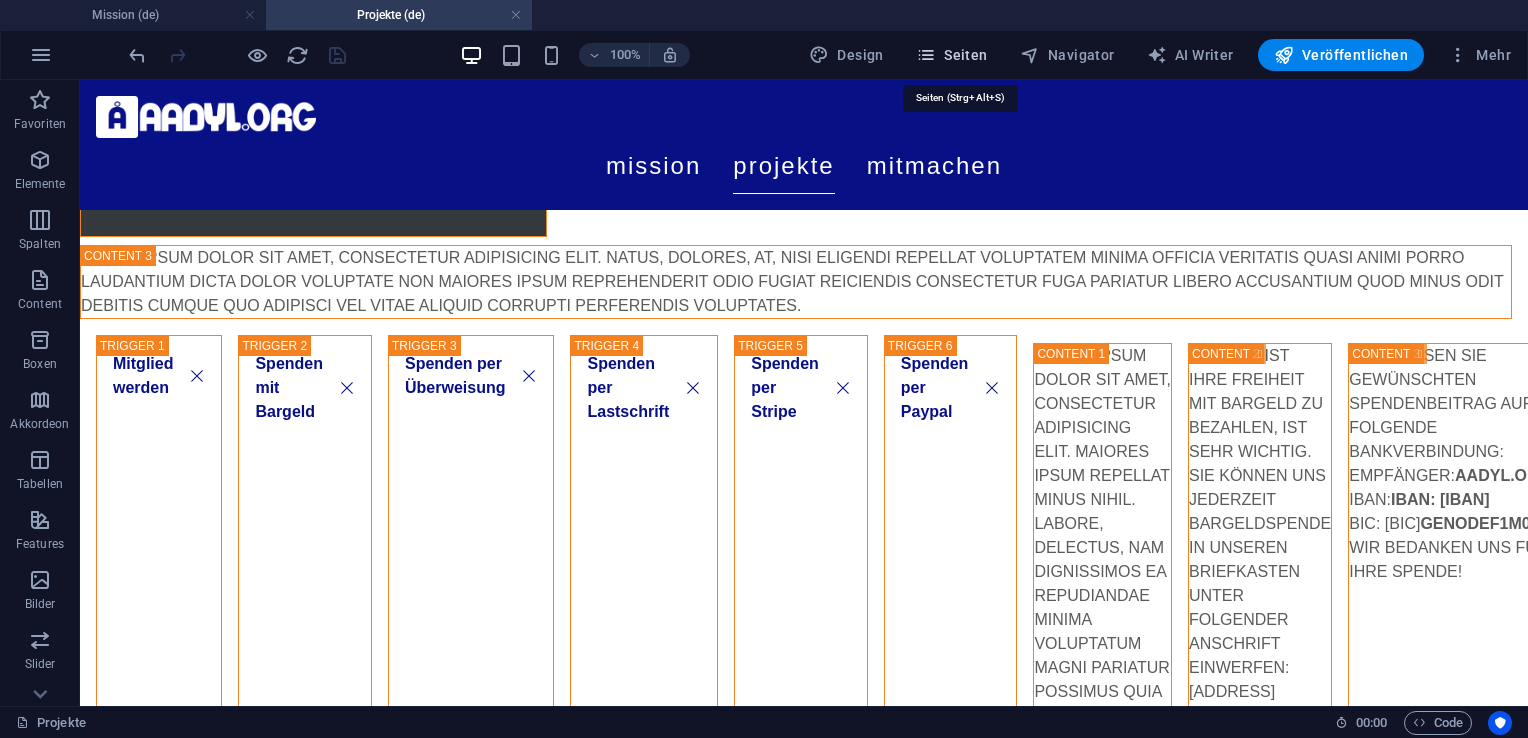 click at bounding box center (926, 55) 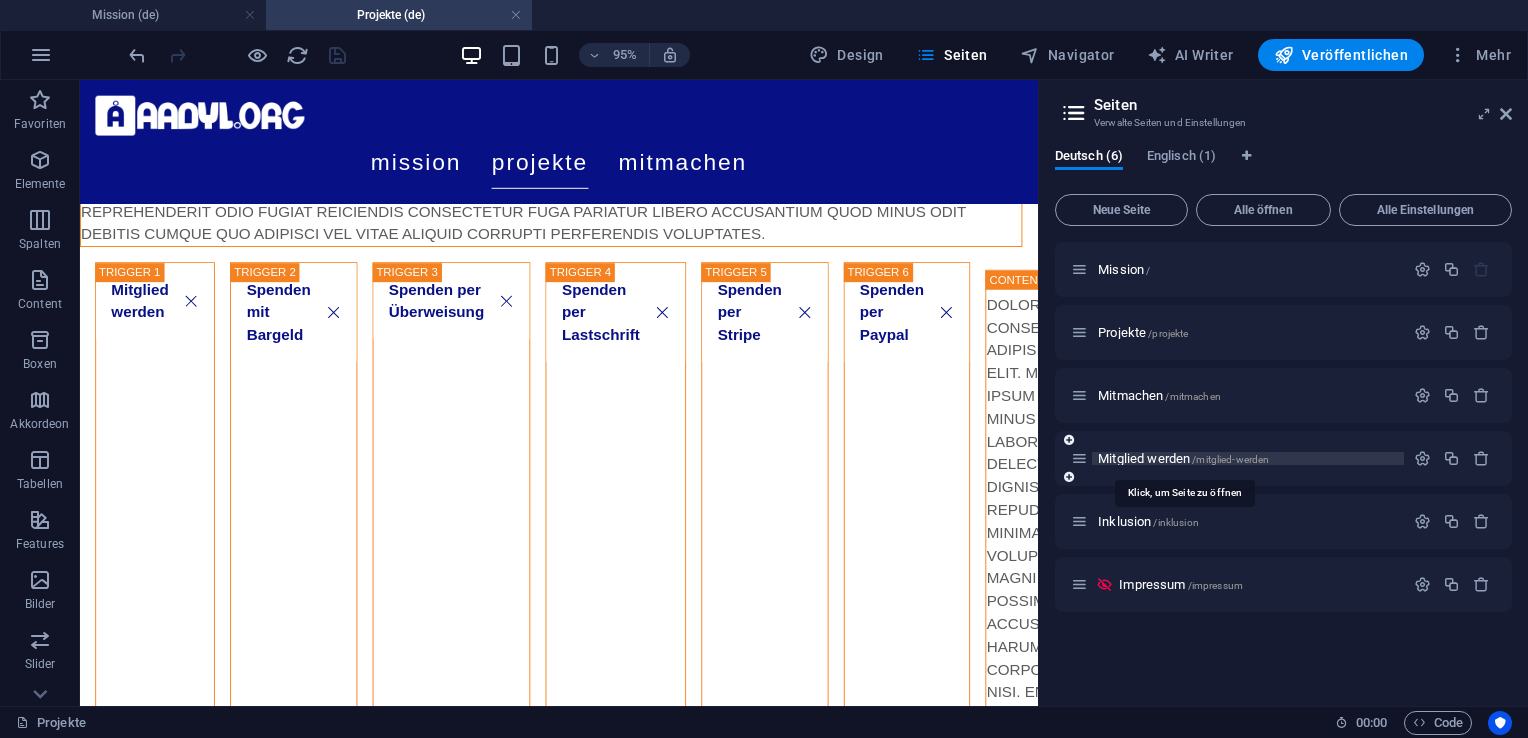 click on "Mitglied werden /mitglied-werden" at bounding box center [1183, 458] 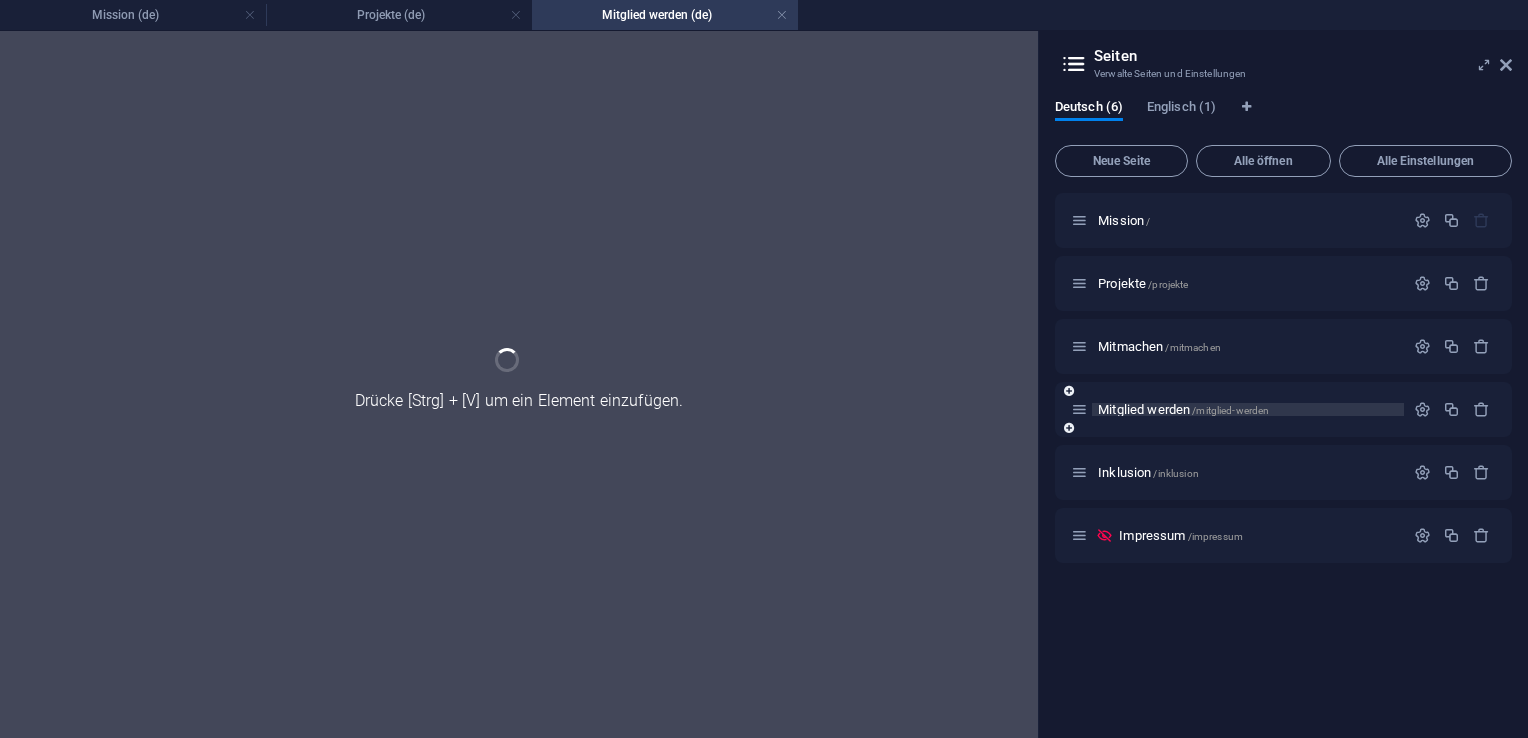 scroll, scrollTop: 0, scrollLeft: 0, axis: both 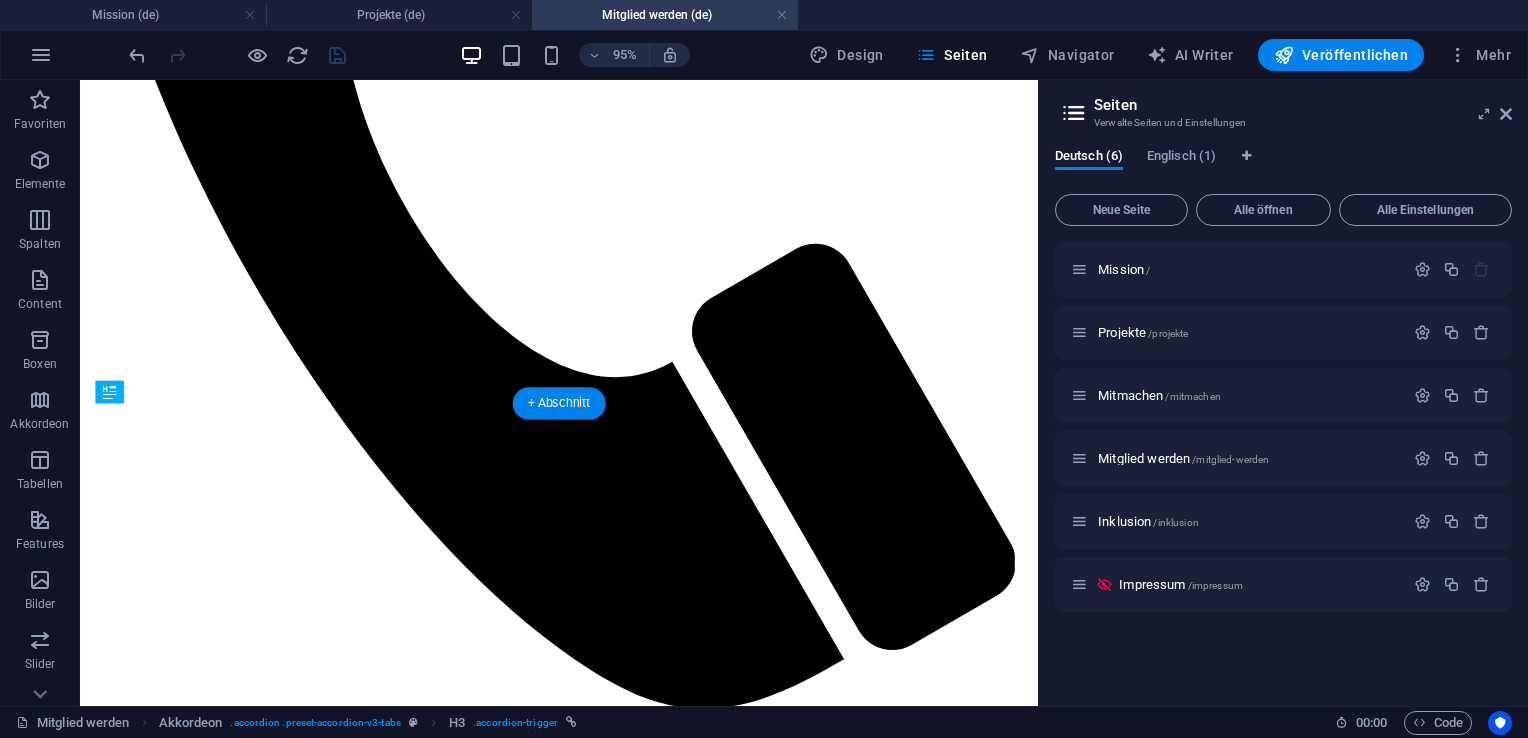 drag, startPoint x: 824, startPoint y: 536, endPoint x: 239, endPoint y: 454, distance: 590.71906 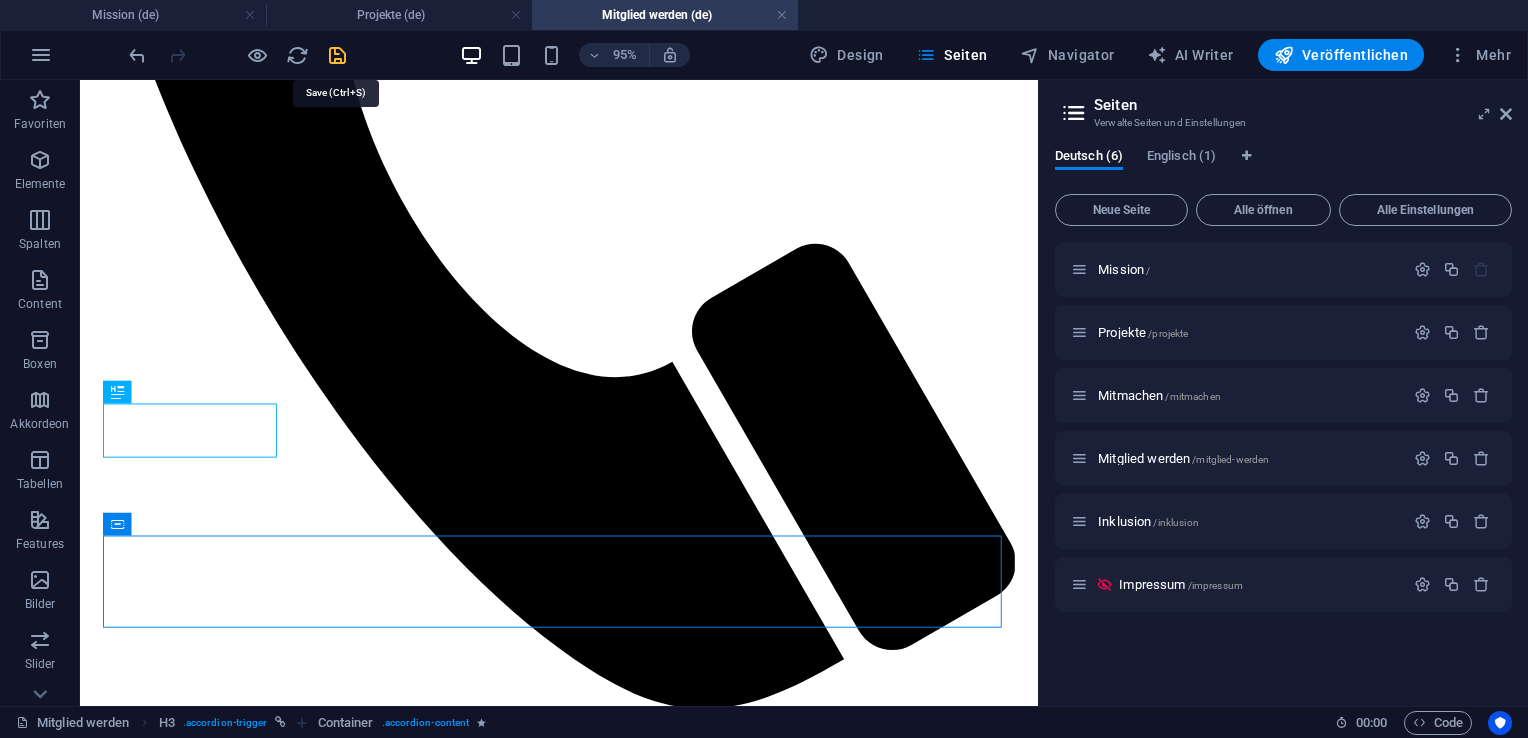 click at bounding box center (337, 55) 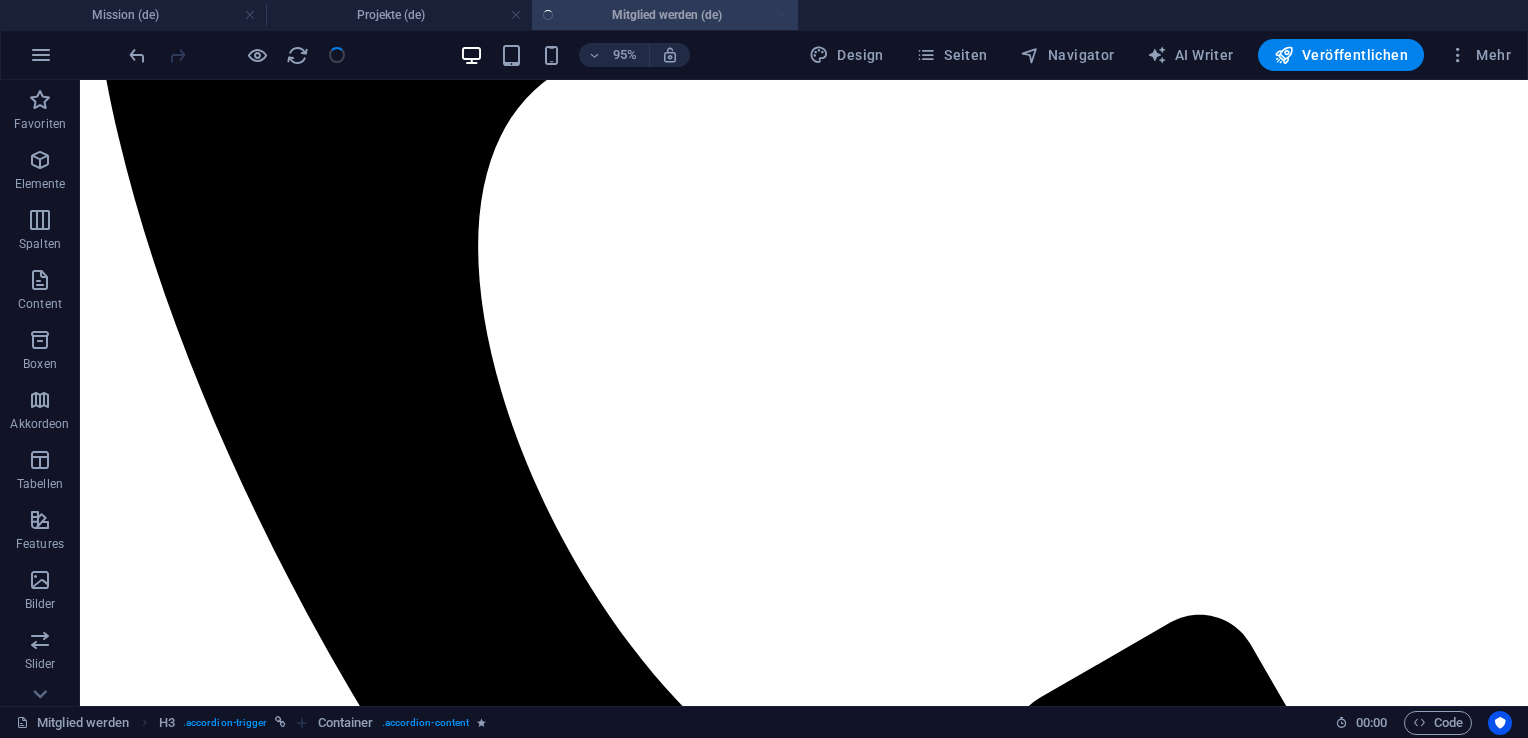scroll, scrollTop: 858, scrollLeft: 0, axis: vertical 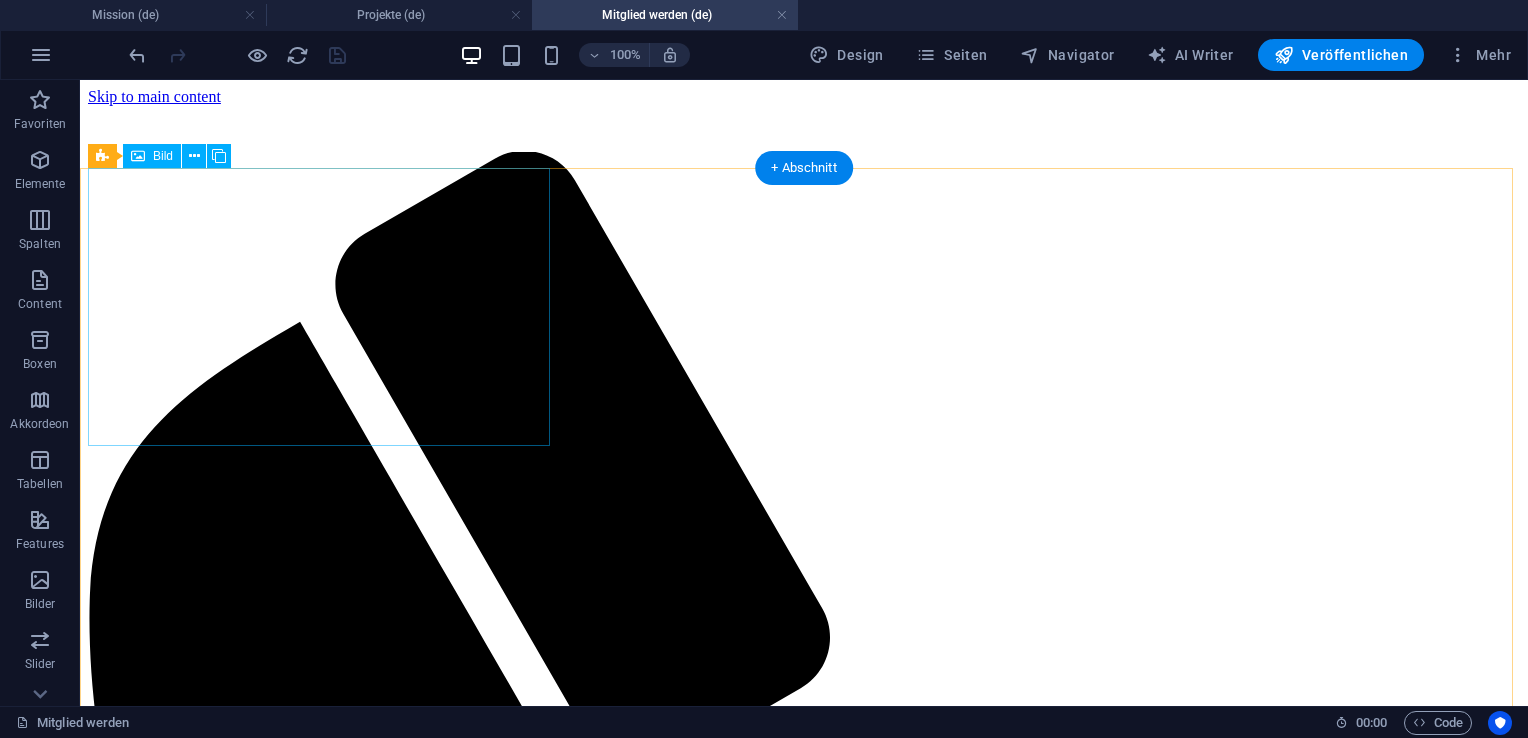 click on "Headline" at bounding box center (804, 2399) 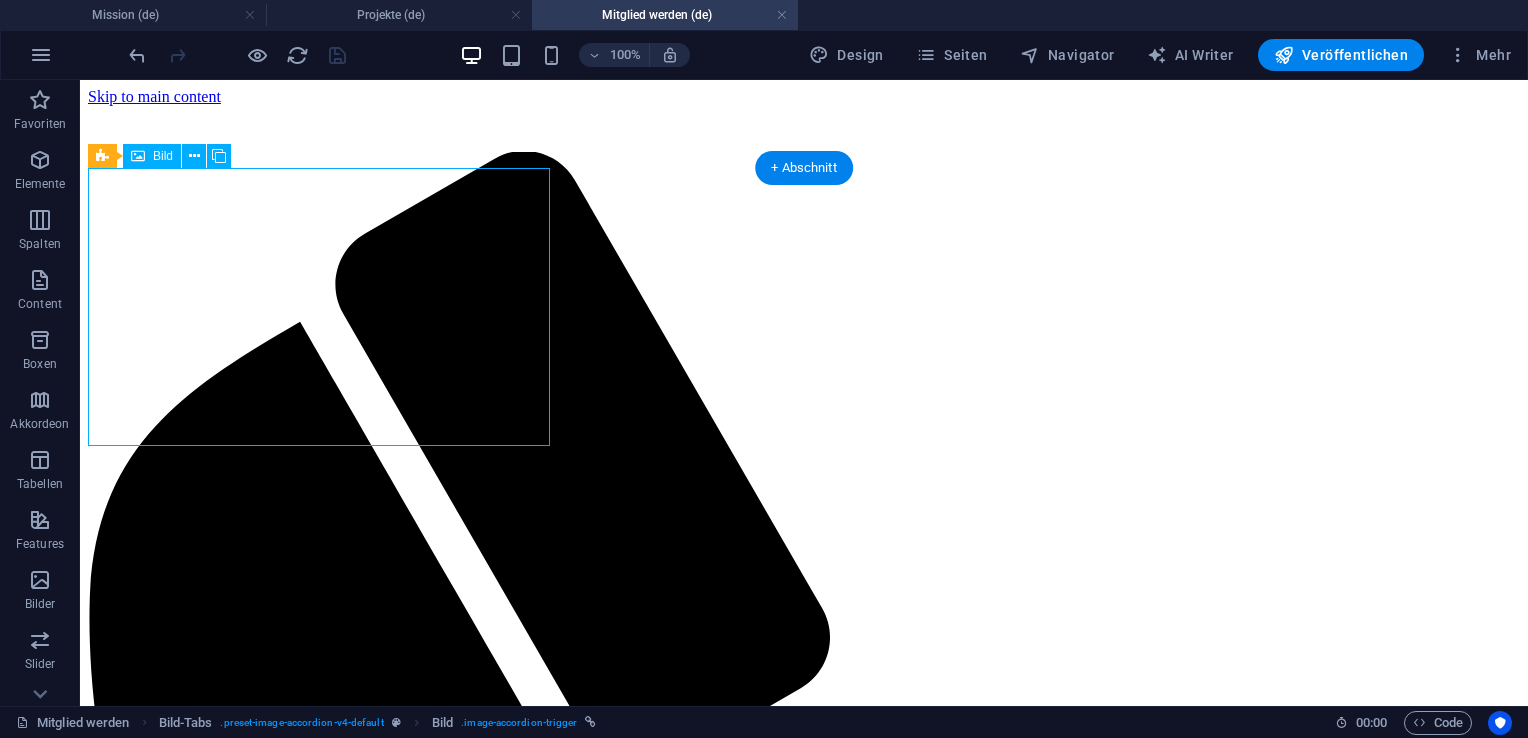 click on "Headline" at bounding box center [804, 2399] 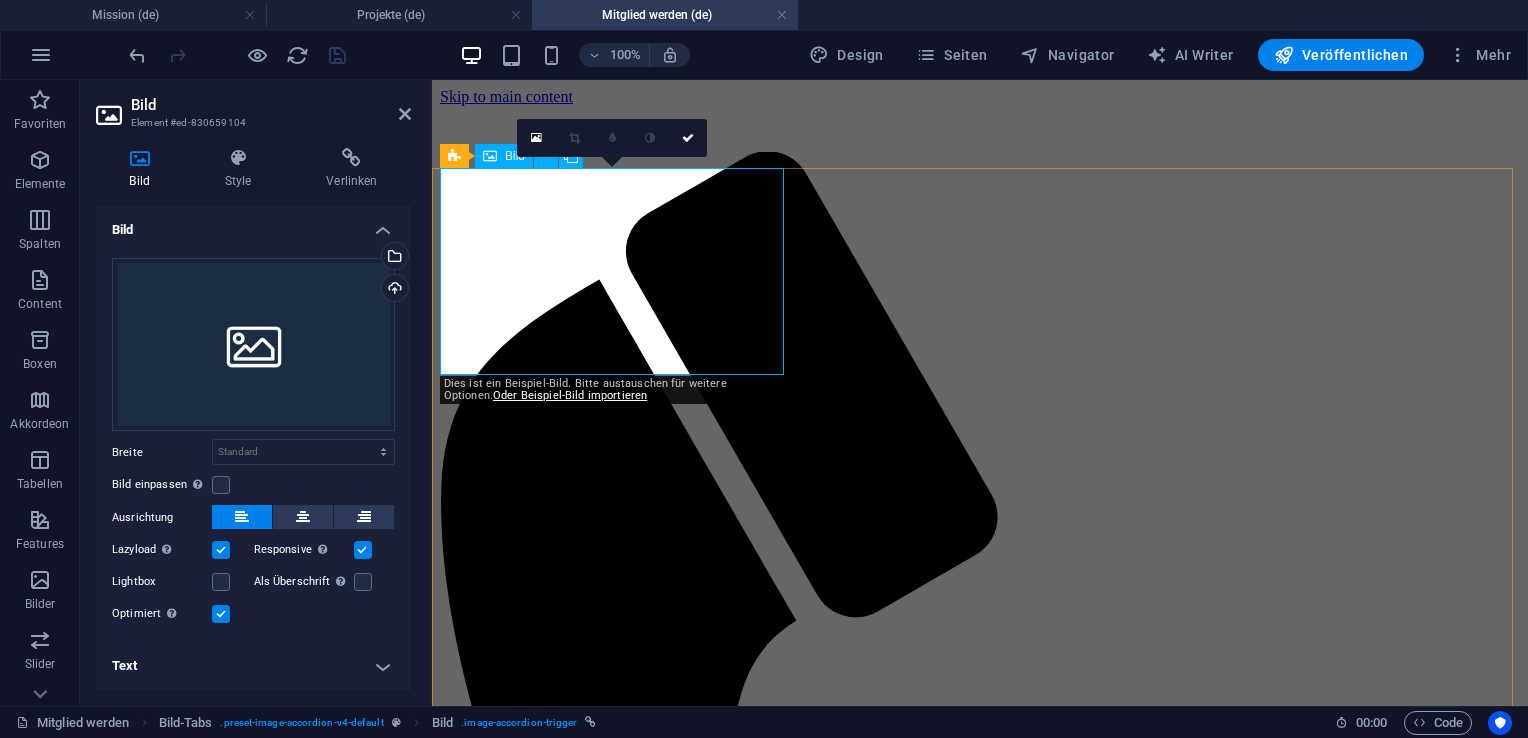 click on "Headline" at bounding box center [980, 1932] 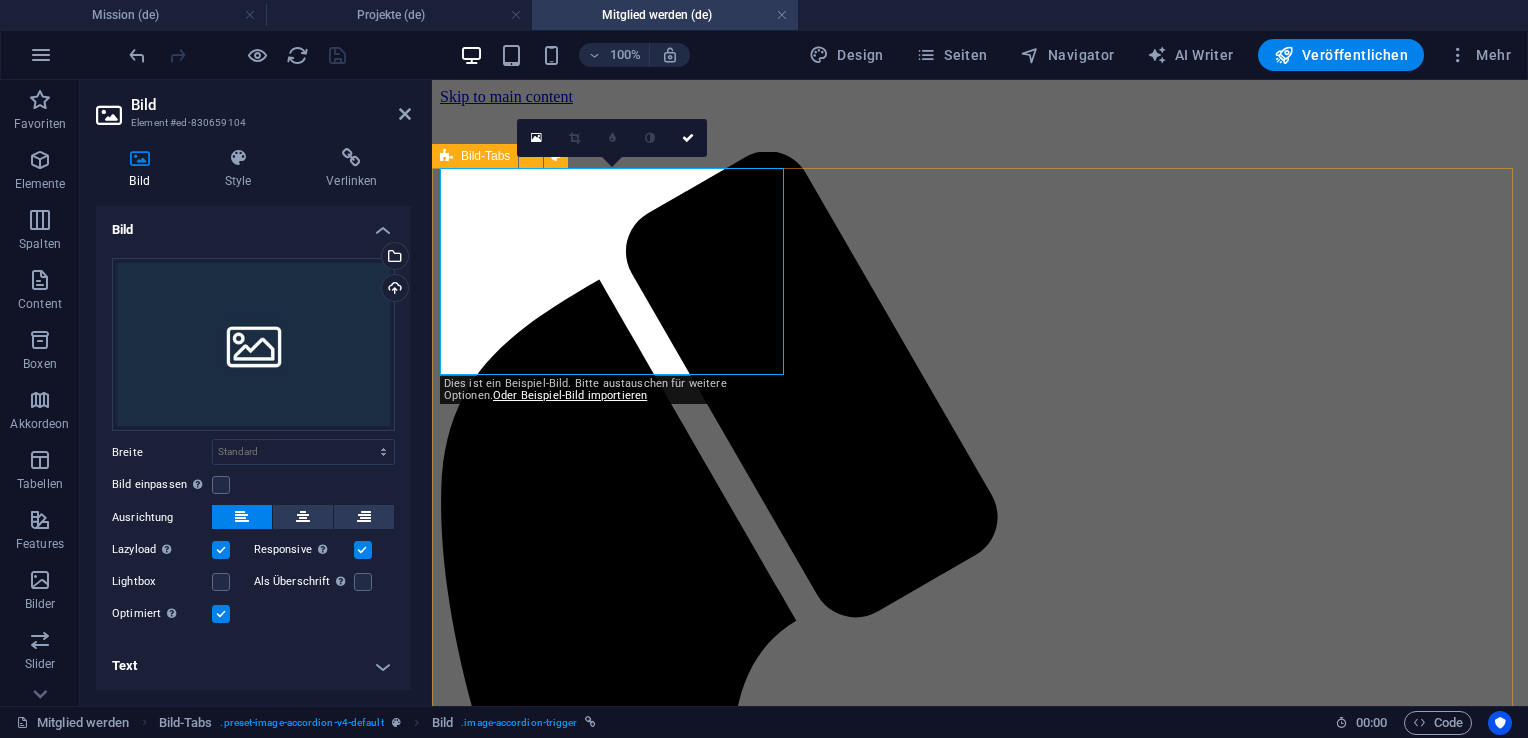 click on "Headline Lorem ipsum dolor sit amet, consectetur adipisicing elit. Natus, dolores, at, nisi eligendi repellat voluptatem minima officia veritatis quasi animi porro laudantium dicta dolor voluptate non maiores ipsum reprehenderit odio fugiat reiciendis consectetur fuga pariatur libero accusantium quod minus odit debitis cumque quo adipisci vel vitae aliquid corrupti perferendis voluptates. Headline Lorem ipsum dolor sit amet, consectetur adipisicing elit. Natus, dolores, at, nisi eligendi repellat voluptatem minima officia veritatis quasi animi porro laudantium dicta dolor voluptate non maiores ipsum reprehenderit odio fugiat reiciendis consectetur fuga pariatur libero accusantium quod minus odit debitis cumque quo adipisci vel vitae aliquid corrupti perferendis voluptates. Headline" at bounding box center [980, 2733] 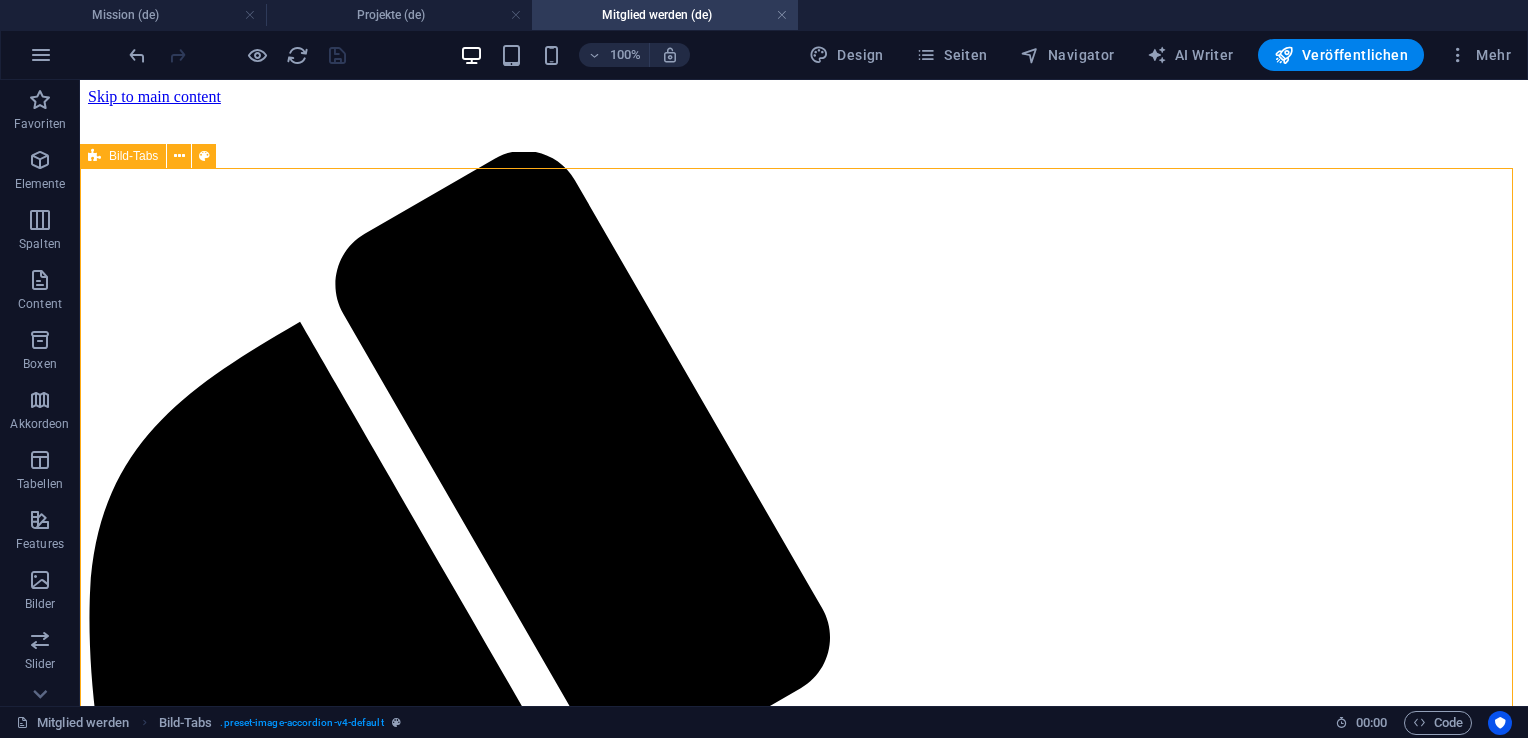 click on "Bild-Tabs" at bounding box center (133, 156) 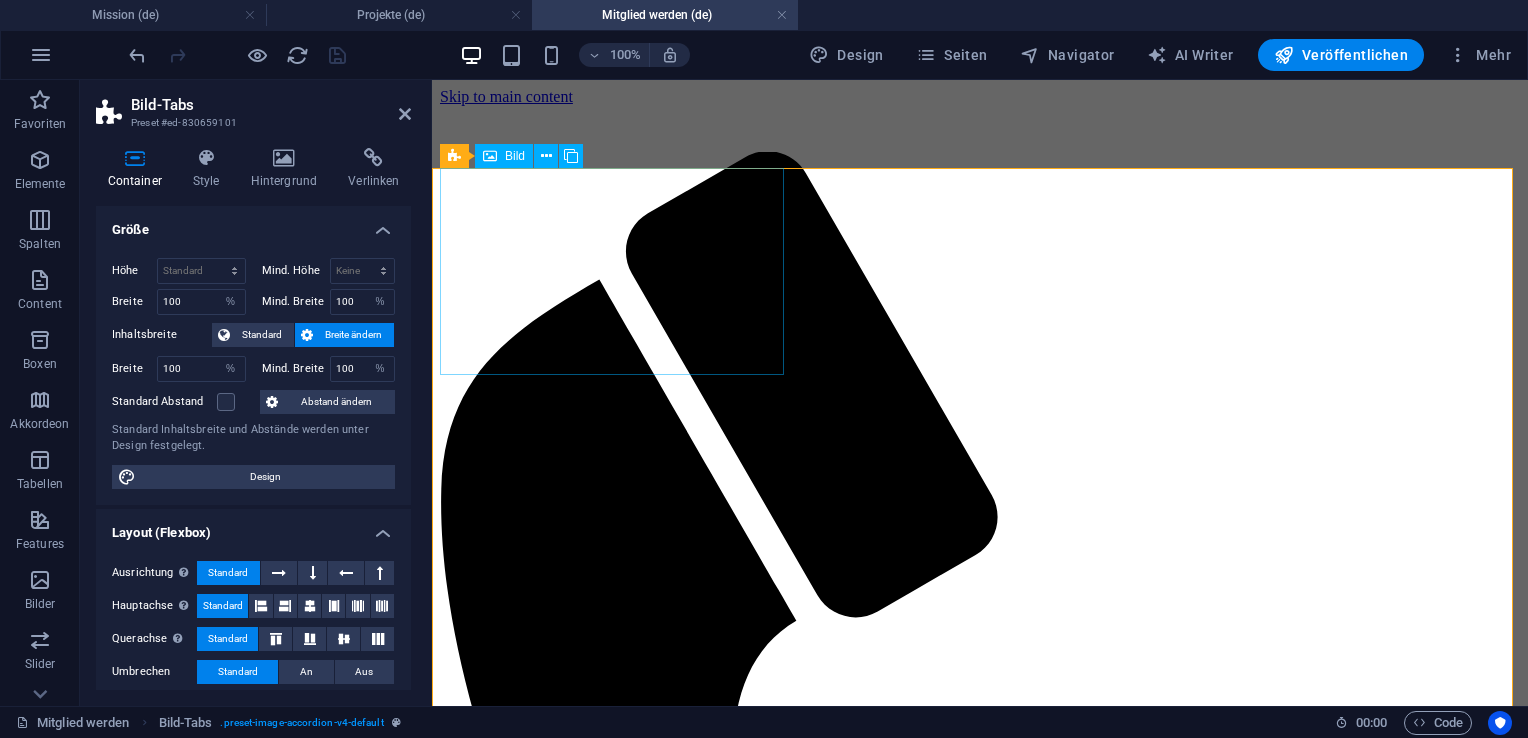 click on "Headline" at bounding box center (980, 1932) 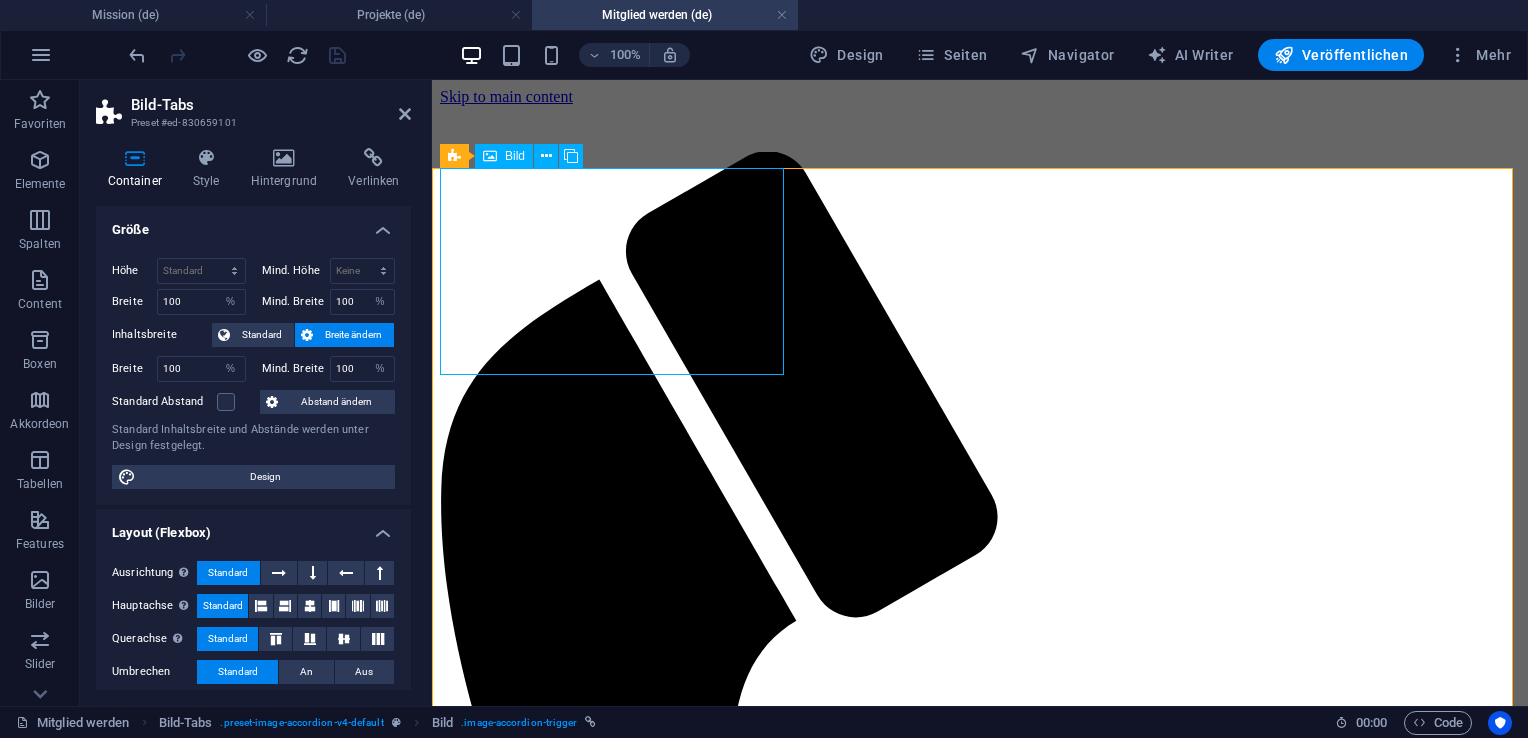 click on "Headline" at bounding box center (980, 1932) 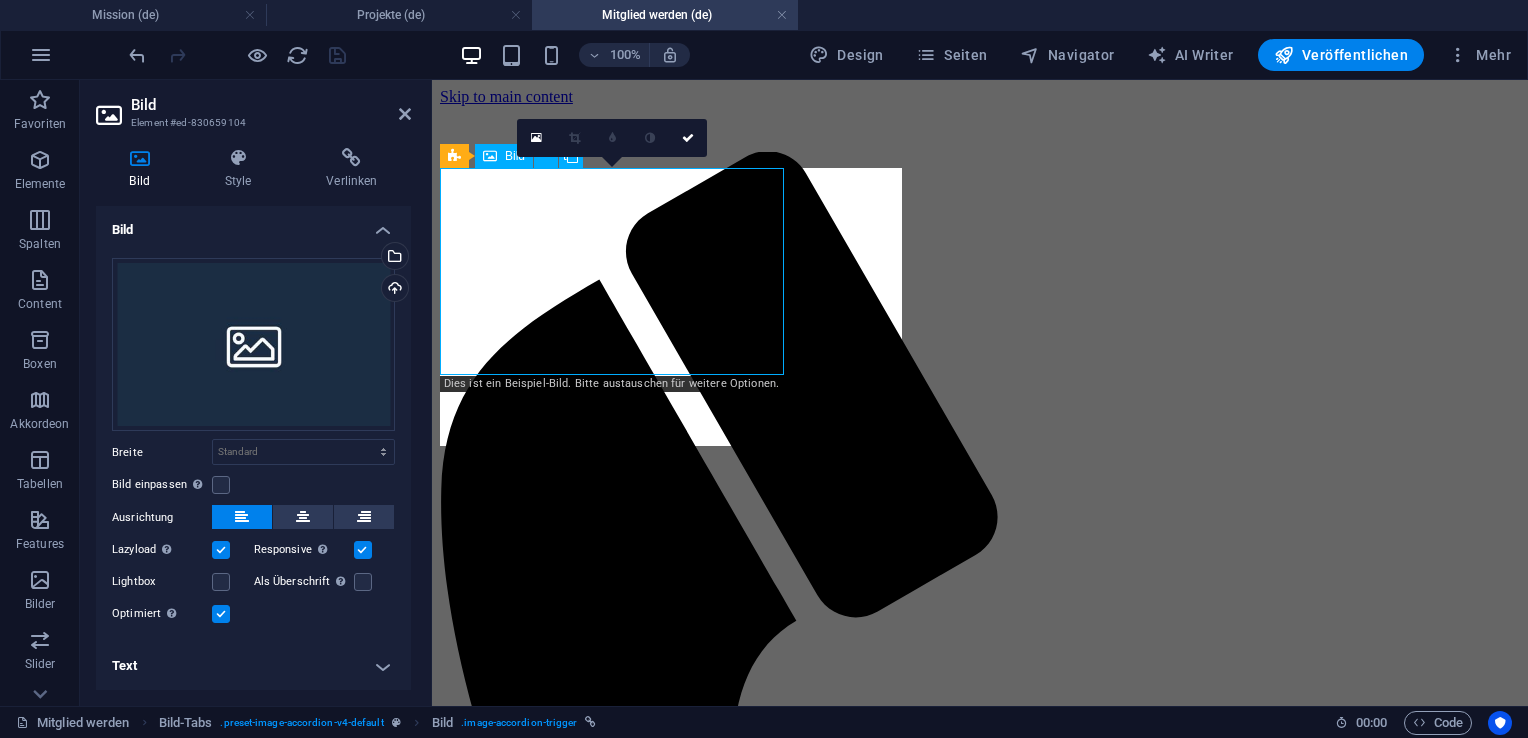 click on "Headline" at bounding box center (980, 1932) 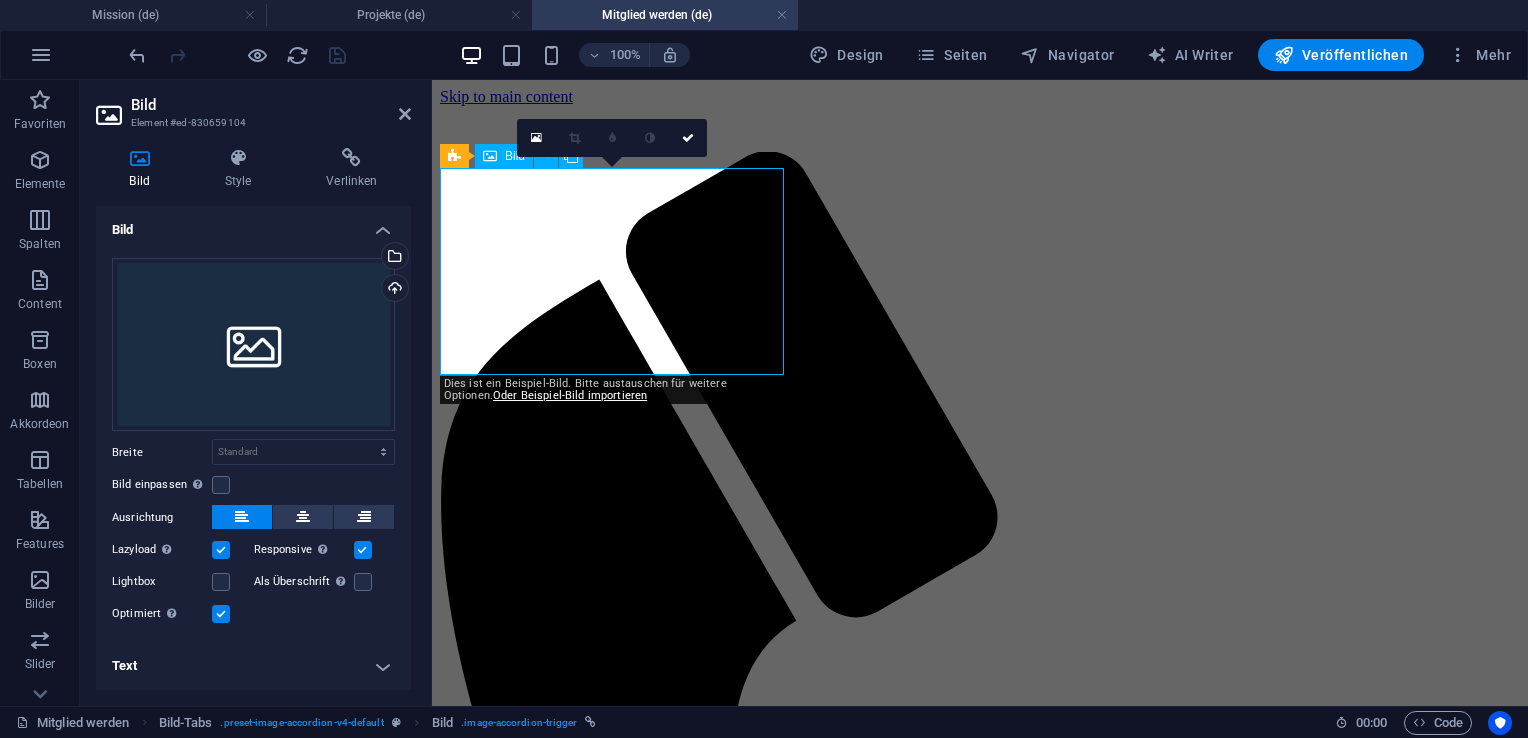 click on "Headline" at bounding box center [980, 1932] 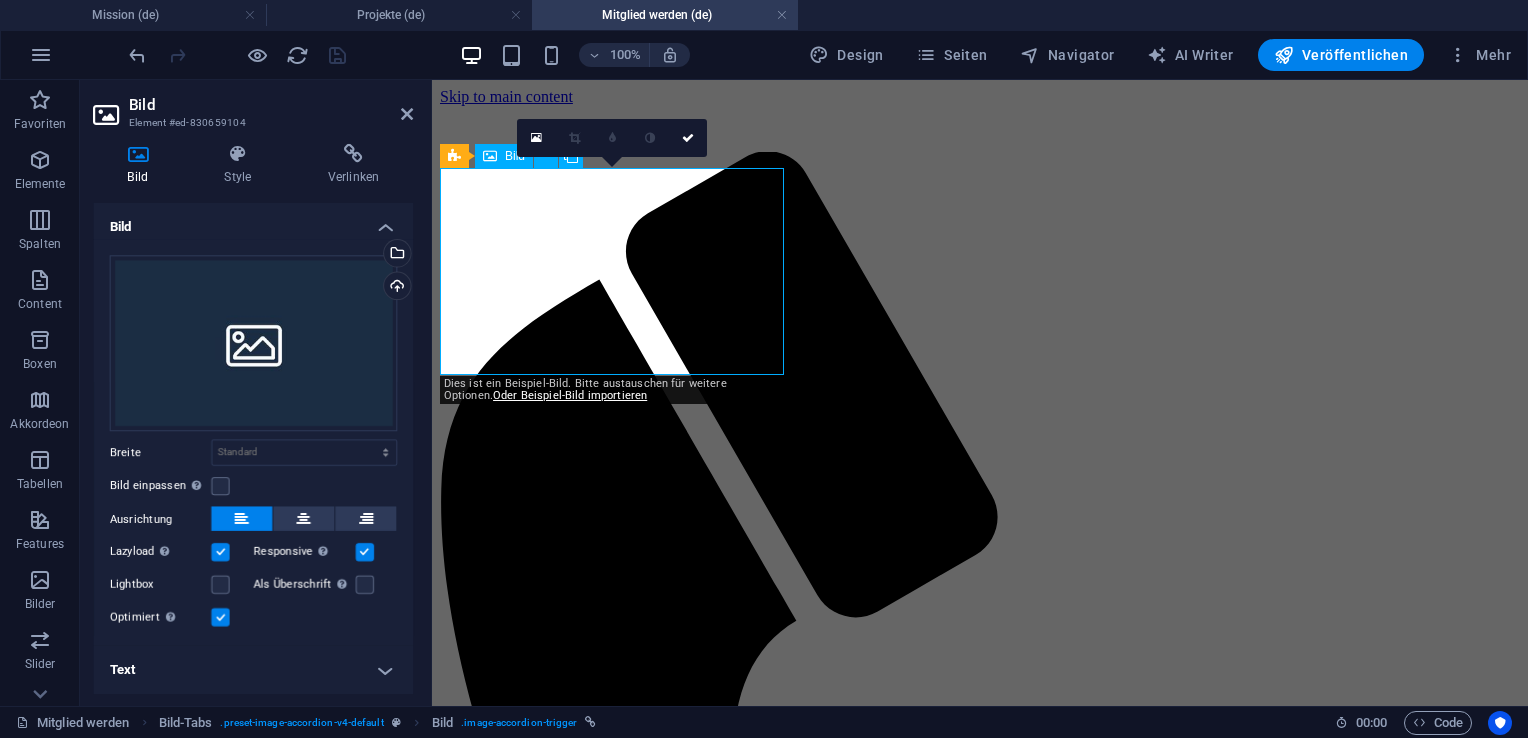 click on "Headline" at bounding box center [980, 1932] 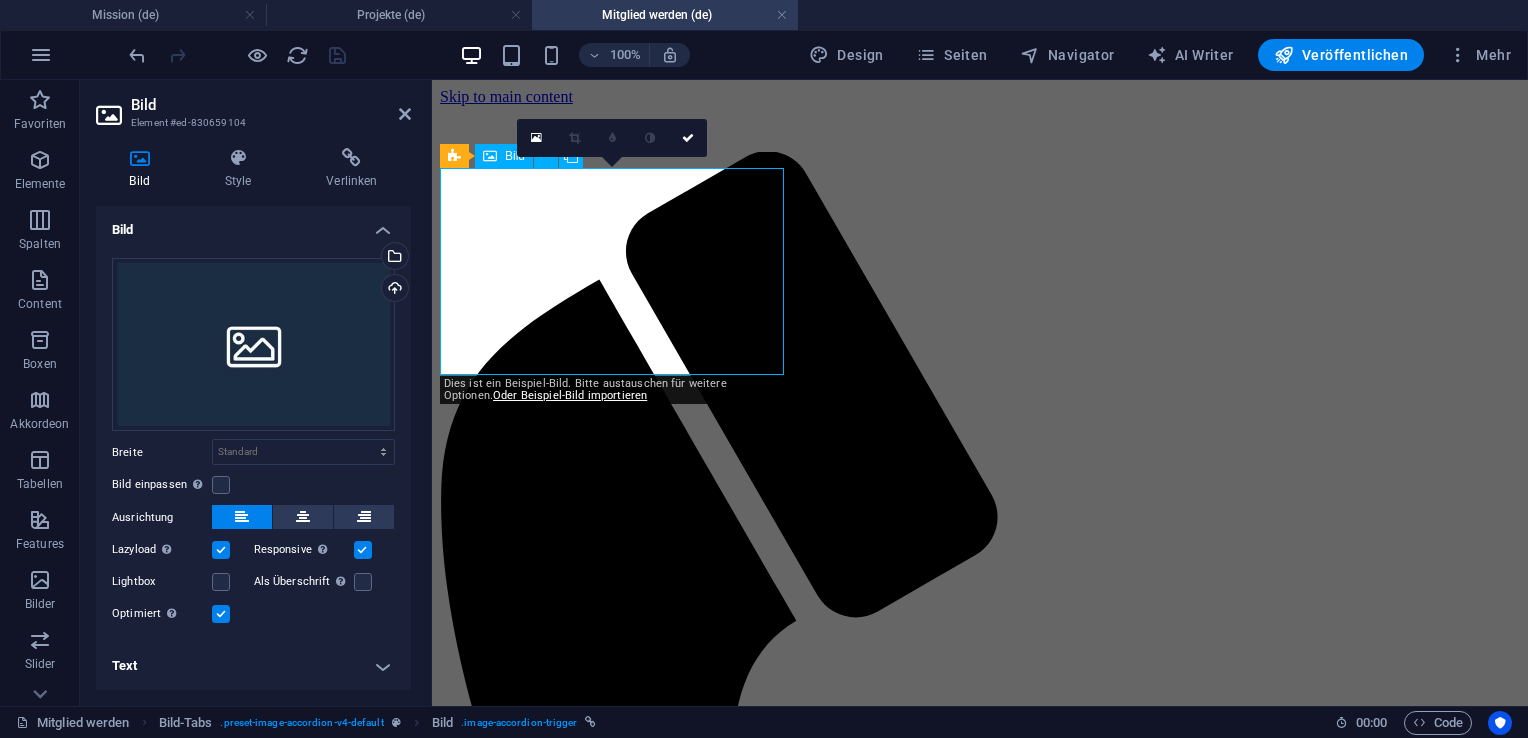 click on "Headline" at bounding box center [980, 1932] 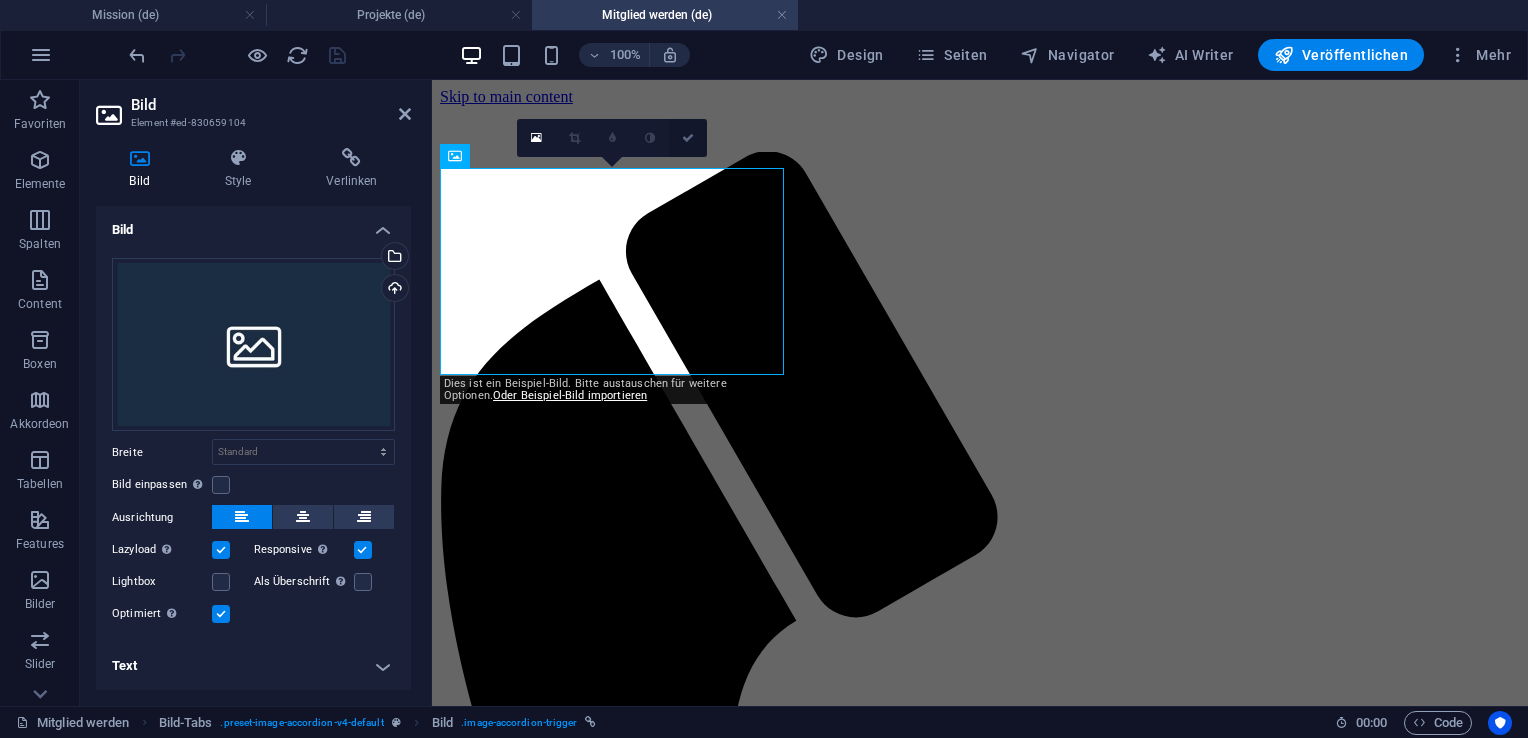 click at bounding box center [688, 138] 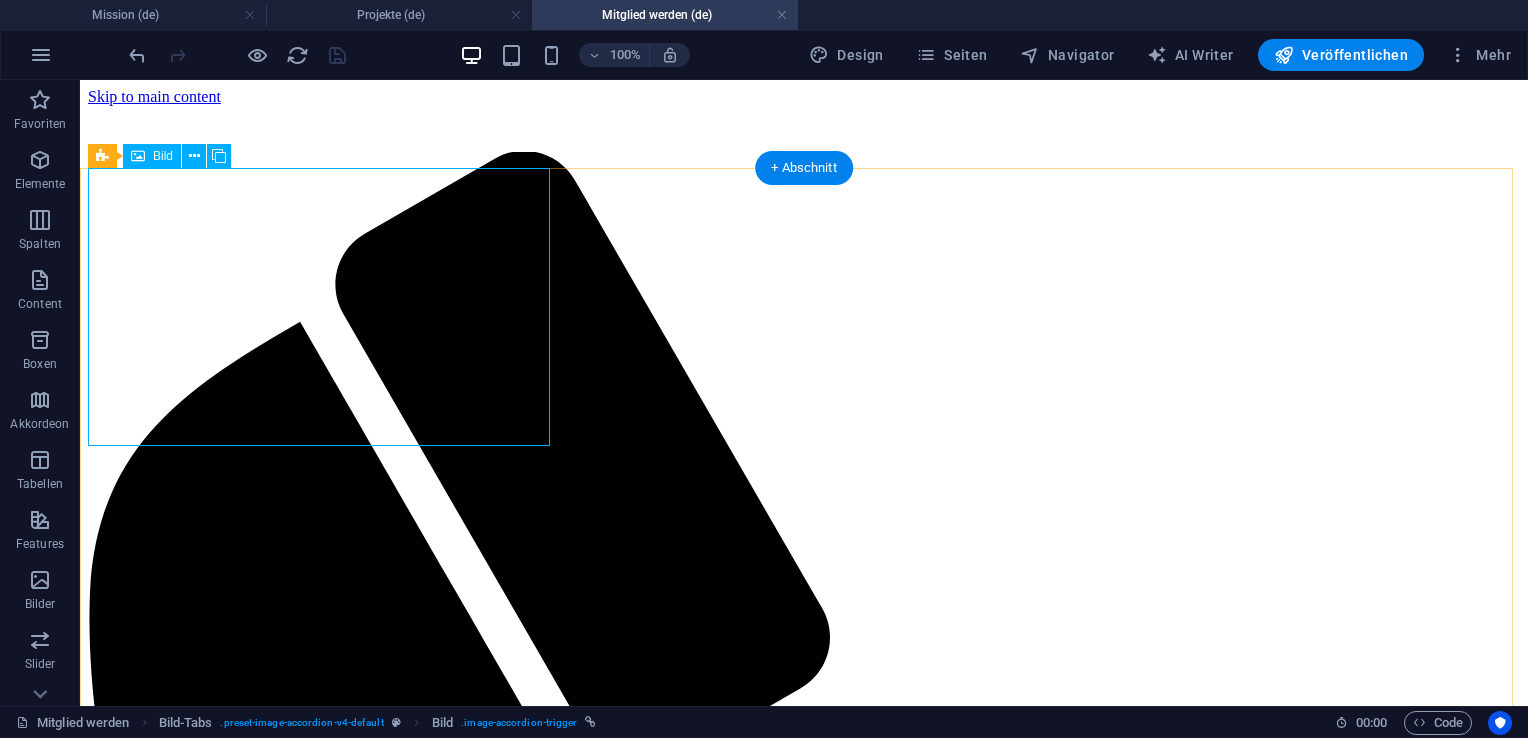 click on "Headline" at bounding box center (804, 2399) 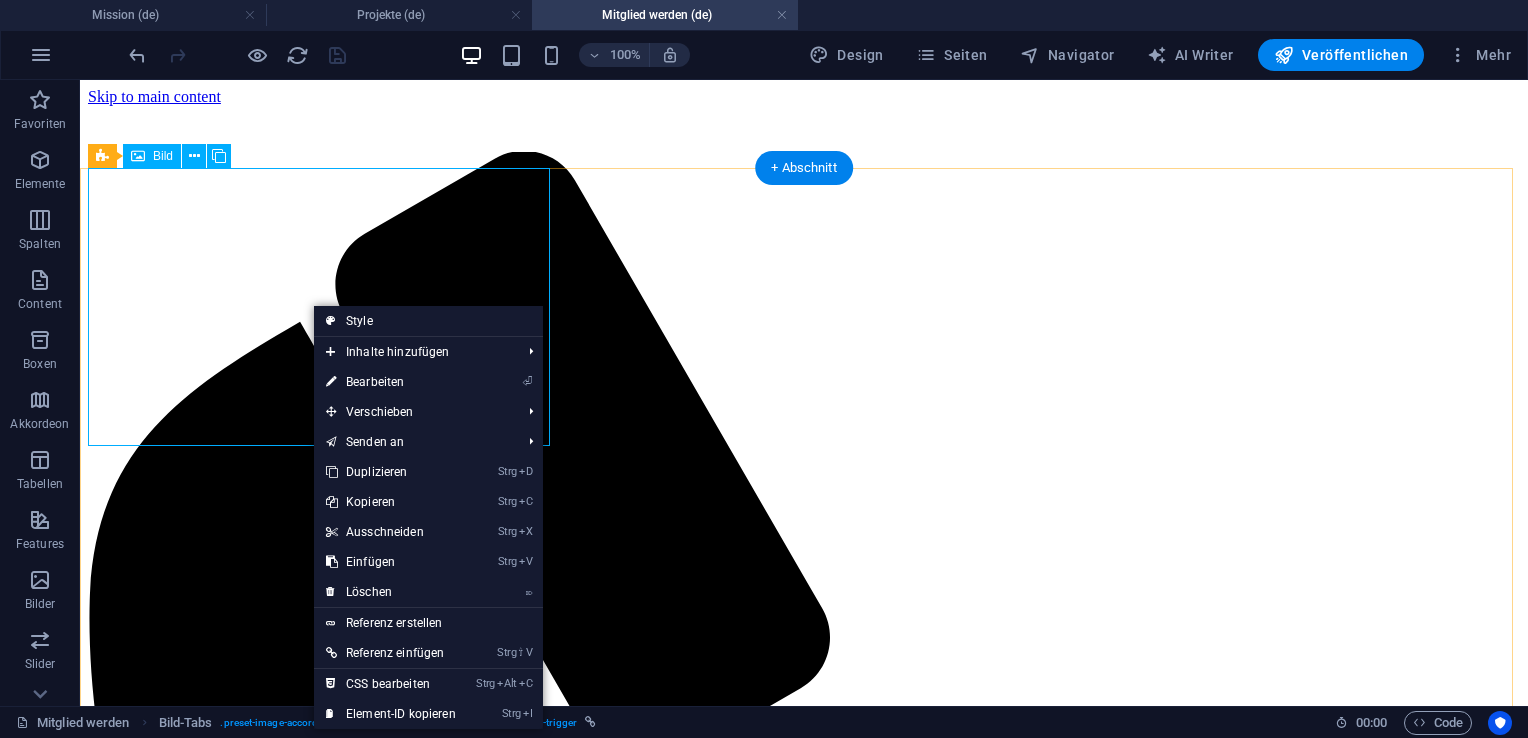 click on "Headline" at bounding box center [804, 2399] 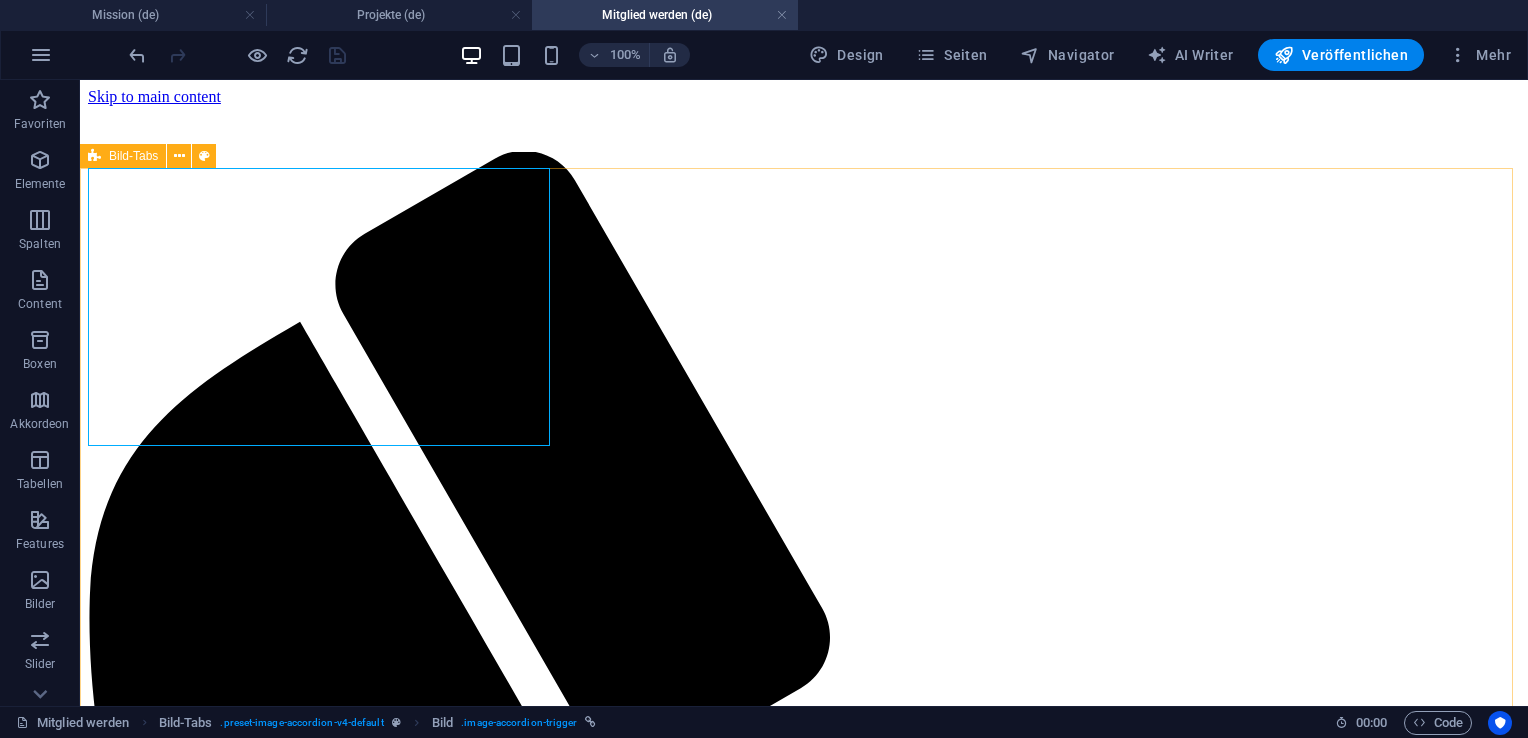 click on "Bild-Tabs" at bounding box center [133, 156] 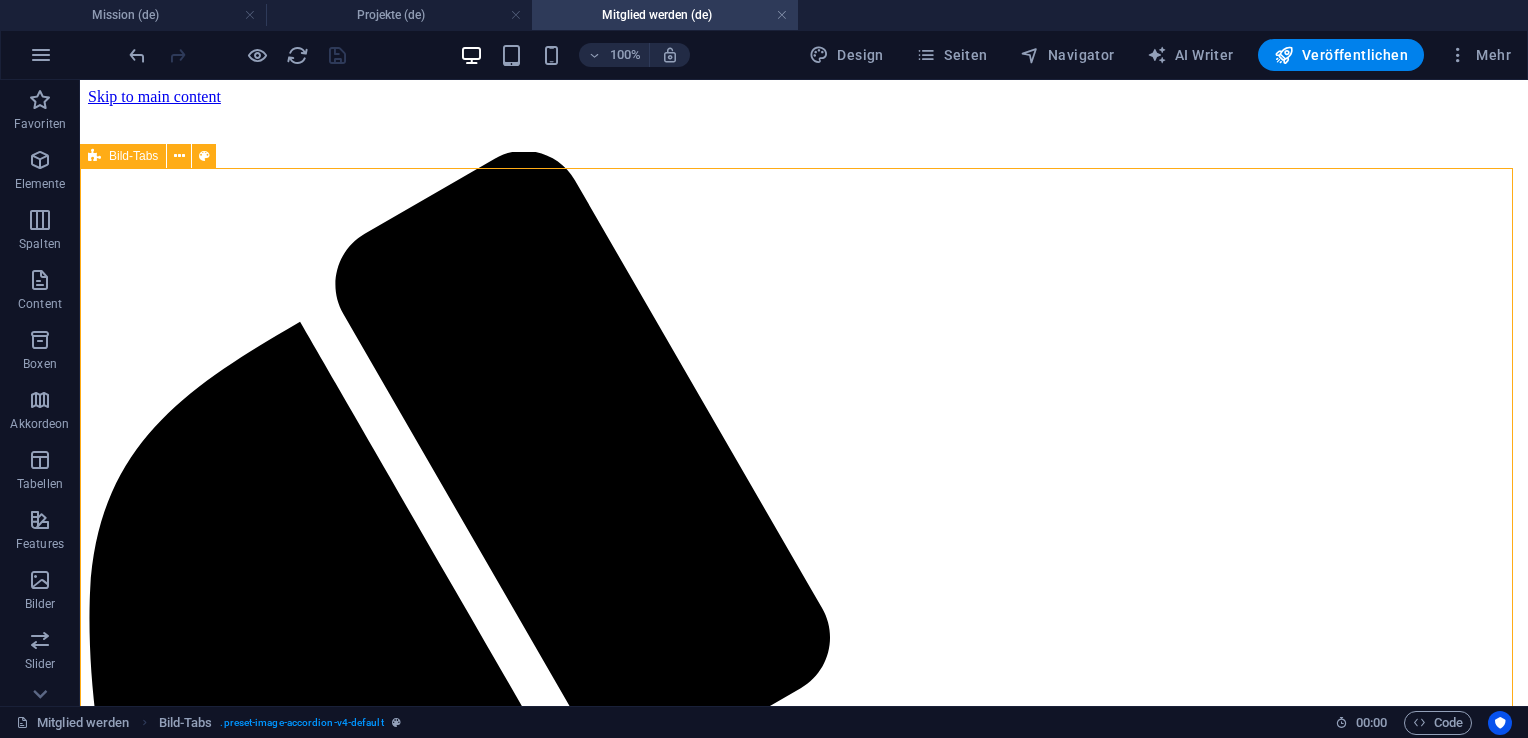 click on "Bild-Tabs" at bounding box center (133, 156) 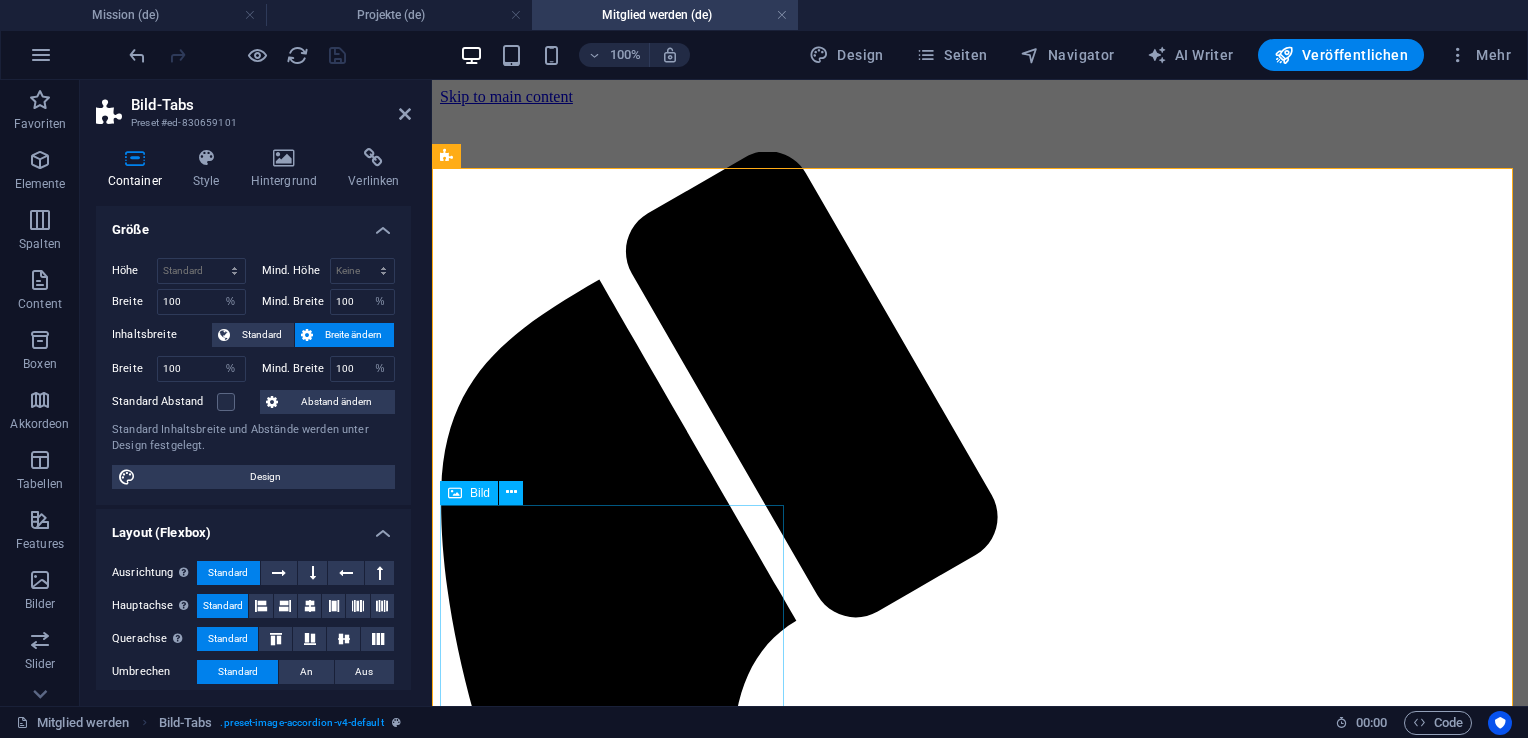 click on "Headline" at bounding box center (980, 2617) 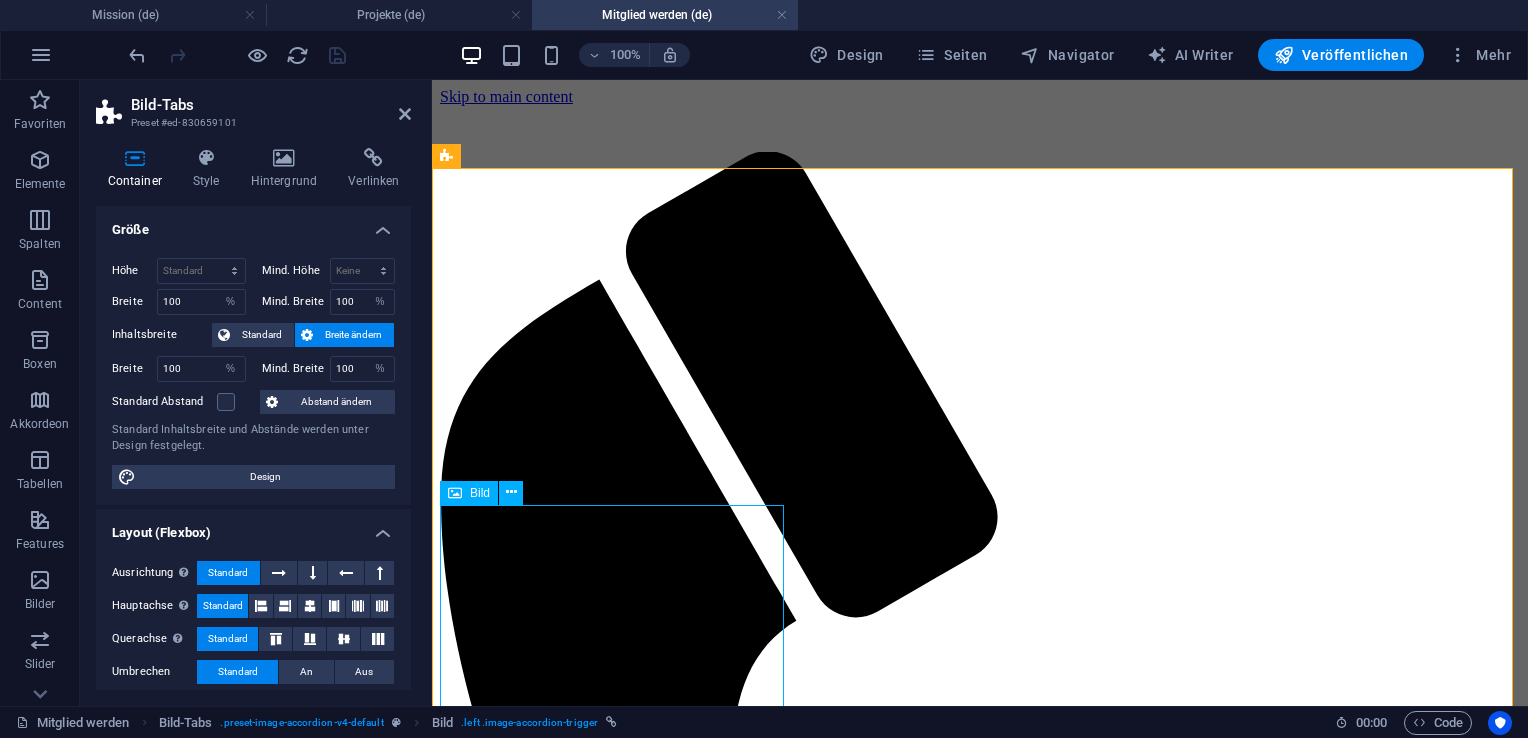 click on "Headline" at bounding box center [980, 2617] 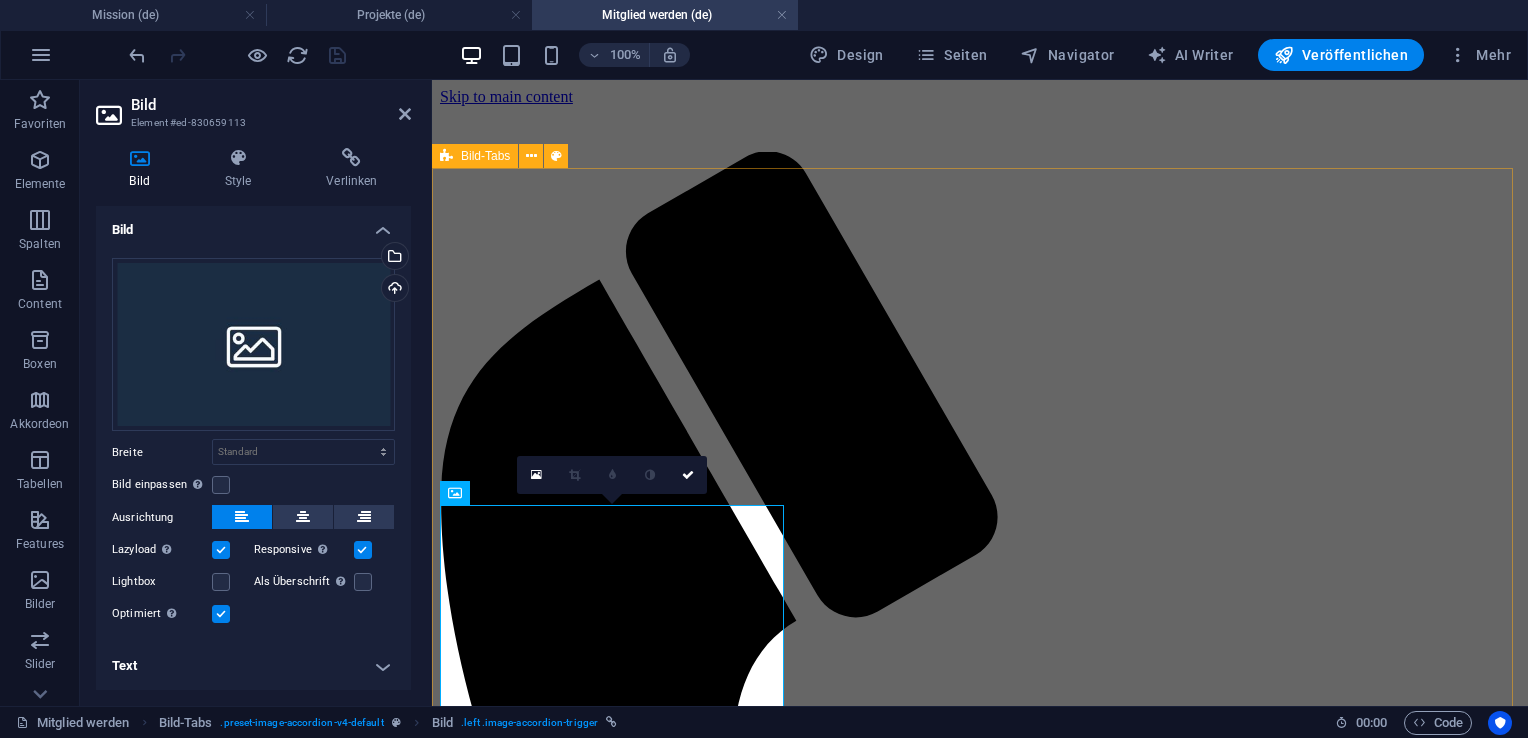 click on "Headline Lorem ipsum dolor sit amet, consectetur adipisicing elit. Natus, dolores, at, nisi eligendi repellat voluptatem minima officia veritatis quasi animi porro laudantium dicta dolor voluptate non maiores ipsum reprehenderit odio fugiat reiciendis consectetur fuga pariatur libero accusantium quod minus odit debitis cumque quo adipisci vel vitae aliquid corrupti perferendis voluptates. Headline Lorem ipsum dolor sit amet, consectetur adipisicing elit. Natus, dolores, at, nisi eligendi repellat voluptatem minima officia veritatis quasi animi porro laudantium dicta dolor voluptate non maiores ipsum reprehenderit odio fugiat reiciendis consectetur fuga pariatur libero accusantium quod minus odit debitis cumque quo adipisci vel vitae aliquid corrupti perferendis voluptates. Headline" at bounding box center (980, 2652) 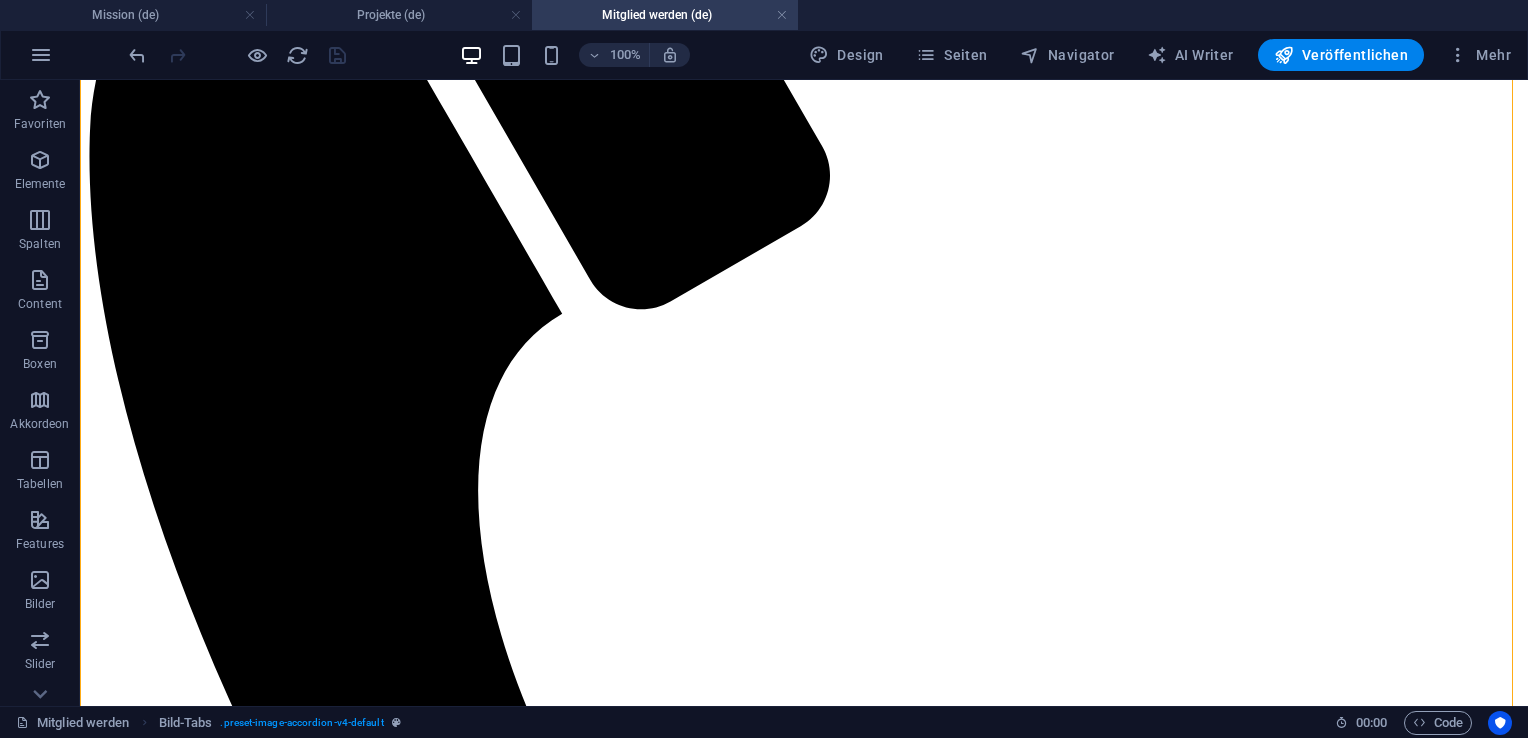 scroll, scrollTop: 427, scrollLeft: 0, axis: vertical 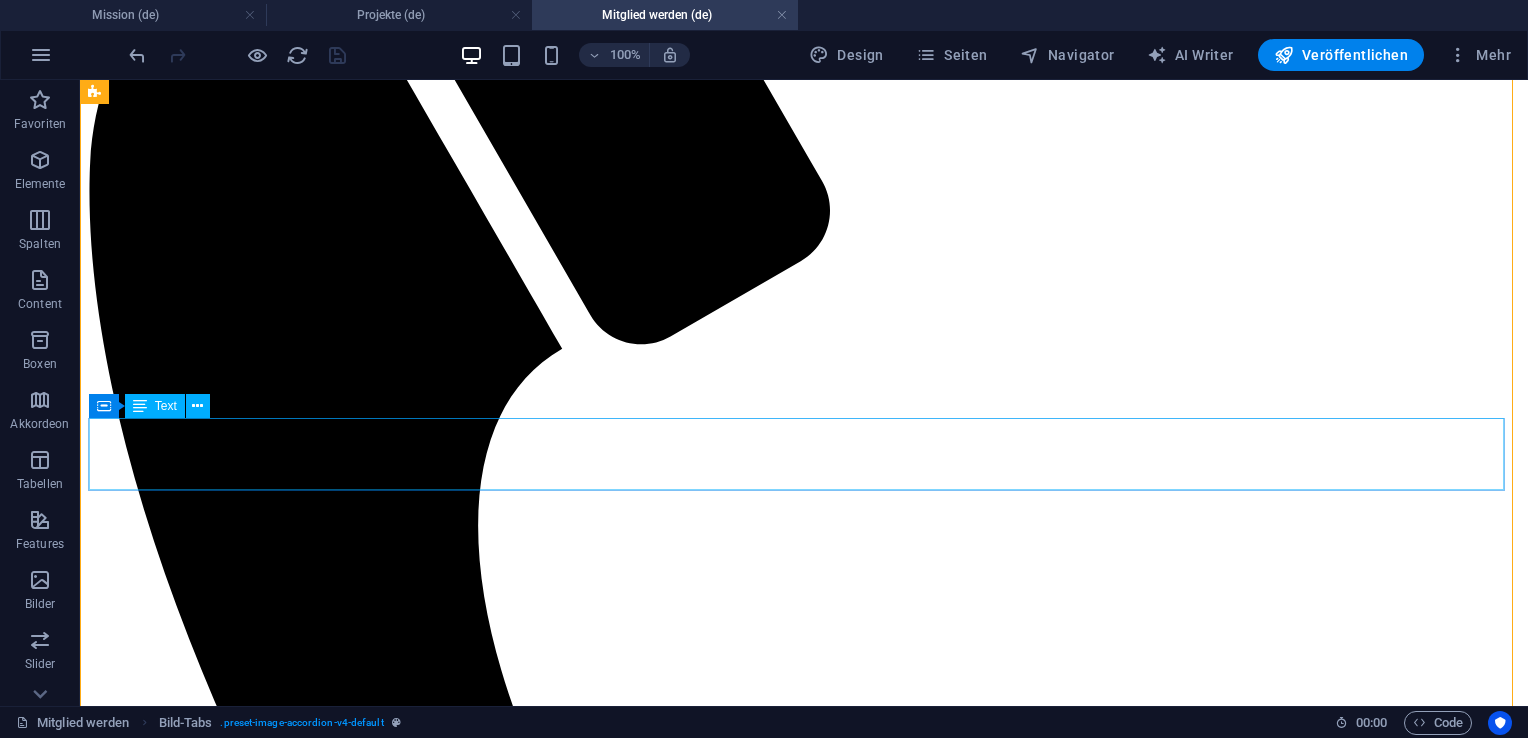 click on "Lorem ipsum dolor sit amet, consectetur adipisicing elit. Natus, dolores, at, nisi eligendi repellat voluptatem minima officia veritatis quasi animi porro laudantium dicta dolor voluptate non maiores ipsum reprehenderit odio fugiat reiciendis consectetur fuga pariatur libero accusantium quod minus odit debitis cumque quo adipisci vel vitae aliquid corrupti perferendis voluptates." at bounding box center [804, 2851] 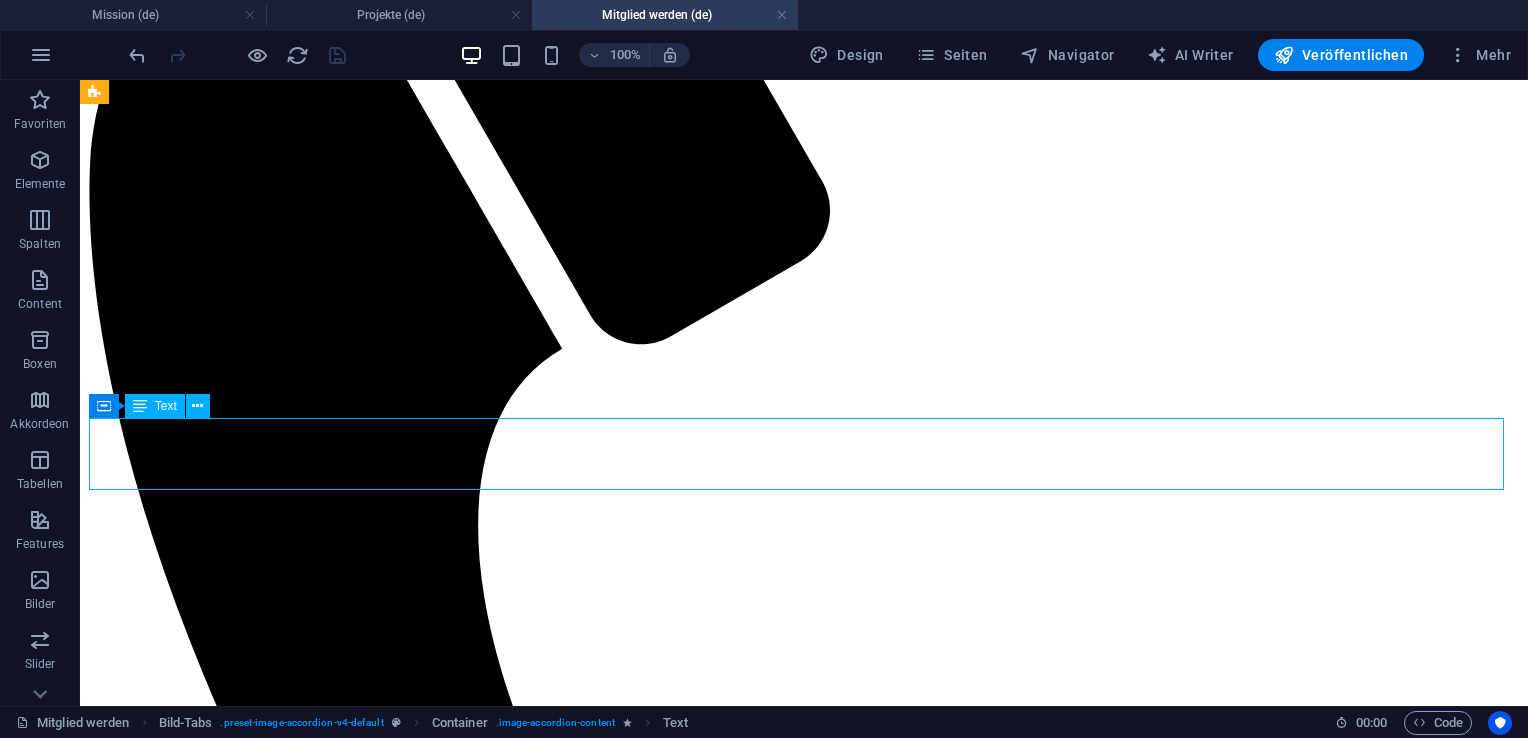 click on "Lorem ipsum dolor sit amet, consectetur adipisicing elit. Natus, dolores, at, nisi eligendi repellat voluptatem minima officia veritatis quasi animi porro laudantium dicta dolor voluptate non maiores ipsum reprehenderit odio fugiat reiciendis consectetur fuga pariatur libero accusantium quod minus odit debitis cumque quo adipisci vel vitae aliquid corrupti perferendis voluptates." at bounding box center [804, 2851] 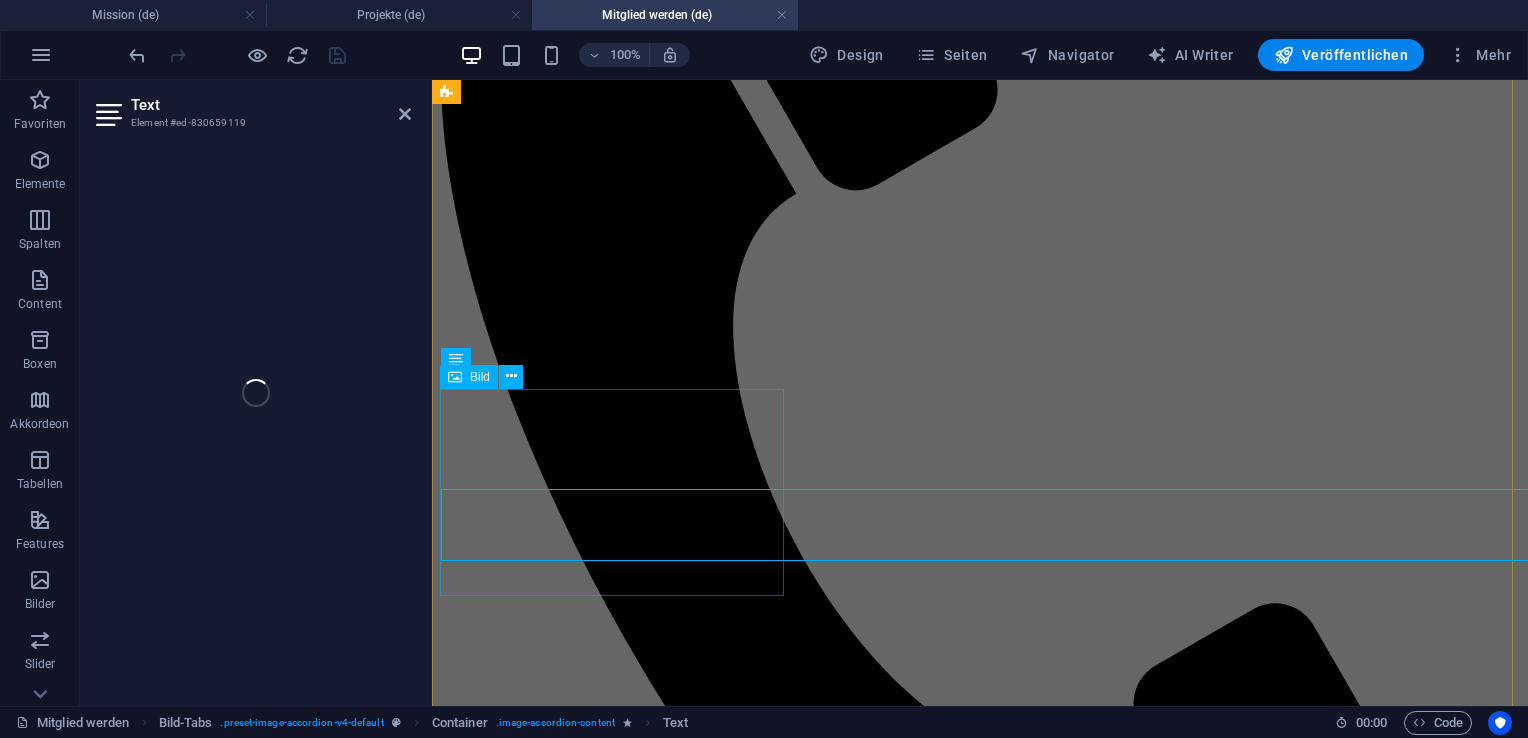 scroll, scrollTop: 356, scrollLeft: 0, axis: vertical 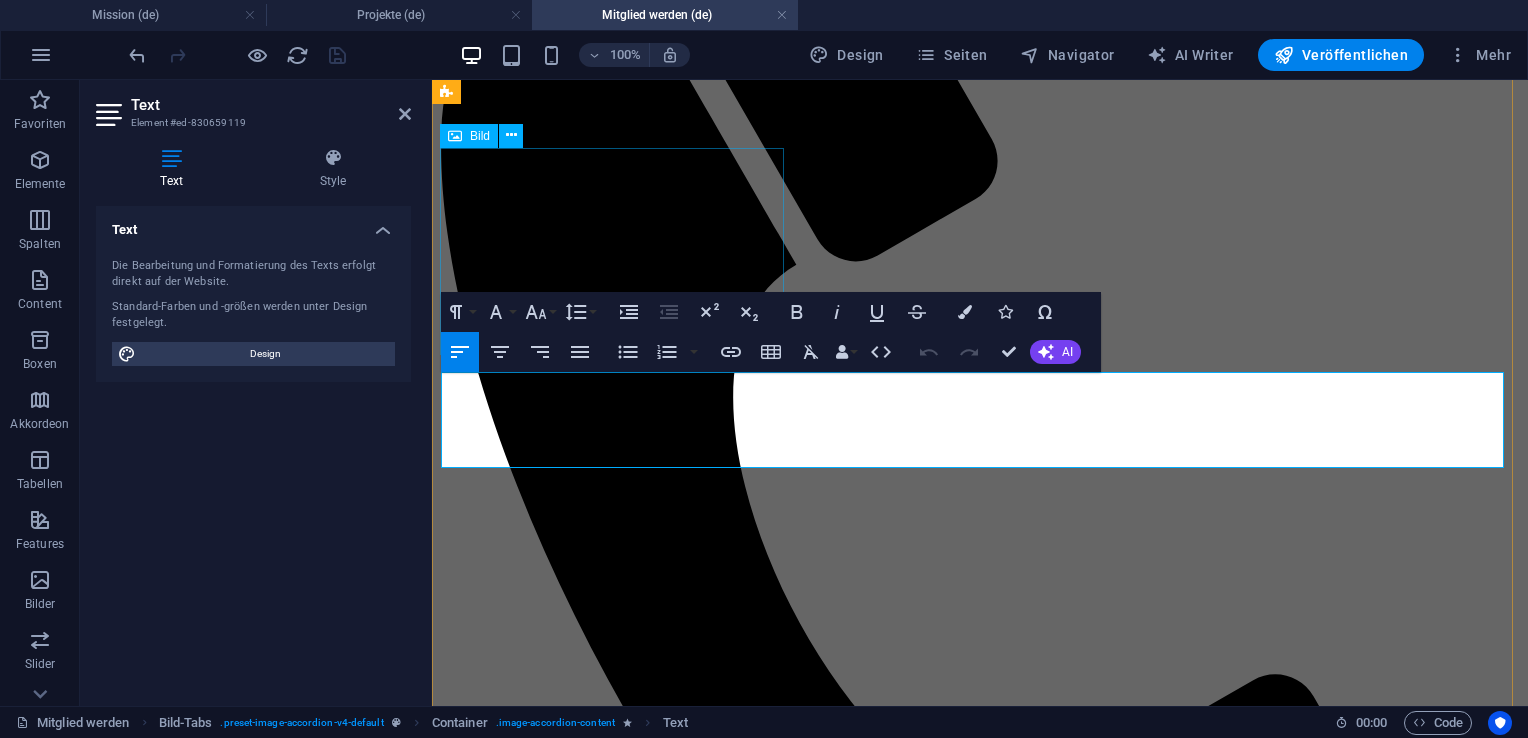 click on "Headline" at bounding box center [980, 2180] 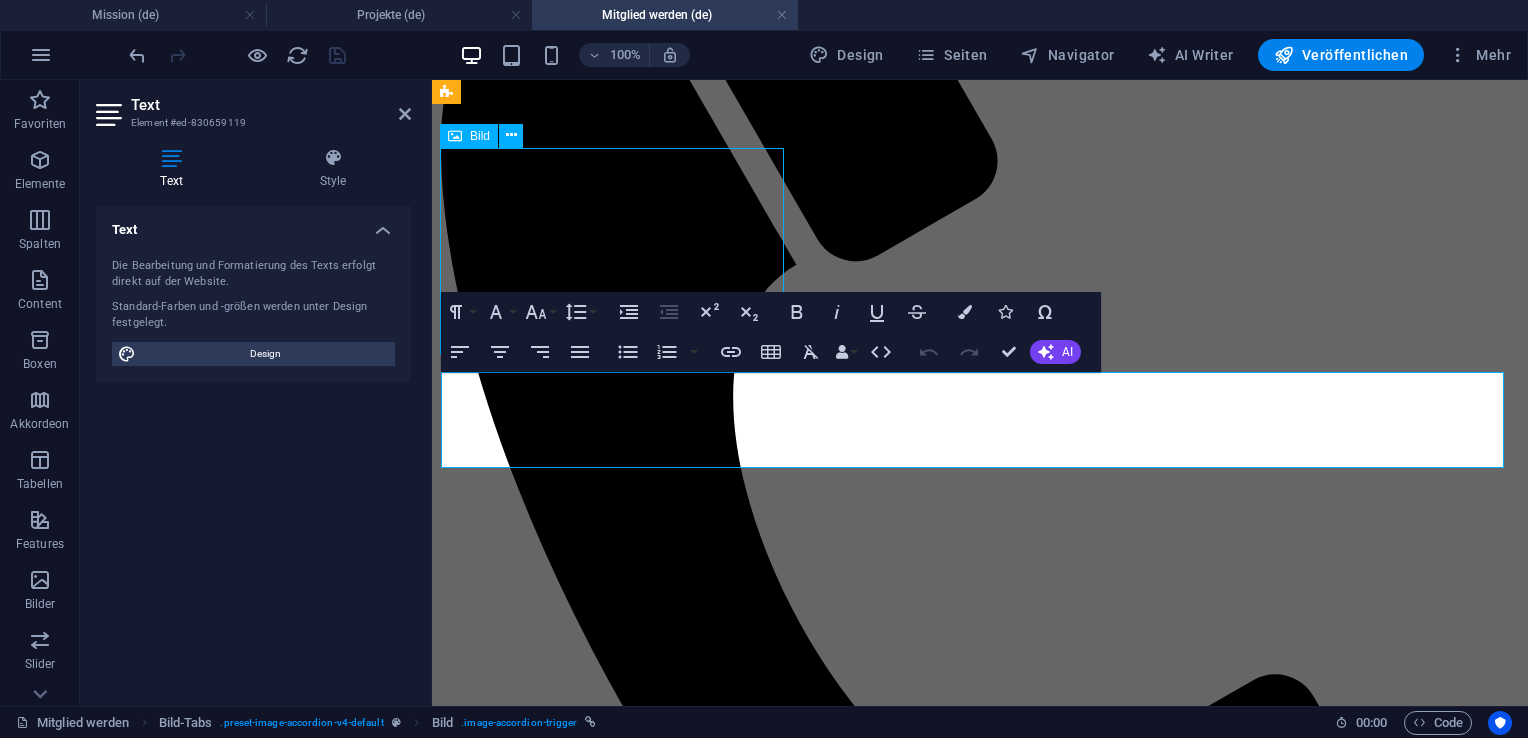scroll, scrollTop: 427, scrollLeft: 0, axis: vertical 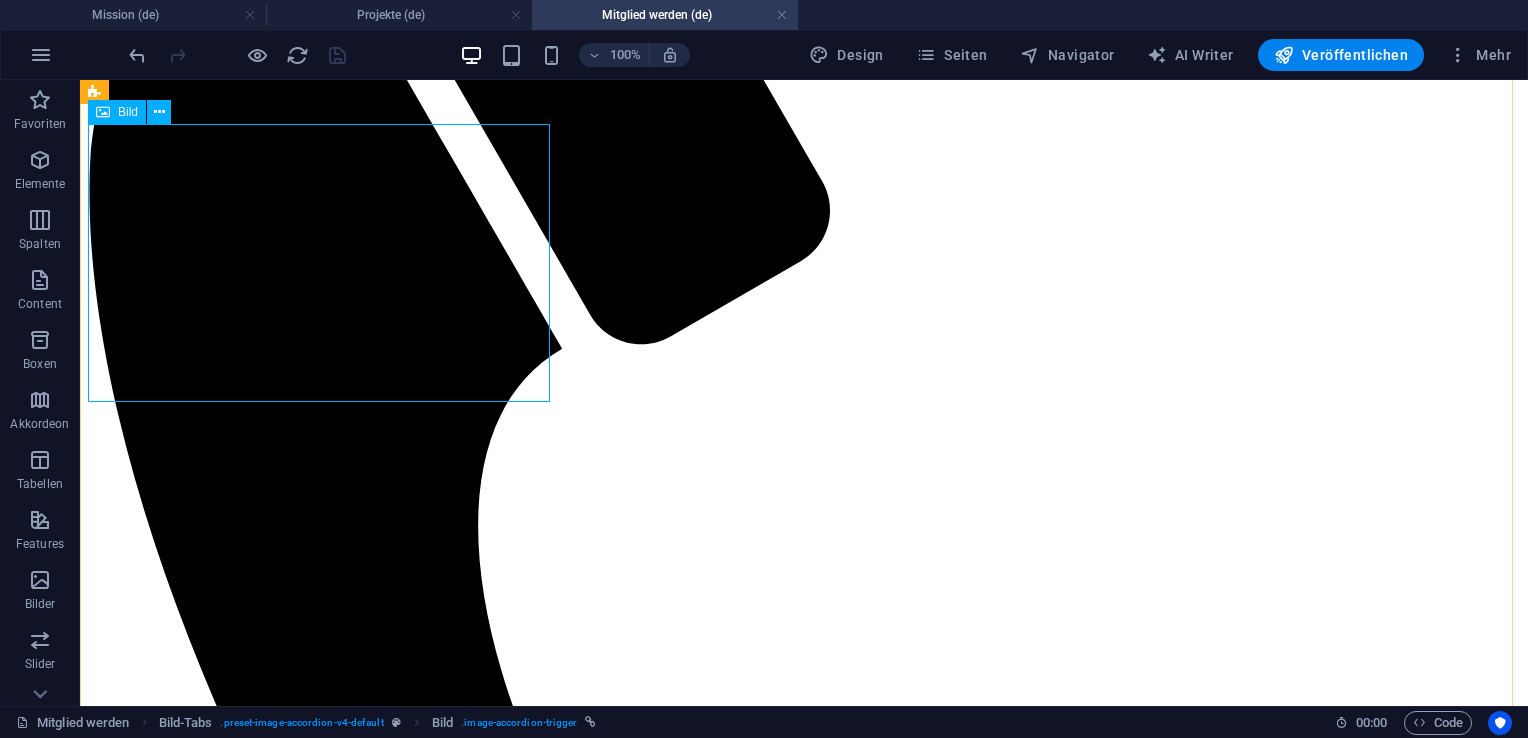 click on "Bild" at bounding box center (128, 112) 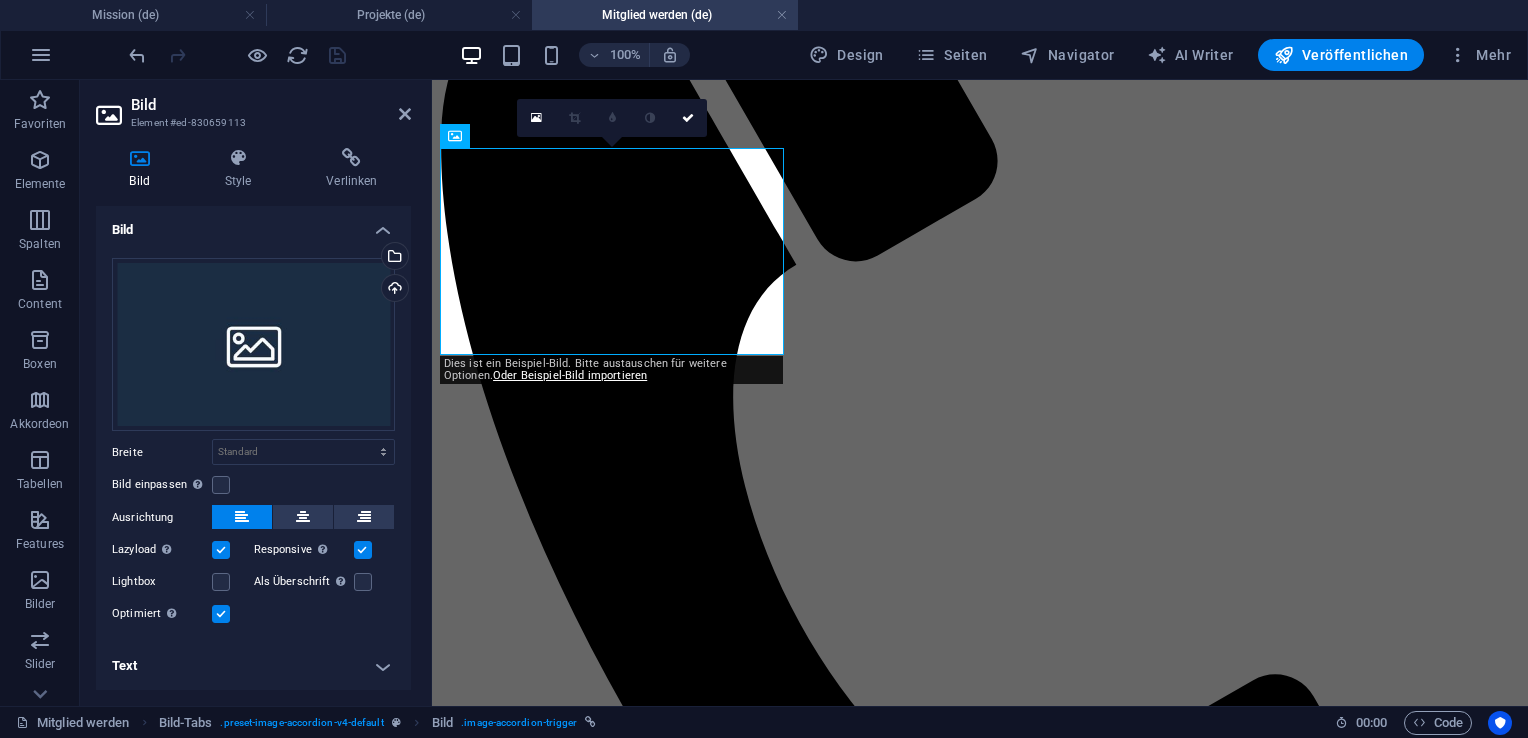 click on "Text" at bounding box center [253, 666] 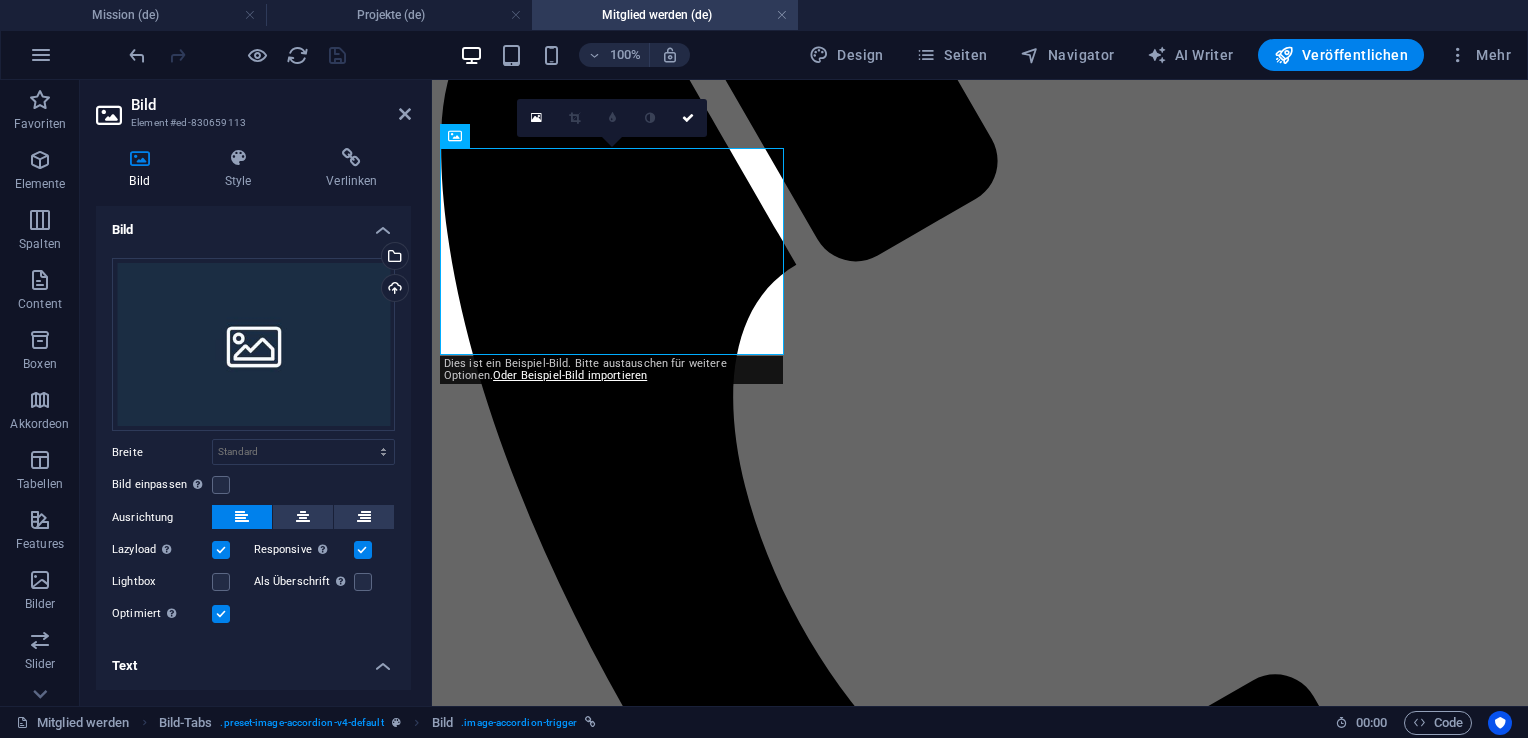 drag, startPoint x: 404, startPoint y: 498, endPoint x: 400, endPoint y: 597, distance: 99.08077 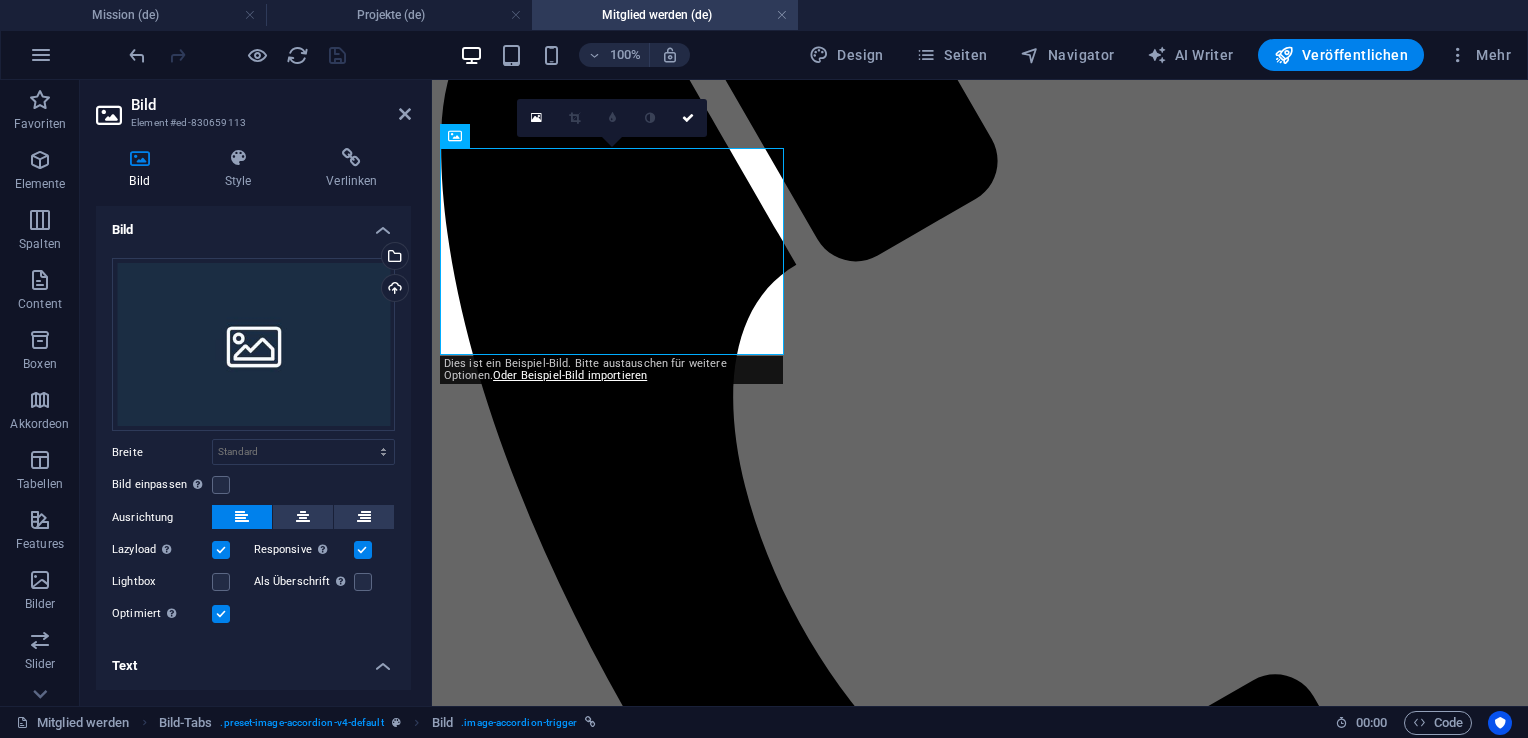 click on "Ziehe Dateien zum Hochladen hierher oder klicke hier, um aus Dateien oder kostenlosen Stockfotos & -videos zu wählen Wähle aus deinen Dateien, Stockfotos oder lade Dateien hoch Hochladen Breite Standard auto px rem % em vh vw Bild einpassen Bild automatisch anhand einer fixen Breite und Höhe einpassen Höhe Standard auto px Ausrichtung Lazyload Bilder auf Seite nachträglich laden. Verbessert Ladezeit (Pagespeed). Responsive Automatisch Retina-Bilder und kleinere Bilder auf Smartphones laden Lightbox Als Überschrift Das Bild in eine H1-Überschrift einfügen. Nützlich, um dem Alternativtext die Gewichtung einer H1-Überschrift zu geben, z.B. für das Logo. Deaktiviert lassen, wenn unklar. Optimiert Bilder werden komprimiert für eine bessere Ladegeschwindigkeit der Website. Position Richtung Benutzerdefiniert X-Versatz 50 px rem % vh vw Y-Versatz 50 px rem % vh vw" at bounding box center [253, 442] 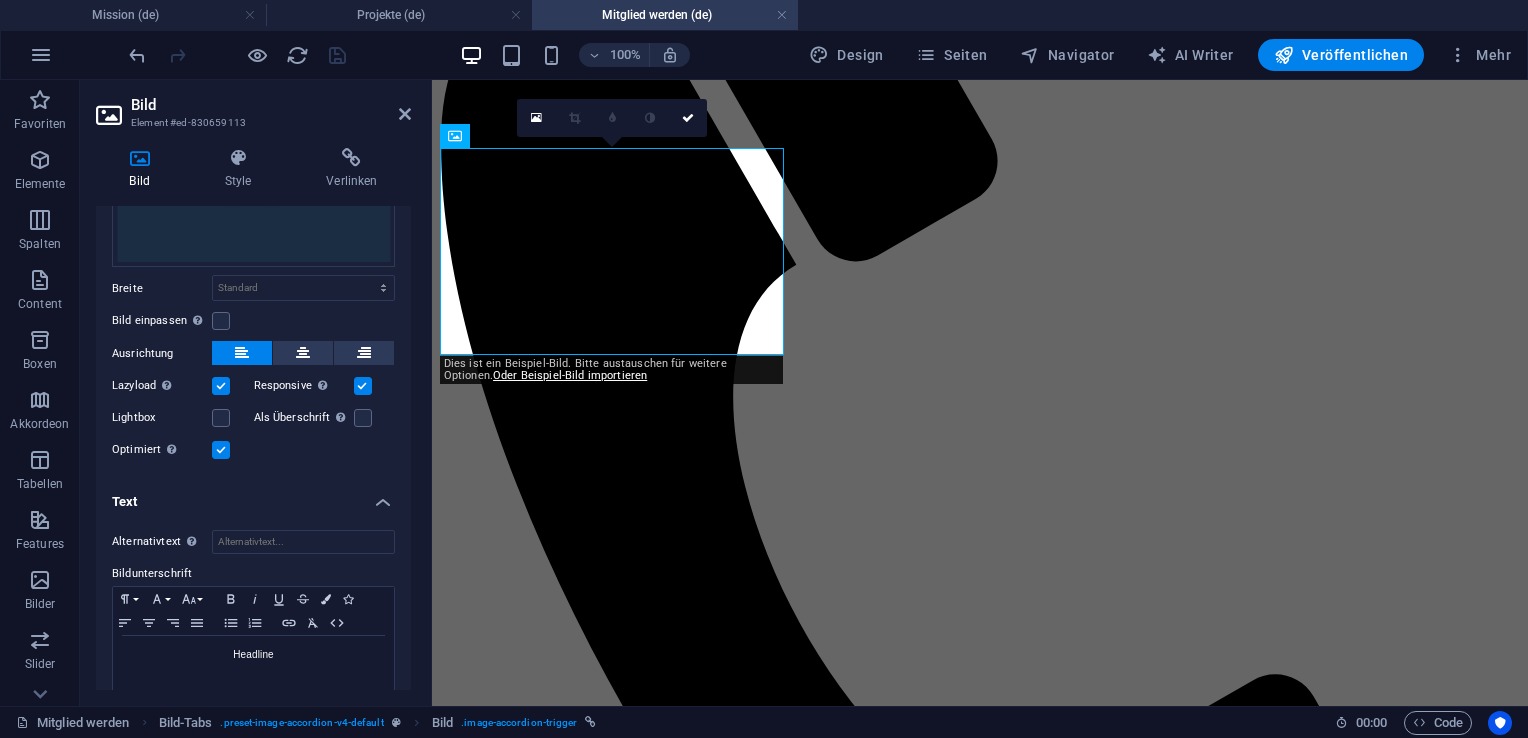 scroll, scrollTop: 184, scrollLeft: 0, axis: vertical 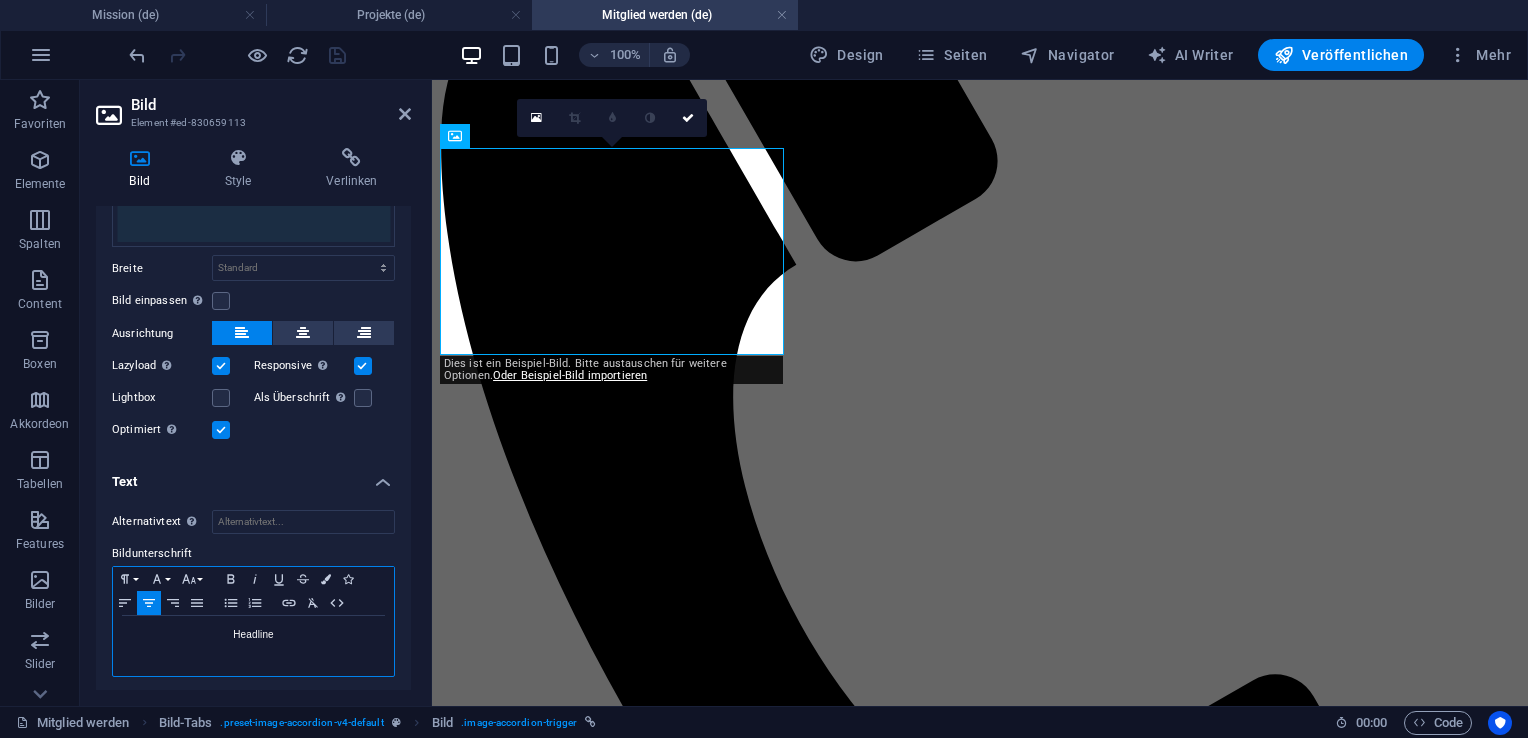 click on "Headline" at bounding box center [253, 635] 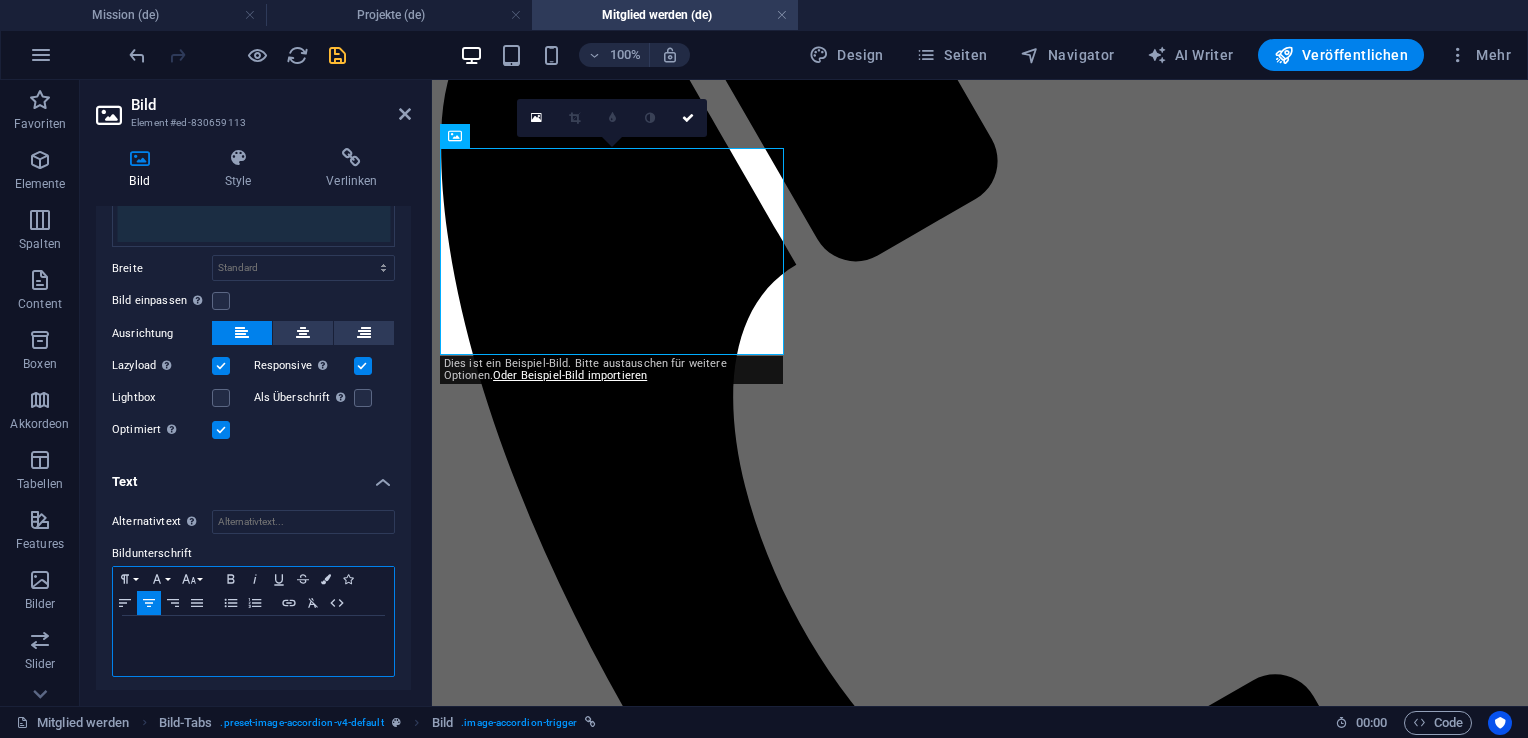 type 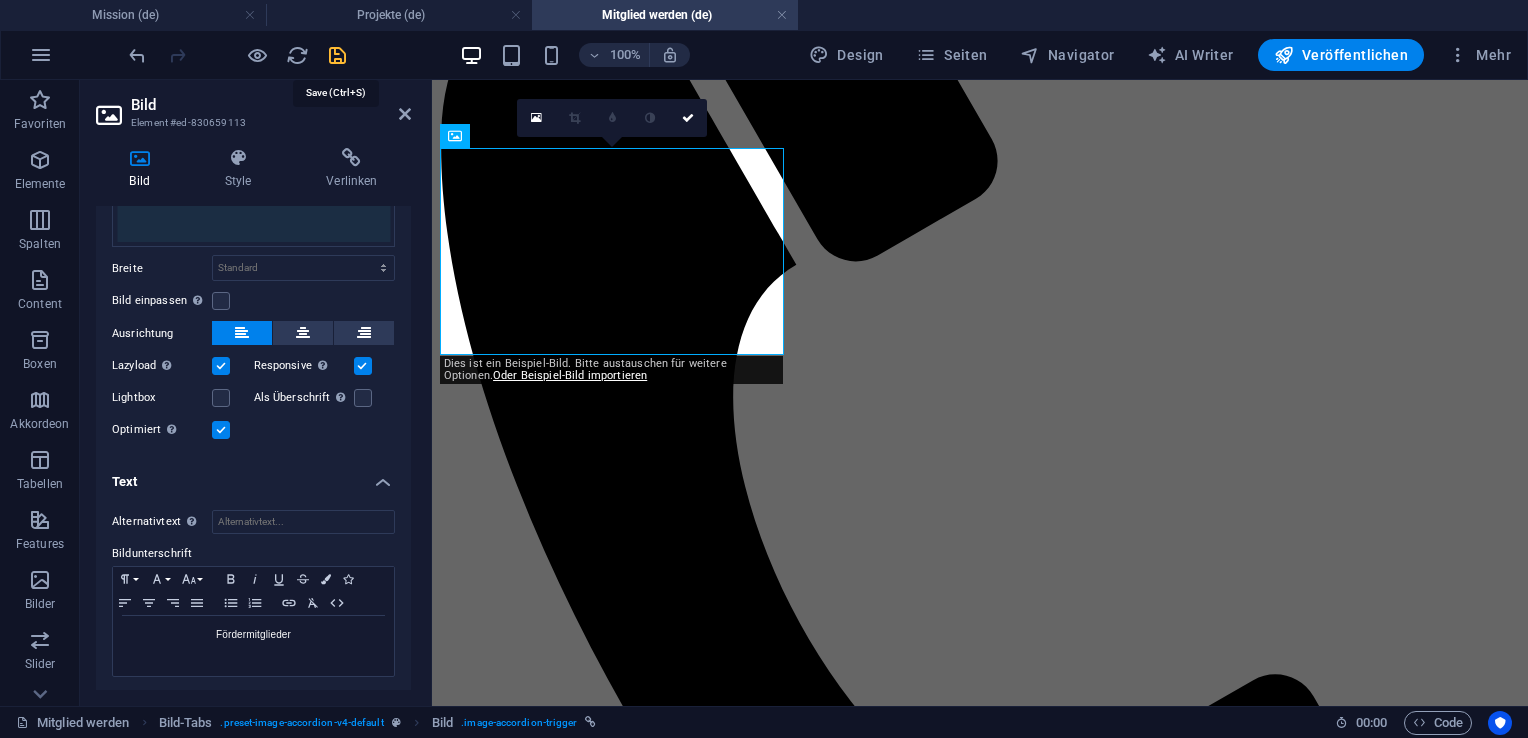 click at bounding box center [337, 55] 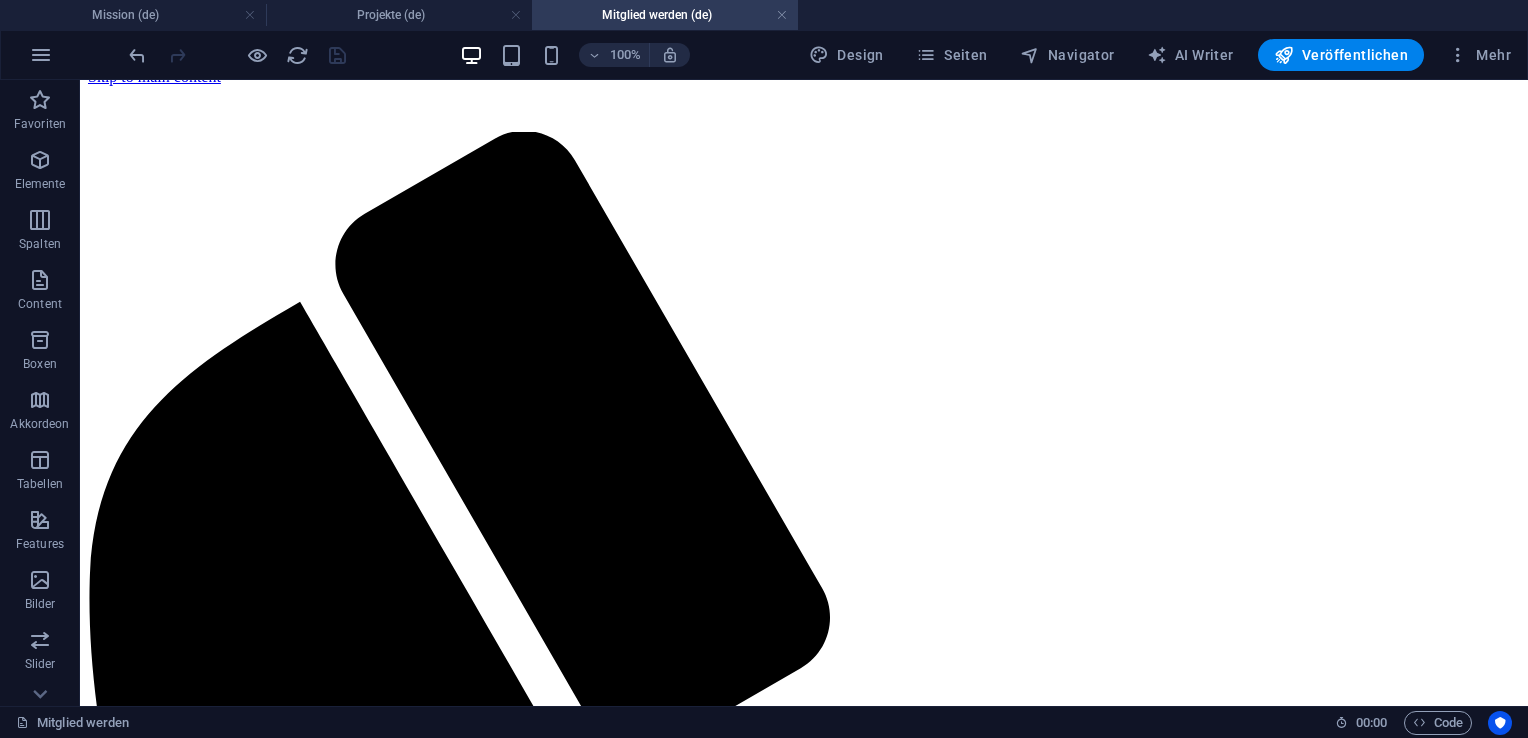scroll, scrollTop: 30, scrollLeft: 0, axis: vertical 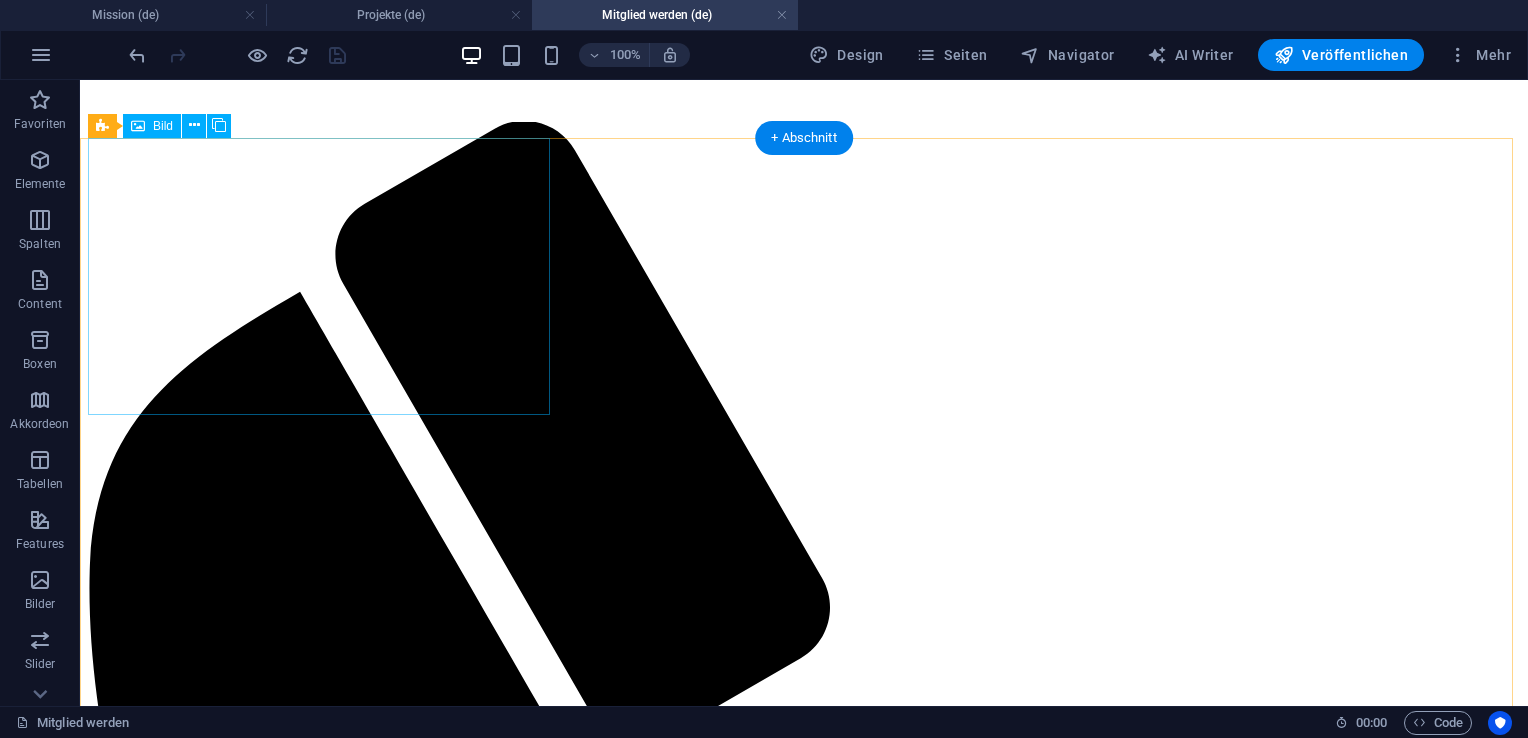 click on "Headline" at bounding box center (804, 2369) 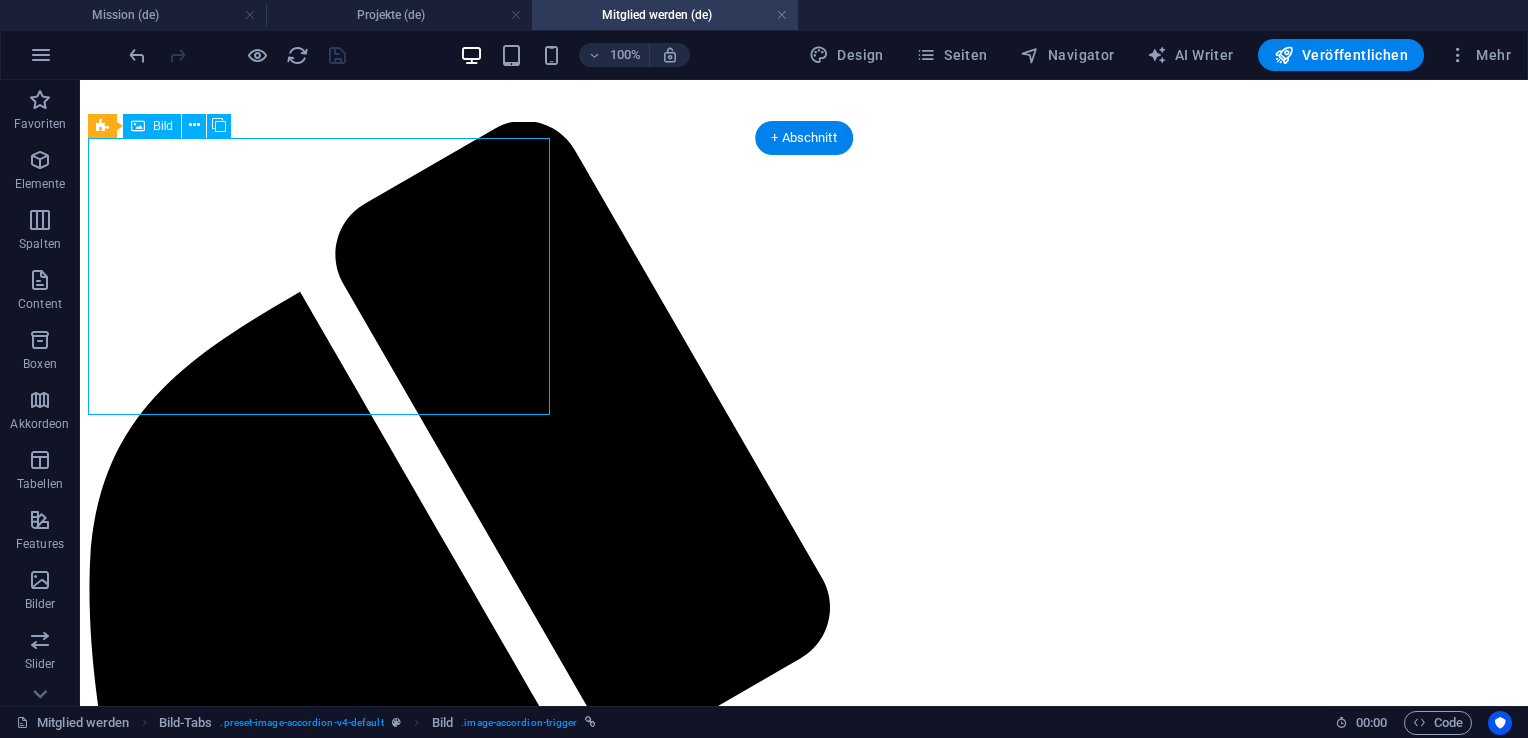 click on "Headline" at bounding box center (804, 2369) 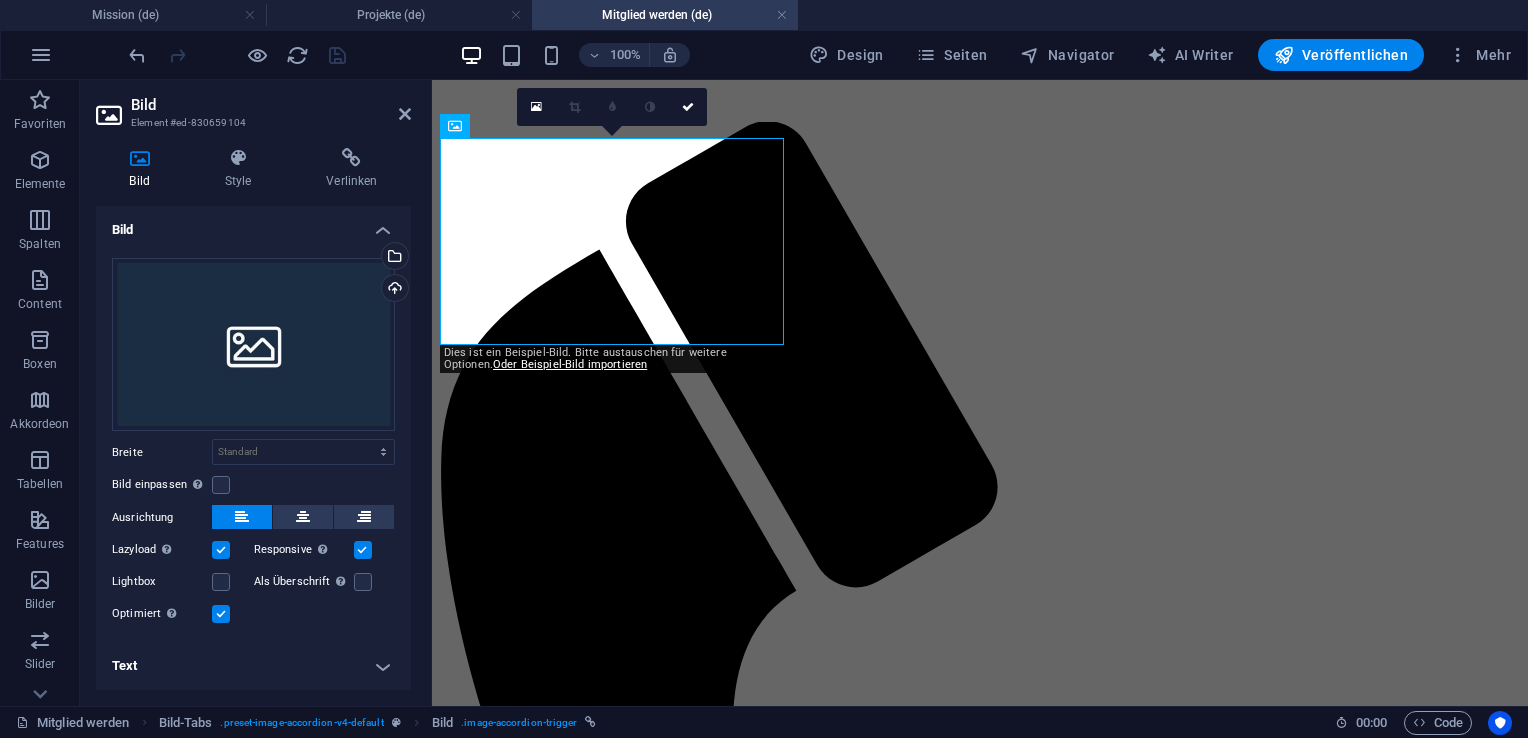 click on "Text" at bounding box center (253, 666) 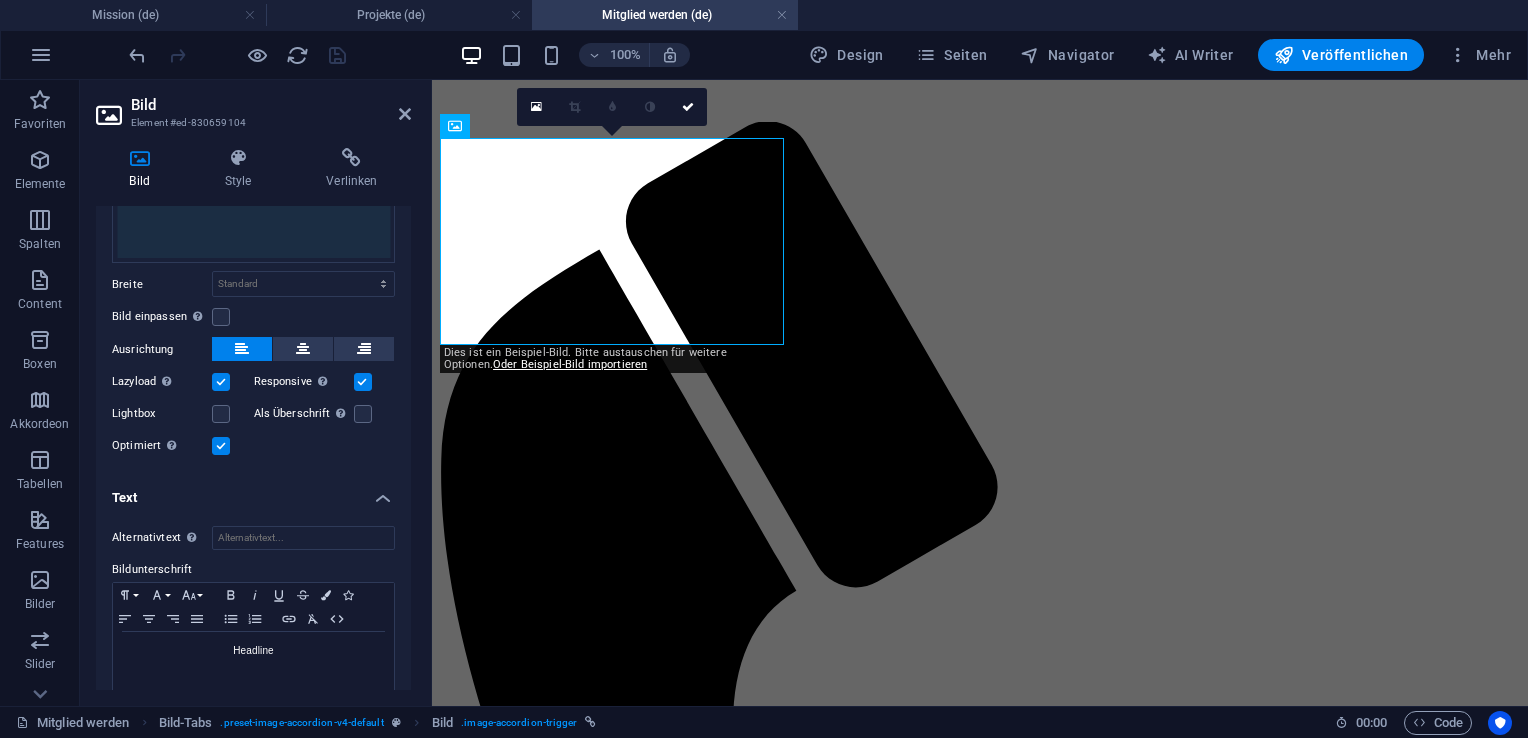 scroll, scrollTop: 184, scrollLeft: 0, axis: vertical 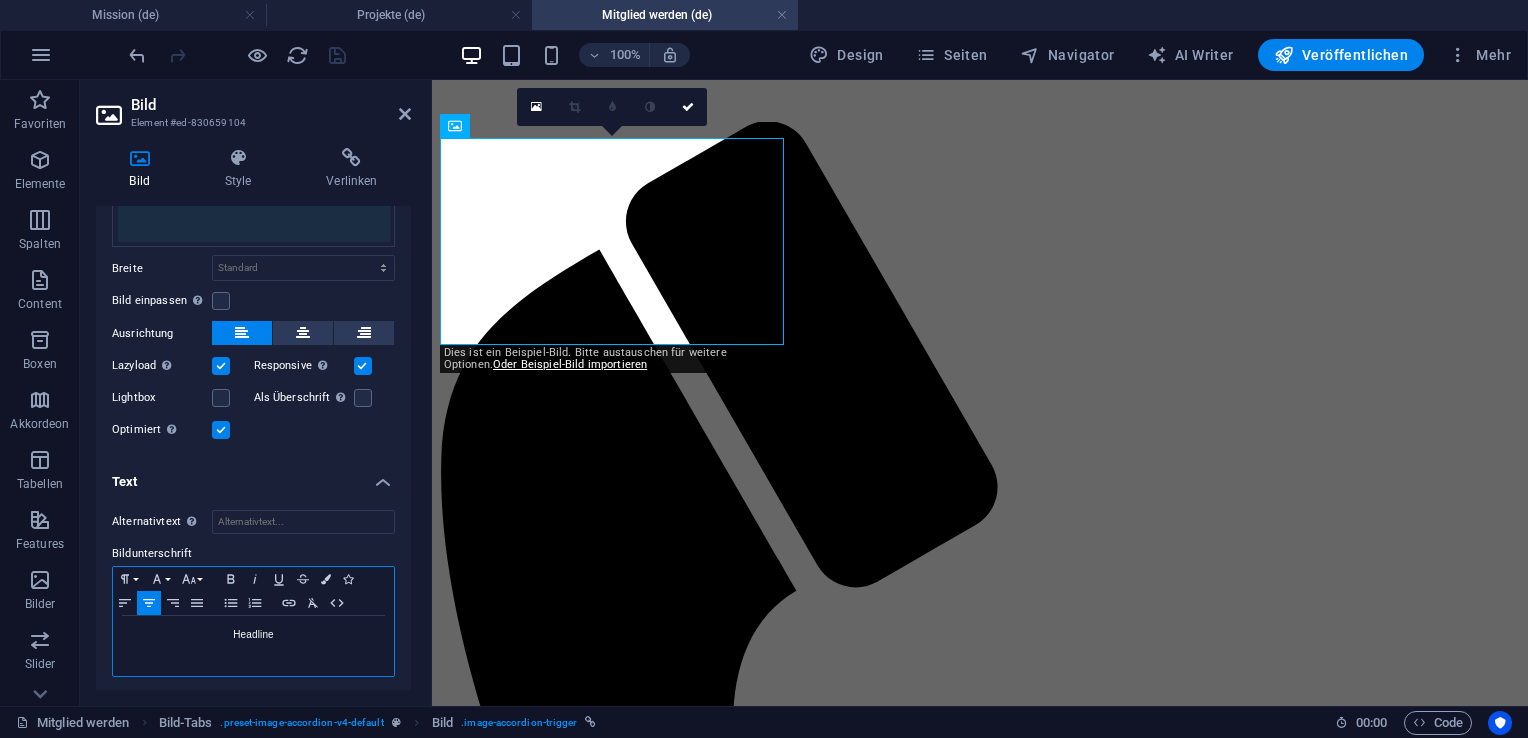 click on "Headline" at bounding box center (253, 635) 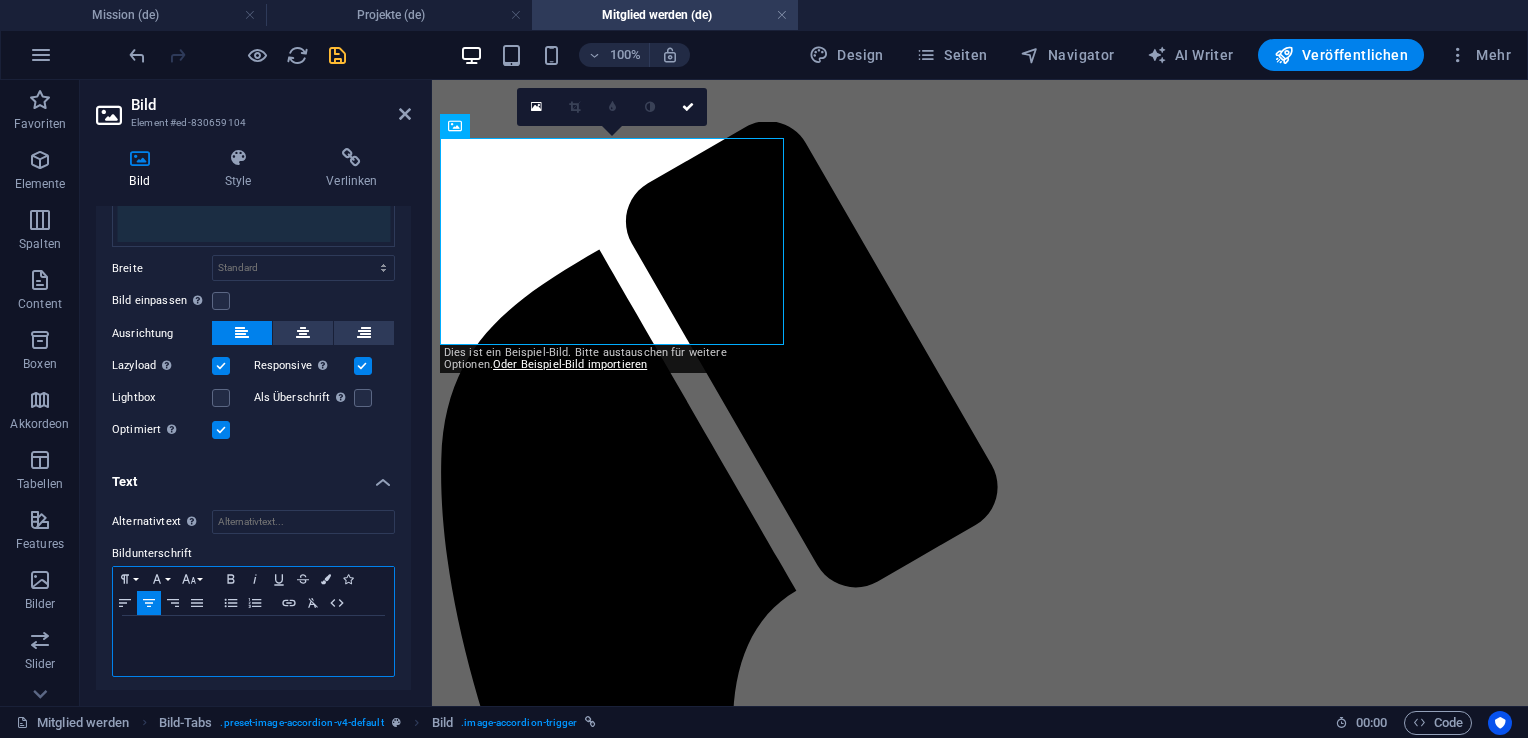 type 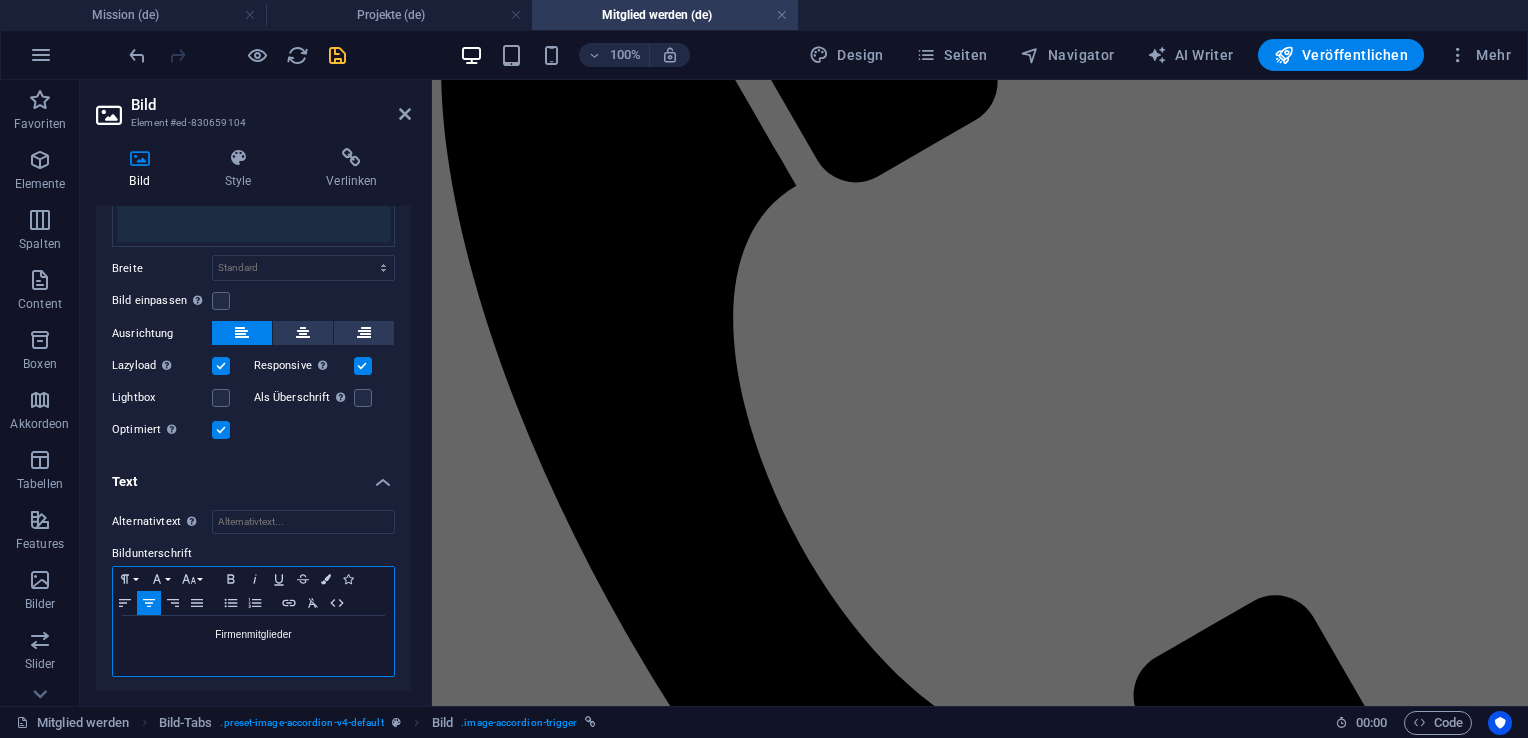 scroll, scrollTop: 437, scrollLeft: 0, axis: vertical 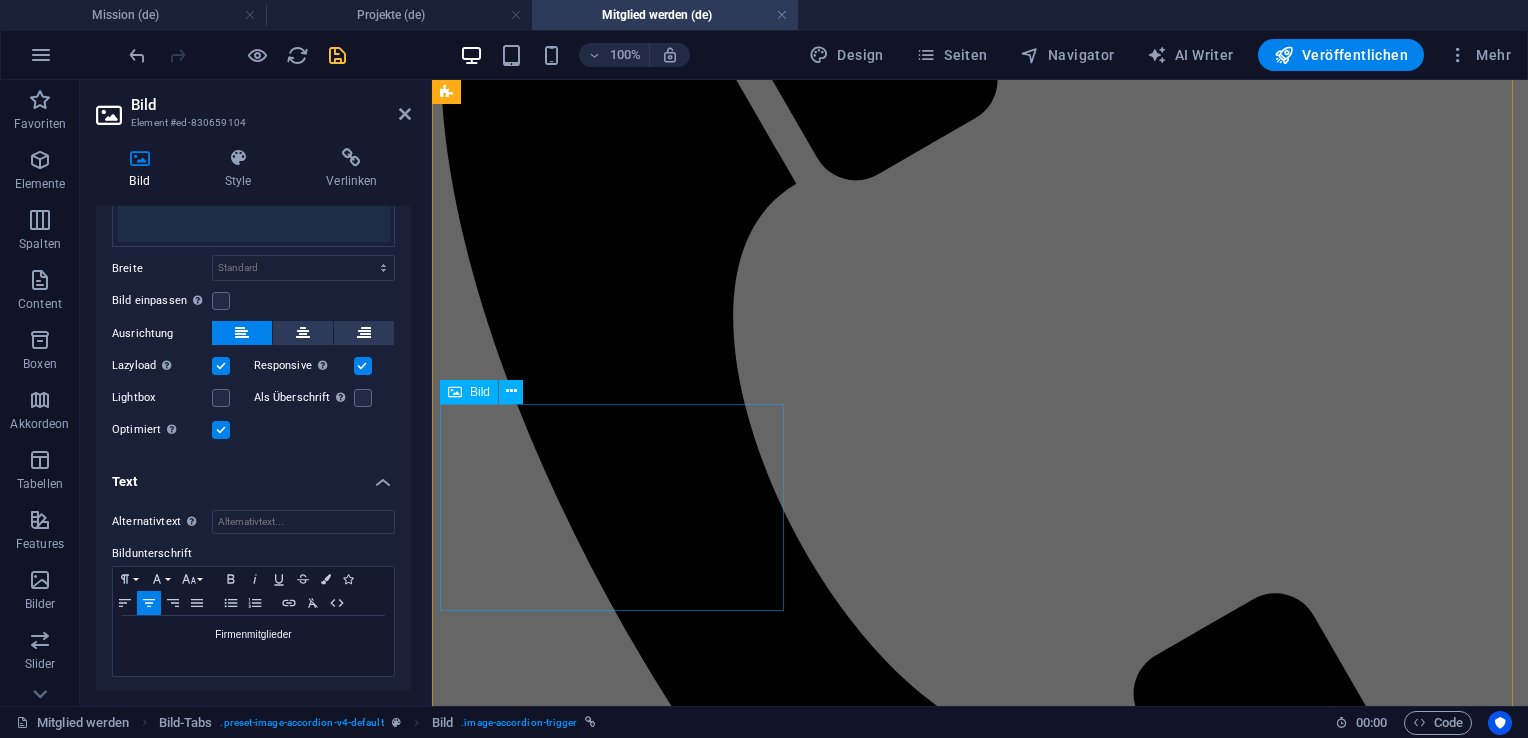 click on "Headline" at bounding box center [980, 2784] 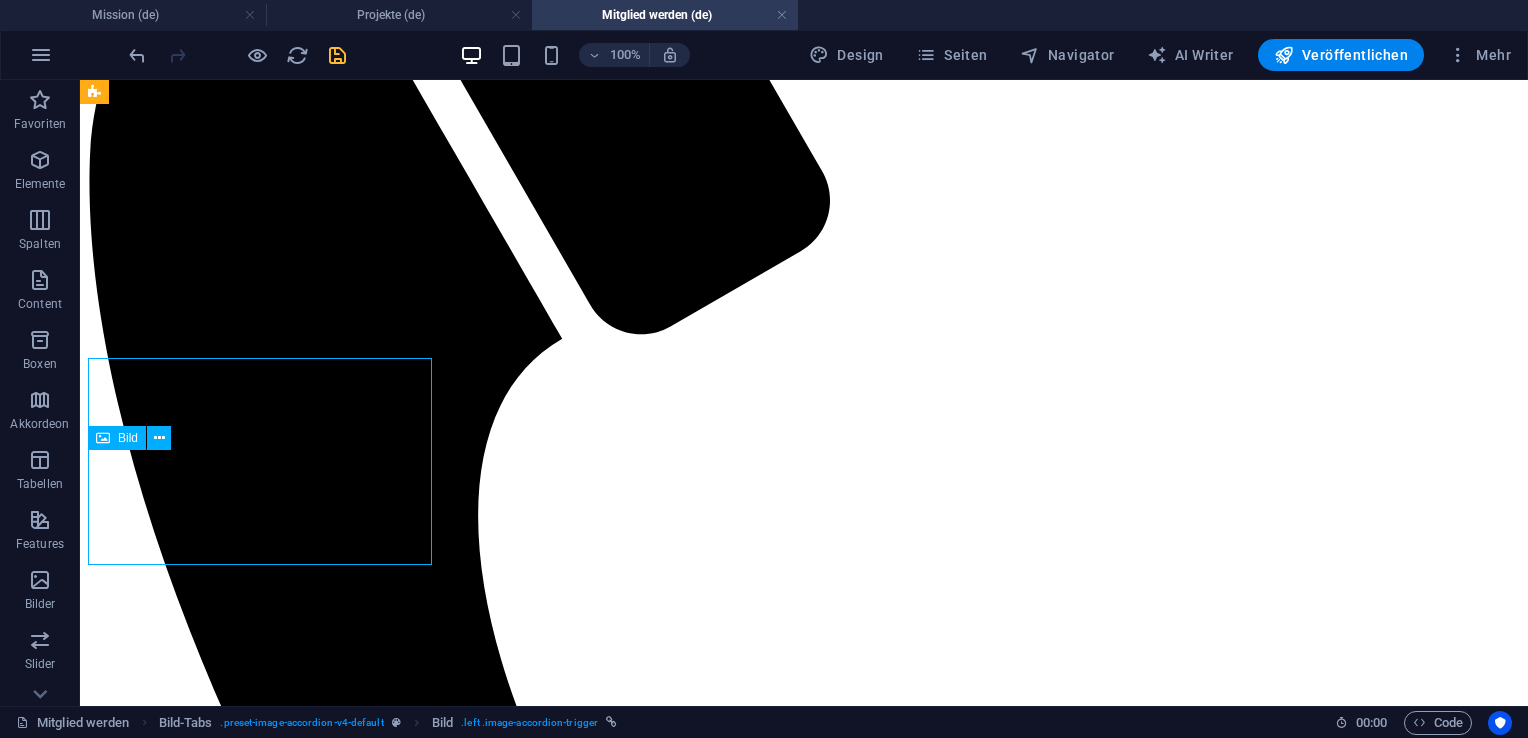 scroll, scrollTop: 484, scrollLeft: 0, axis: vertical 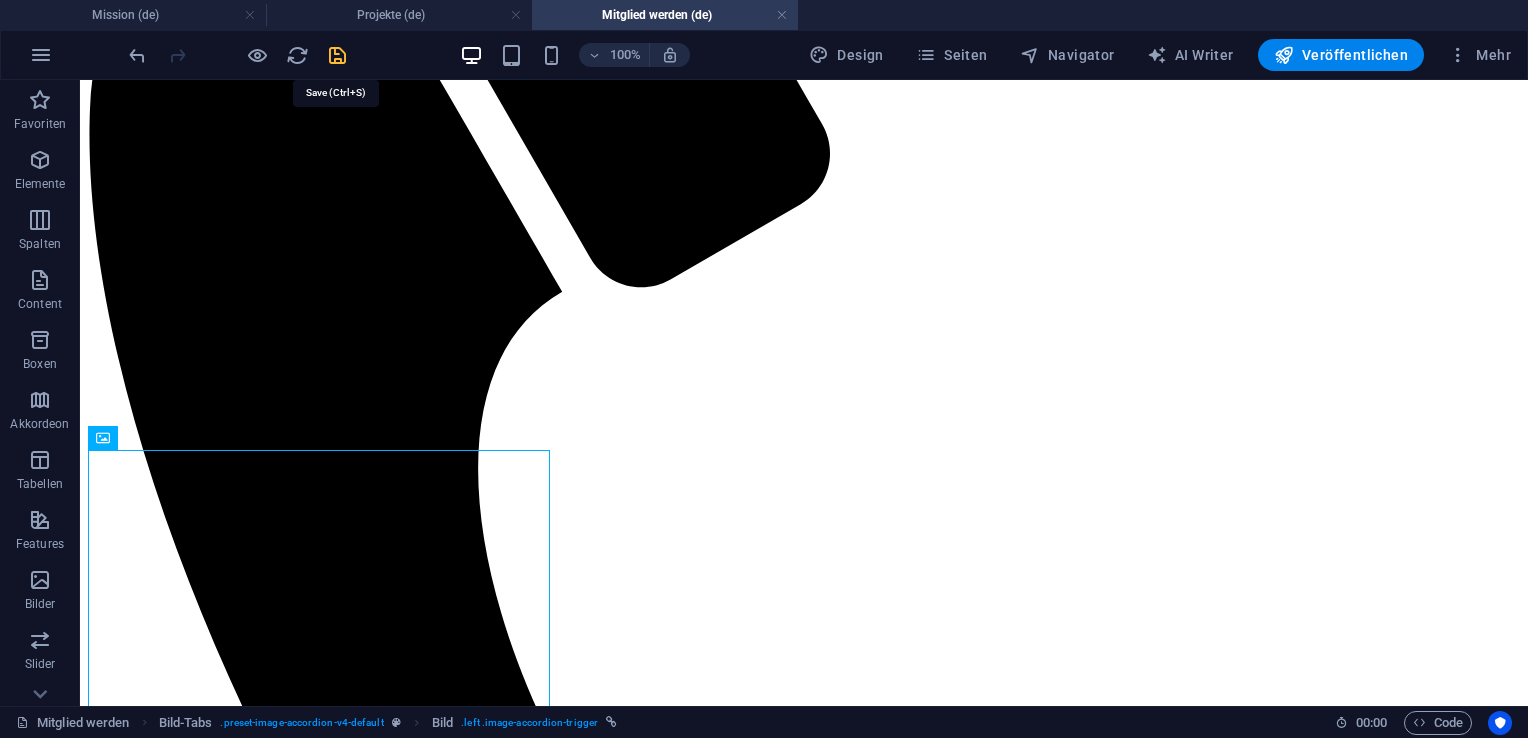 click at bounding box center [337, 55] 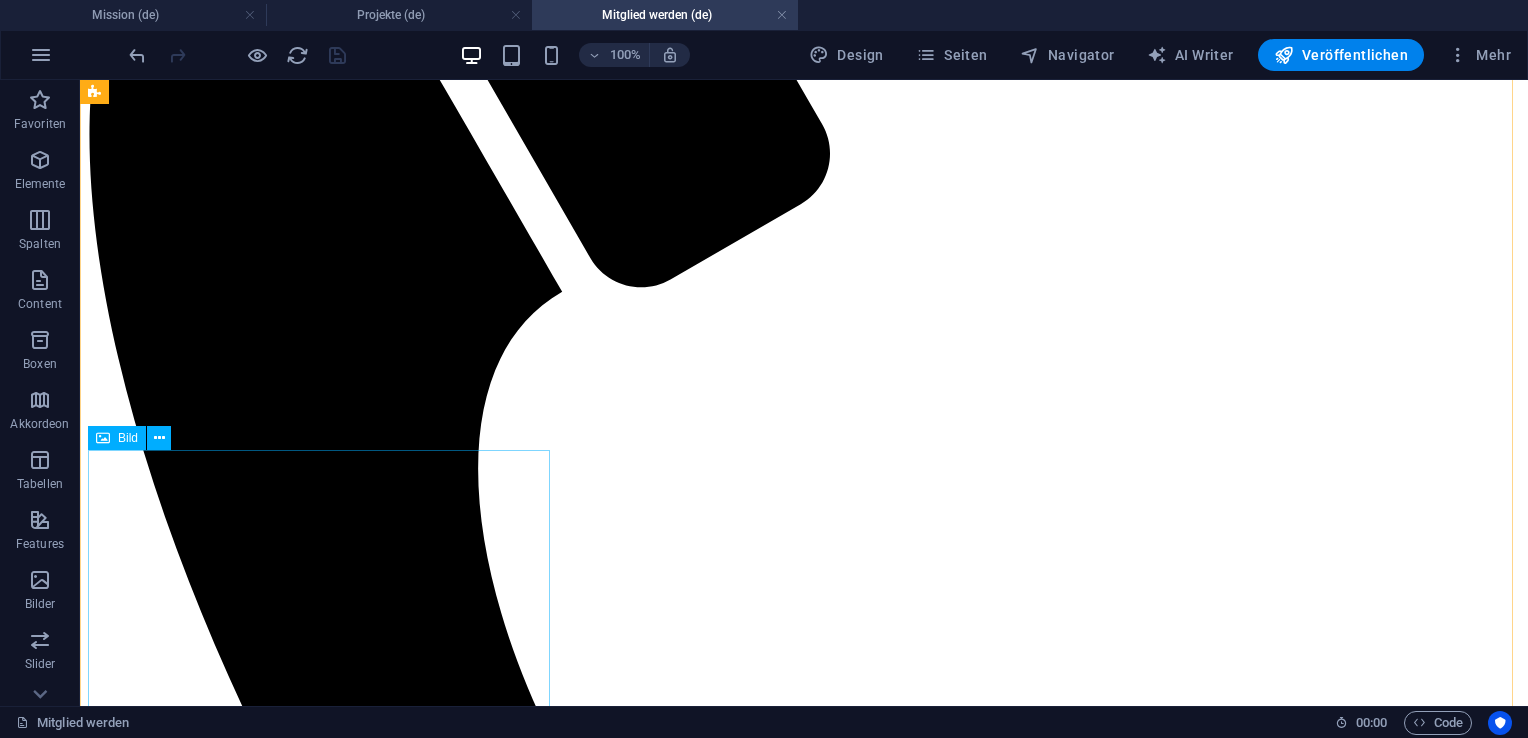 click on "Headline" at bounding box center [804, 3271] 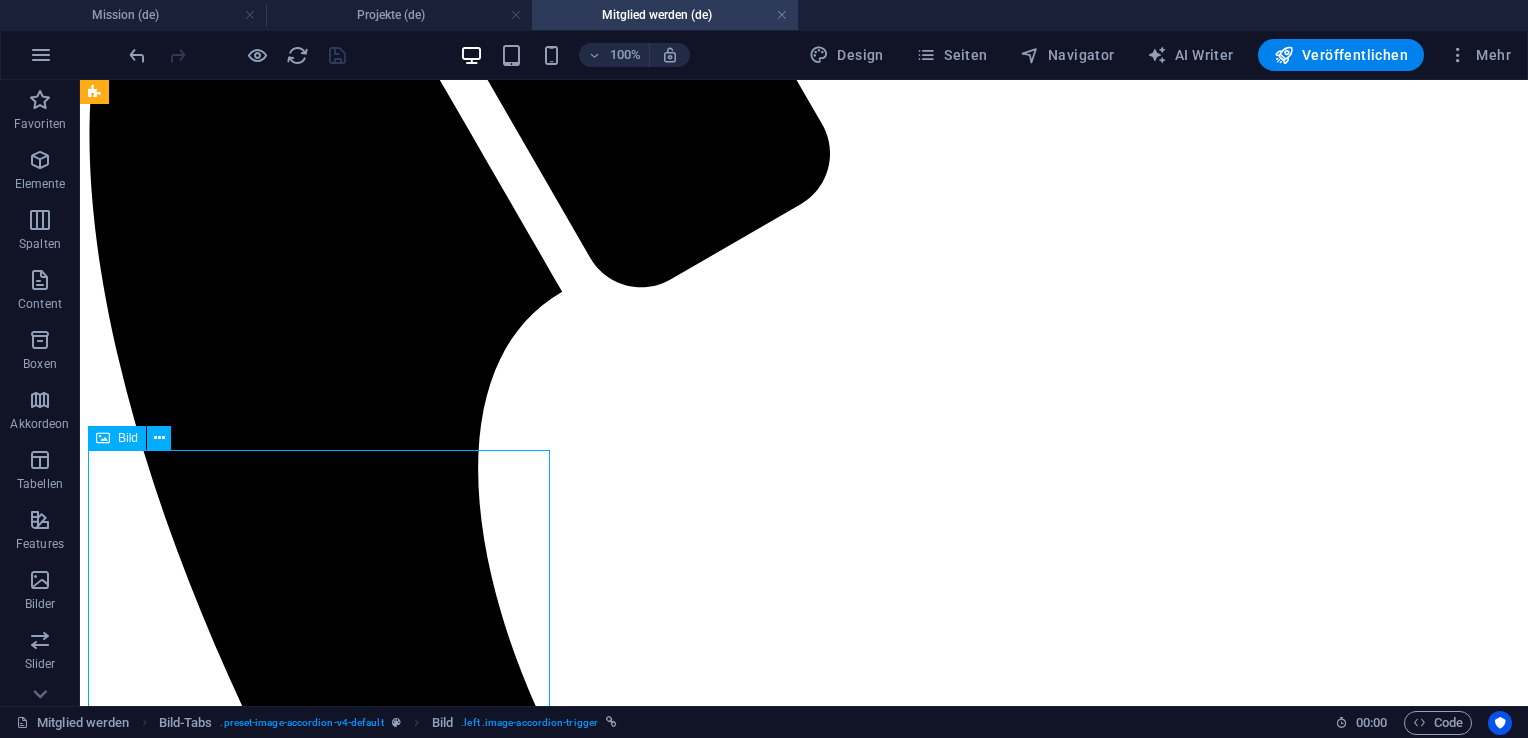 click on "Headline" at bounding box center (804, 3271) 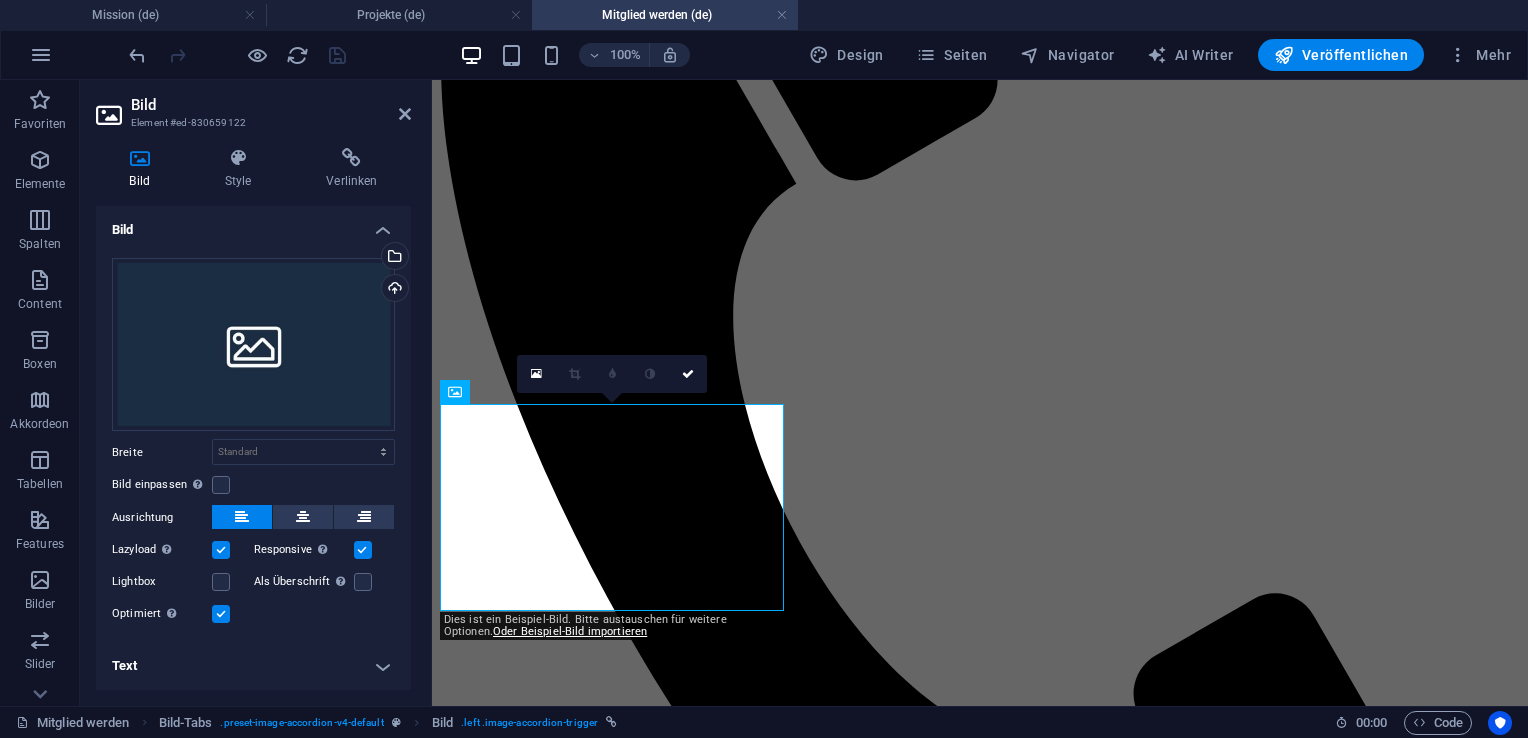 click on "Text" at bounding box center [253, 666] 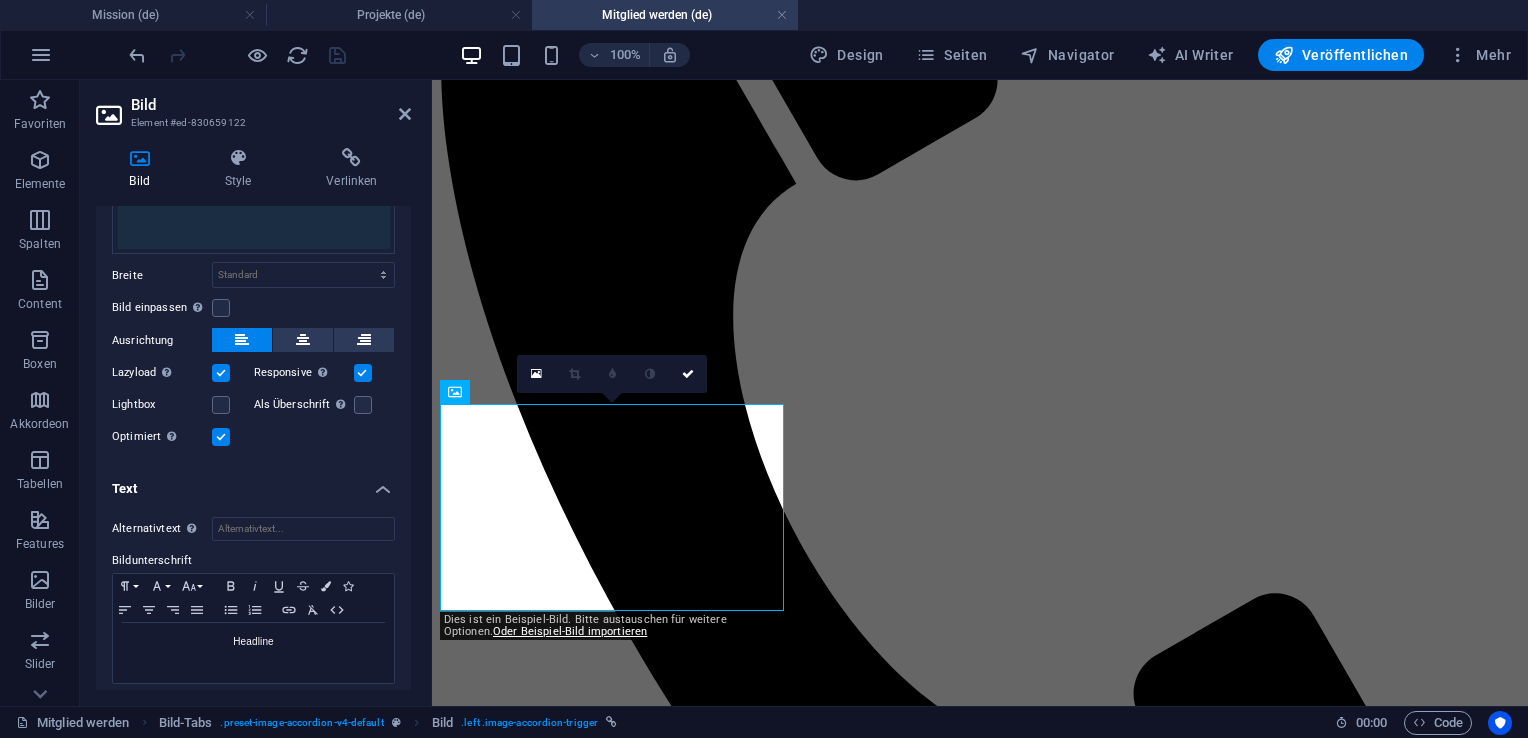 scroll, scrollTop: 184, scrollLeft: 0, axis: vertical 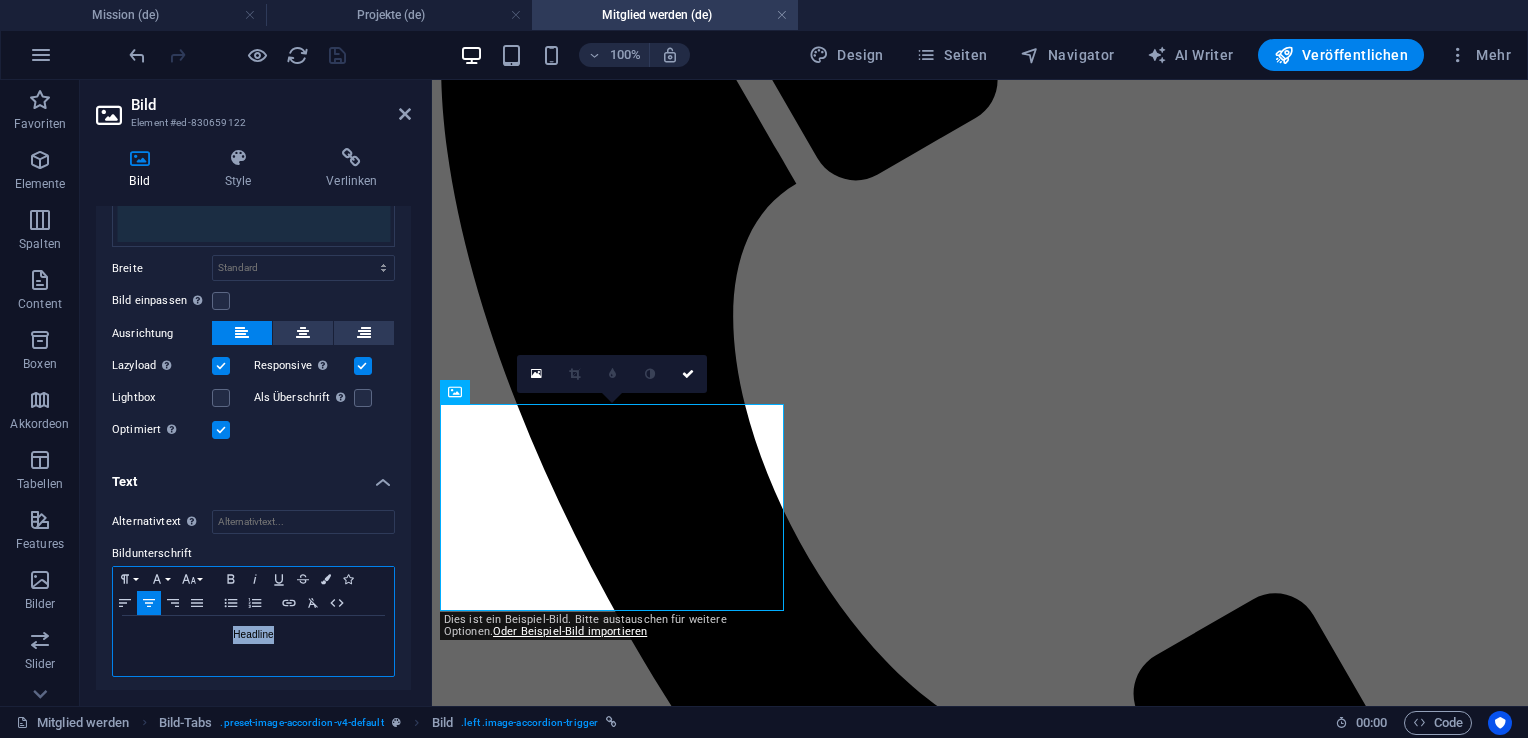 drag, startPoint x: 306, startPoint y: 638, endPoint x: 217, endPoint y: 626, distance: 89.80534 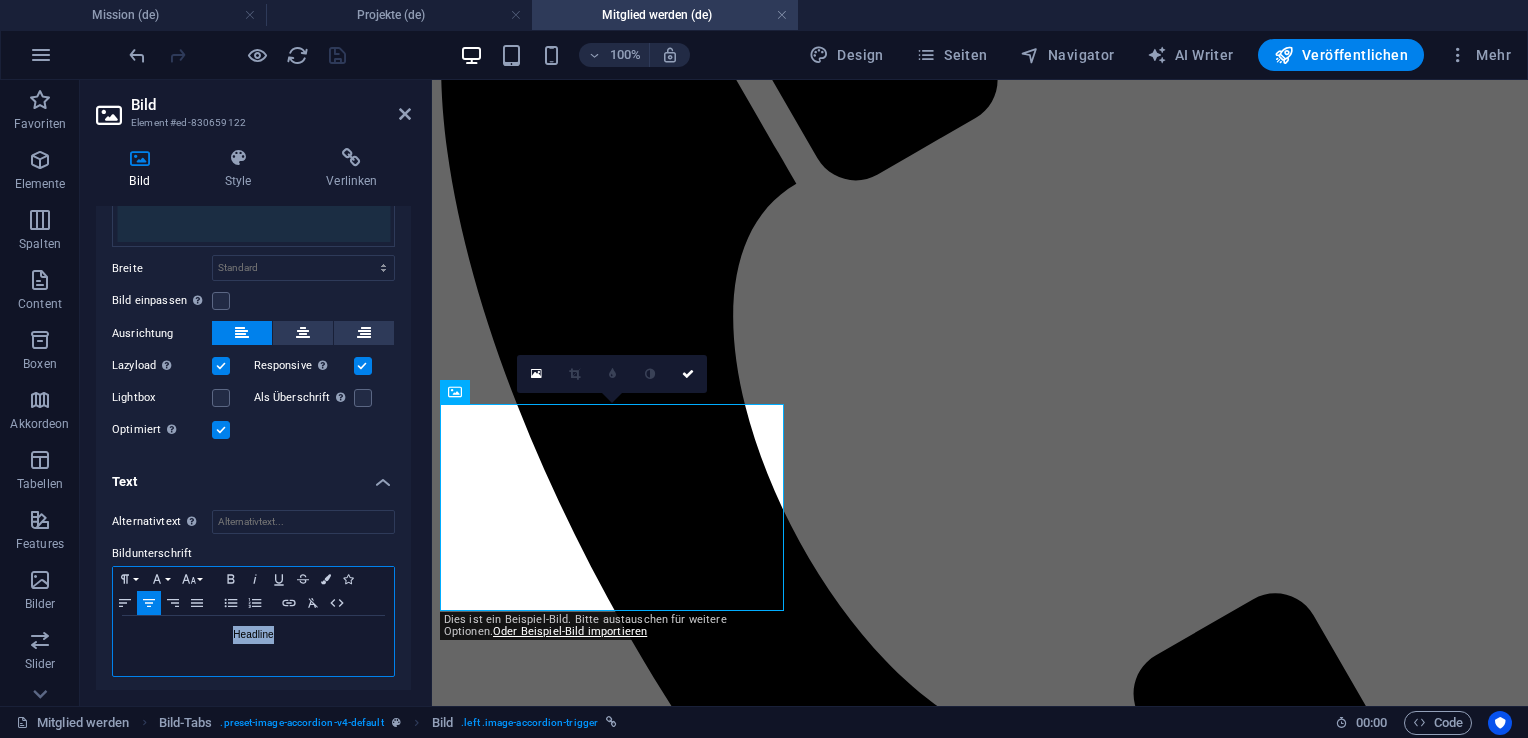 click on "Headline" at bounding box center (253, 635) 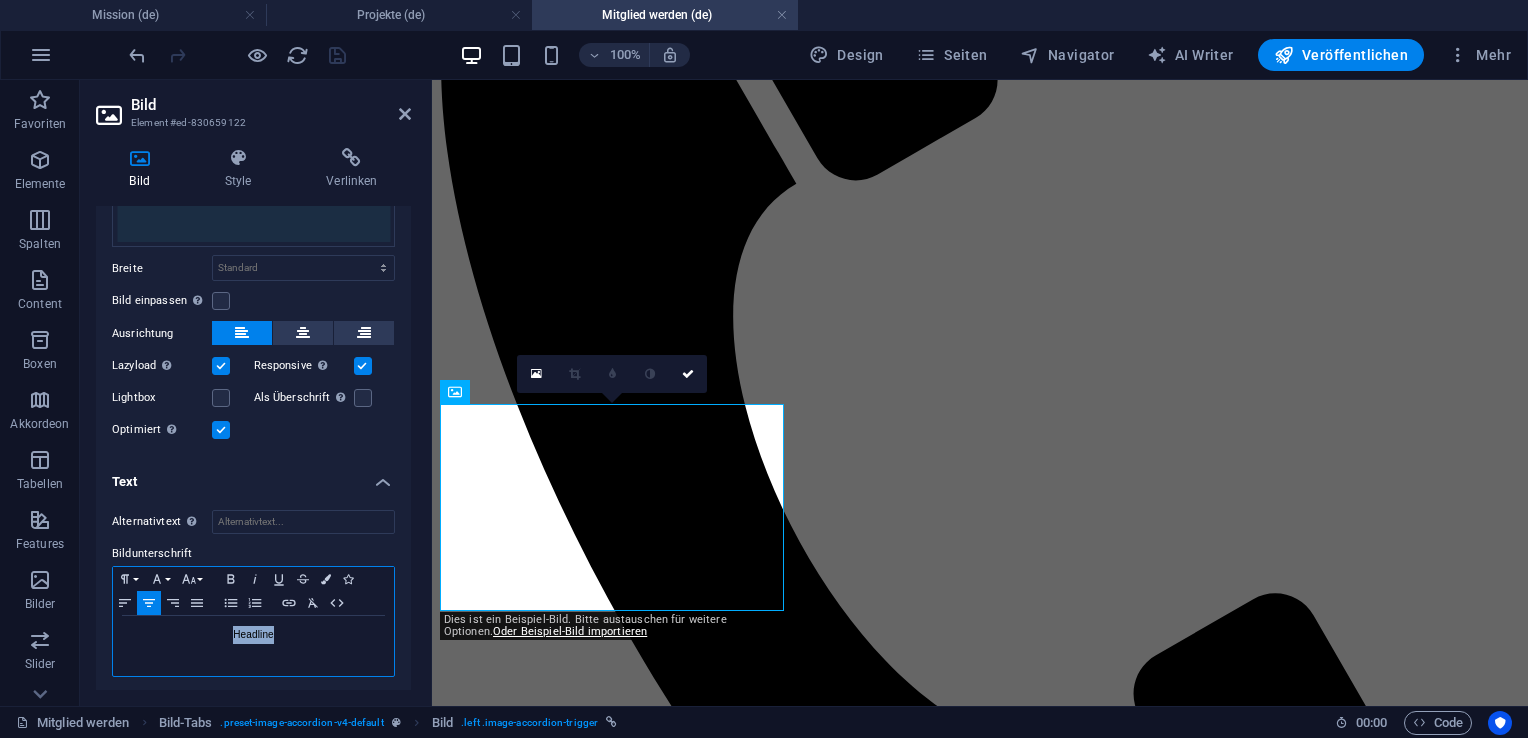type 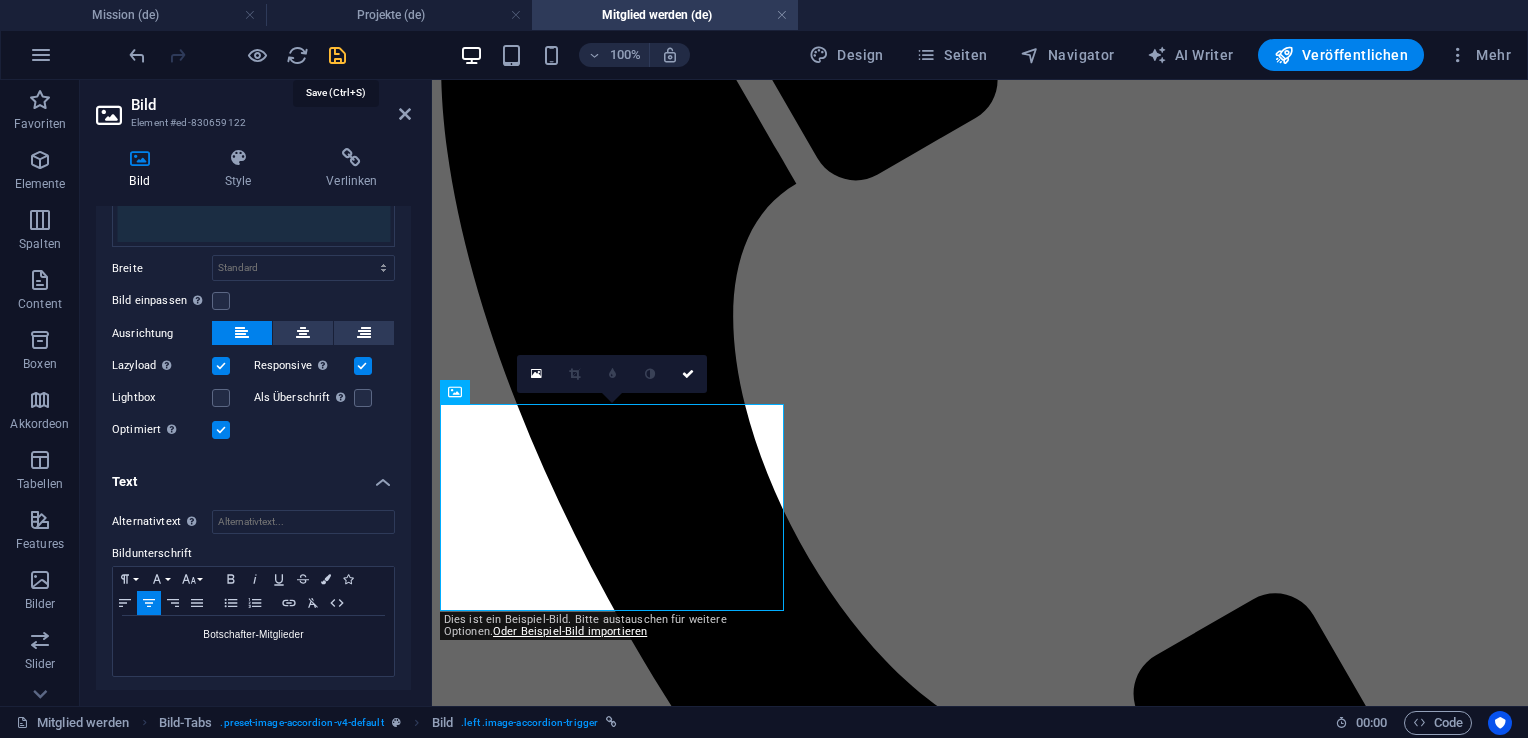 click at bounding box center (337, 55) 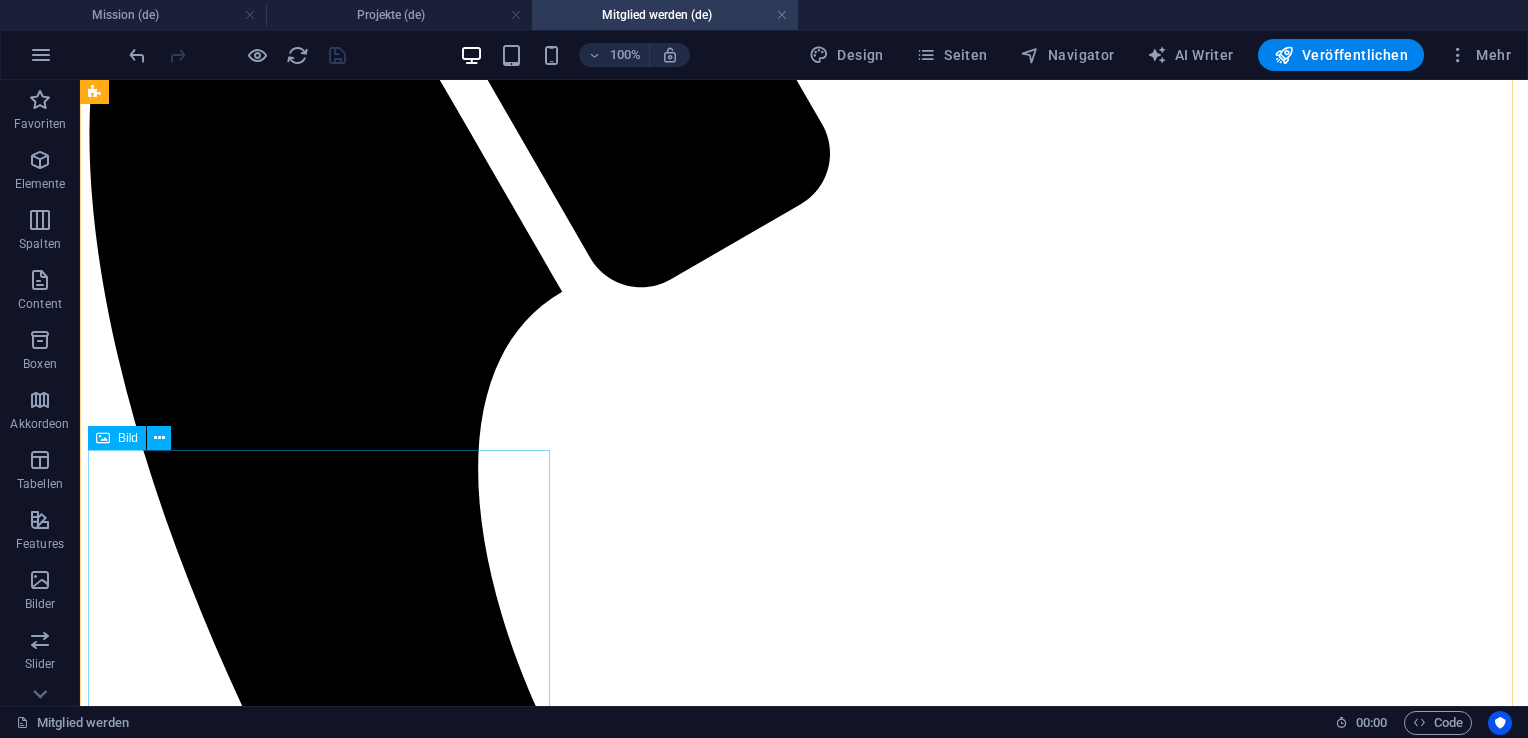 click on "Botschafter-Mitglieder" at bounding box center [804, 3087] 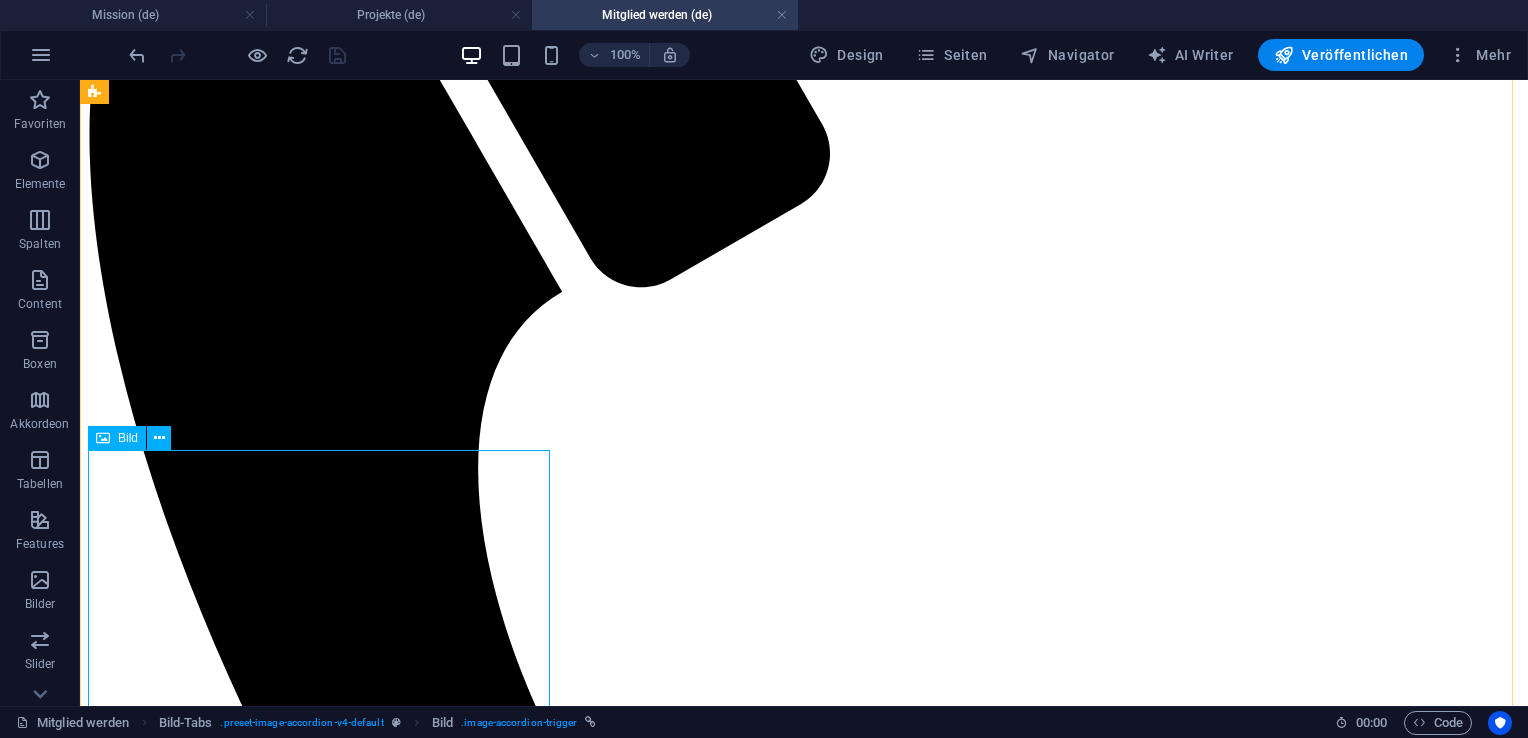 click on "Botschafter-Mitglieder" at bounding box center [804, 3087] 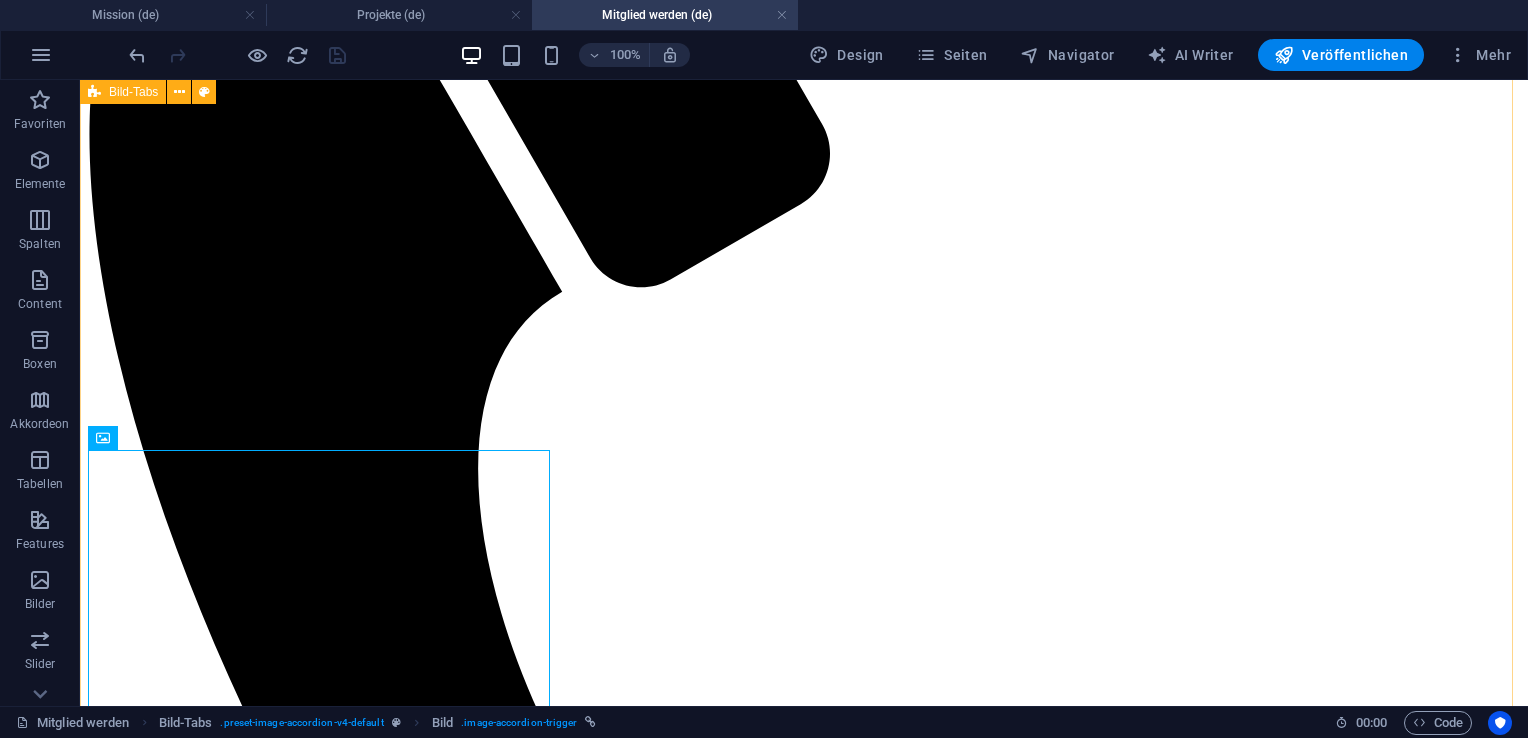 click on "Firmenmitglieder Lorem ipsum dolor sit amet, consectetur adipisicing elit. Natus, dolores, at, nisi eligendi repellat voluptatem minima officia veritatis quasi animi porro laudantium dicta dolor voluptate non maiores ipsum reprehenderit odio fugiat reiciendis consectetur fuga pariatur libero accusantium quod minus odit debitis cumque quo adipisci vel vitae aliquid corrupti perferendis voluptates. Fördermitglieder Lorem ipsum dolor sit amet, consectetur adipisicing elit. Natus, dolores, at, nisi eligendi repellat voluptatem minima officia veritatis quasi animi porro laudantium dicta dolor voluptate non maiores ipsum reprehenderit odio fugiat reiciendis consectetur fuga pariatur libero accusantium quod minus odit debitis cumque quo adipisci vel vitae aliquid corrupti perferendis voluptates. Botschafter-Mitglieder" at bounding box center (804, 2527) 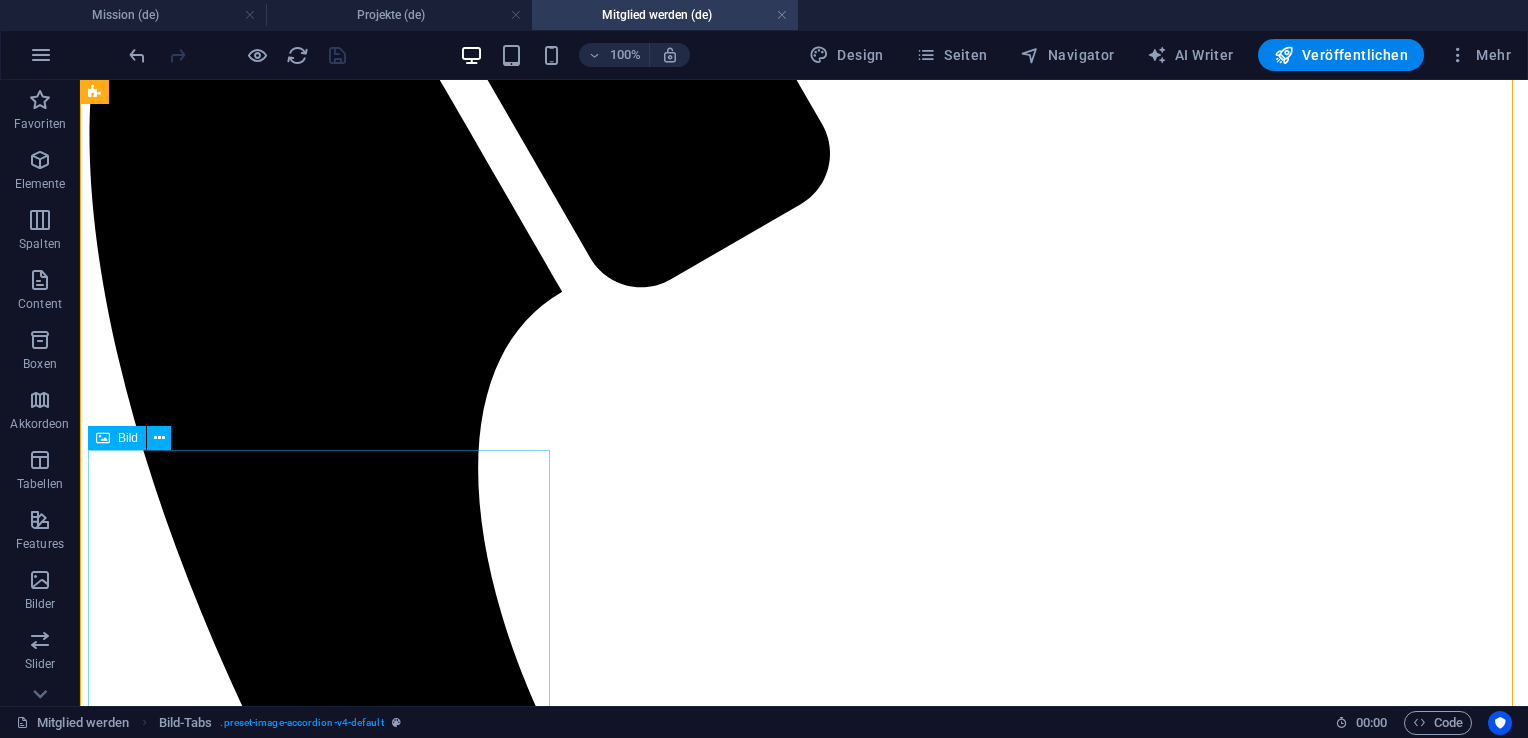 click on "Botschafter-Mitglieder" at bounding box center [804, 3087] 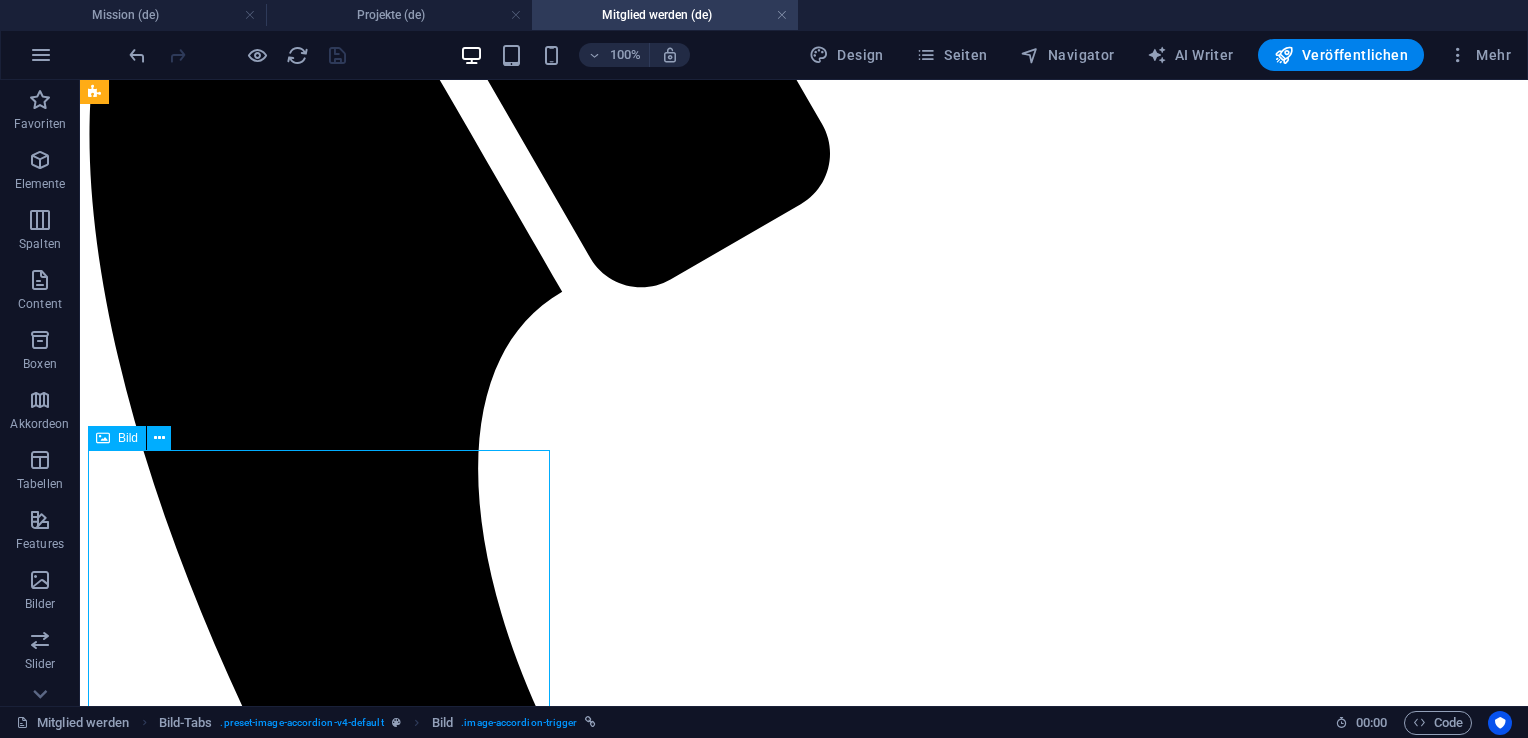 click on "Botschafter-Mitglieder" at bounding box center (804, 3087) 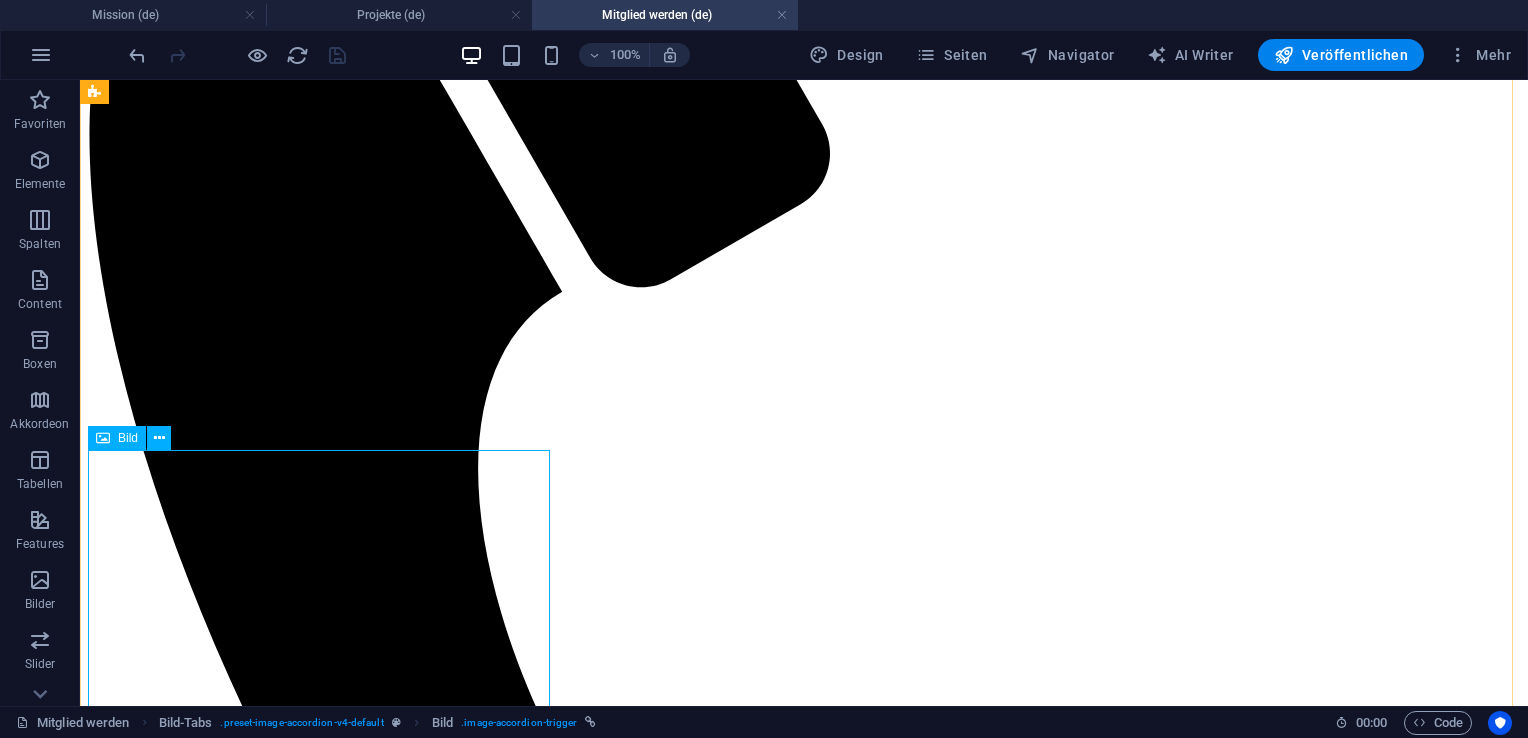 click on "Bild" at bounding box center (136, 438) 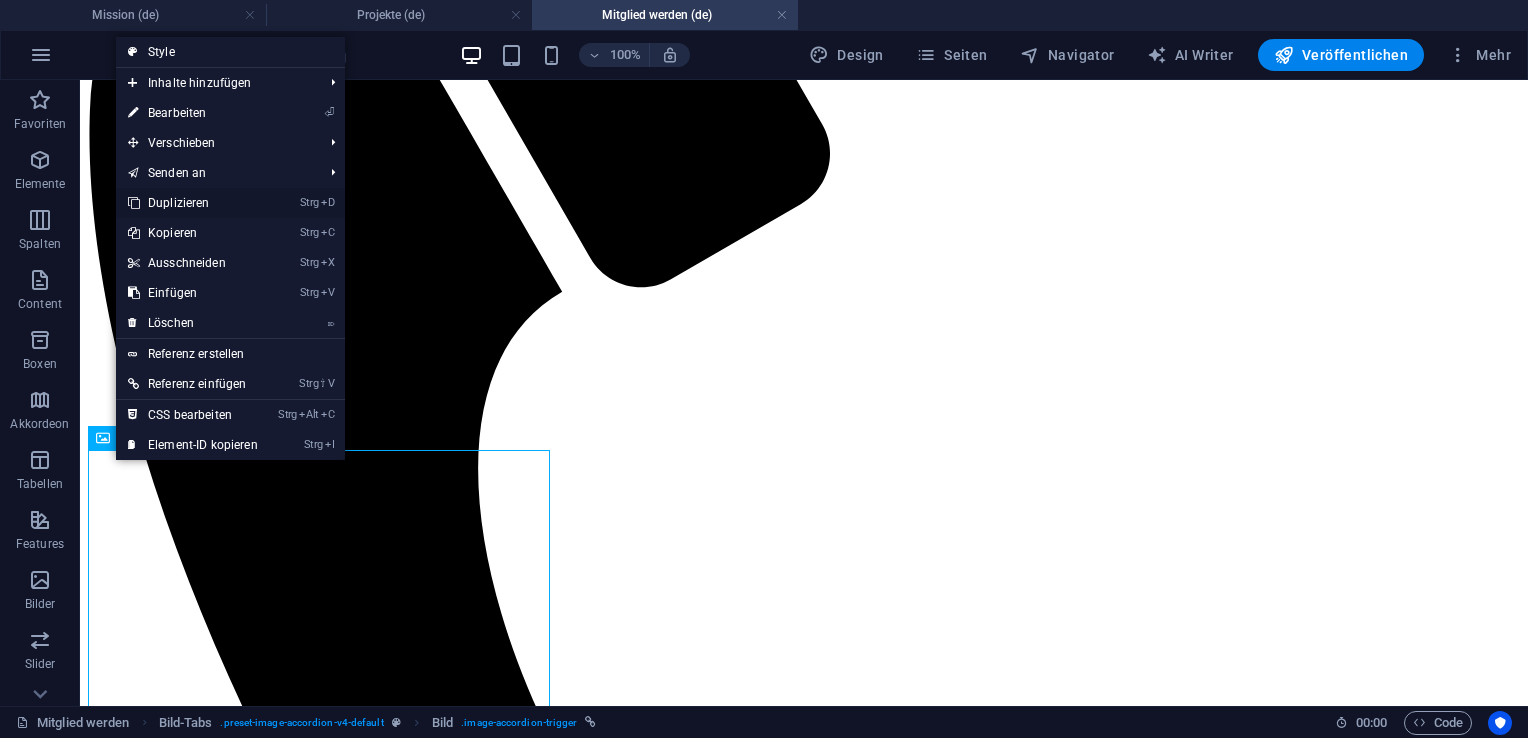 click on "Strg D  Duplizieren" at bounding box center [193, 203] 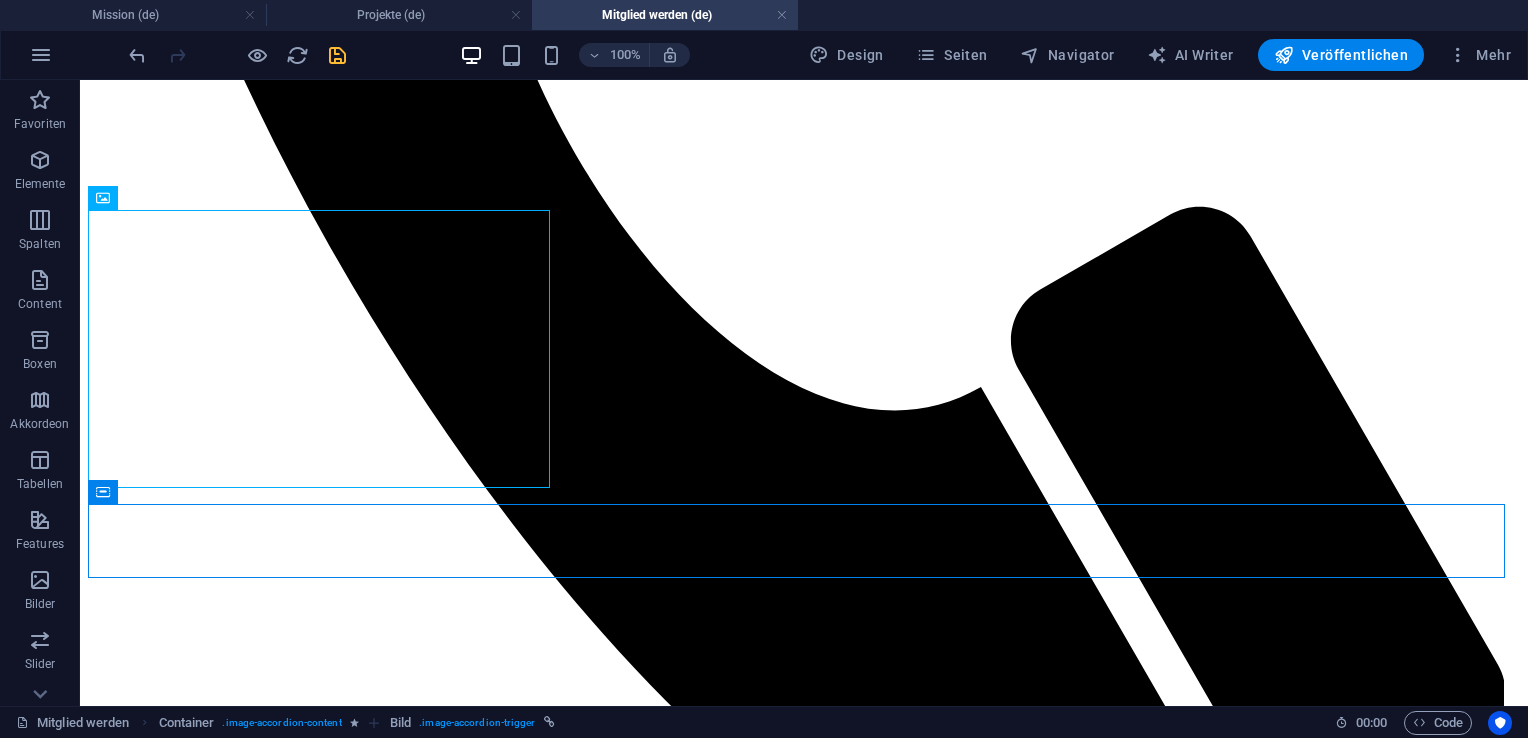 scroll, scrollTop: 1118, scrollLeft: 0, axis: vertical 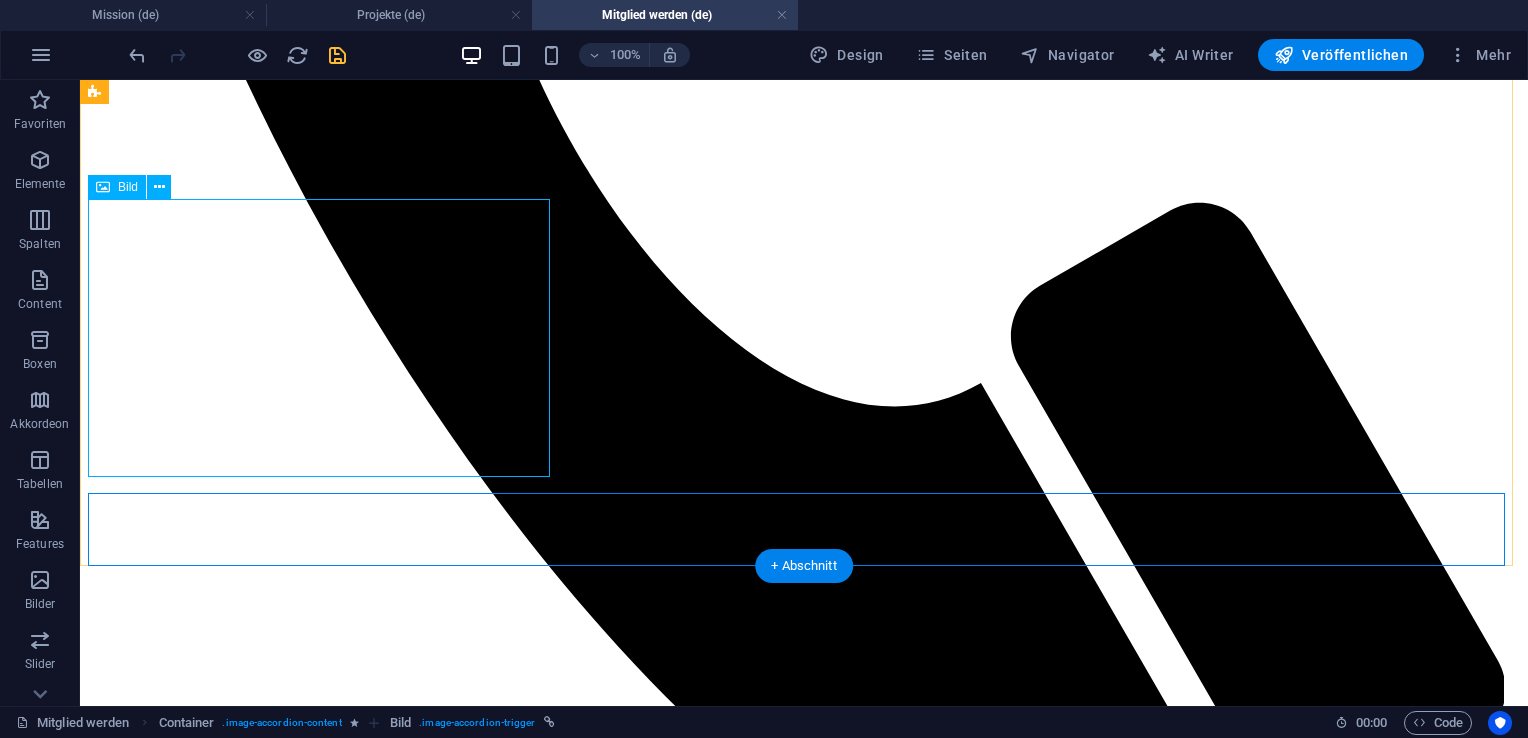 click on "Botschafter-Mitglieder" at bounding box center [804, 3039] 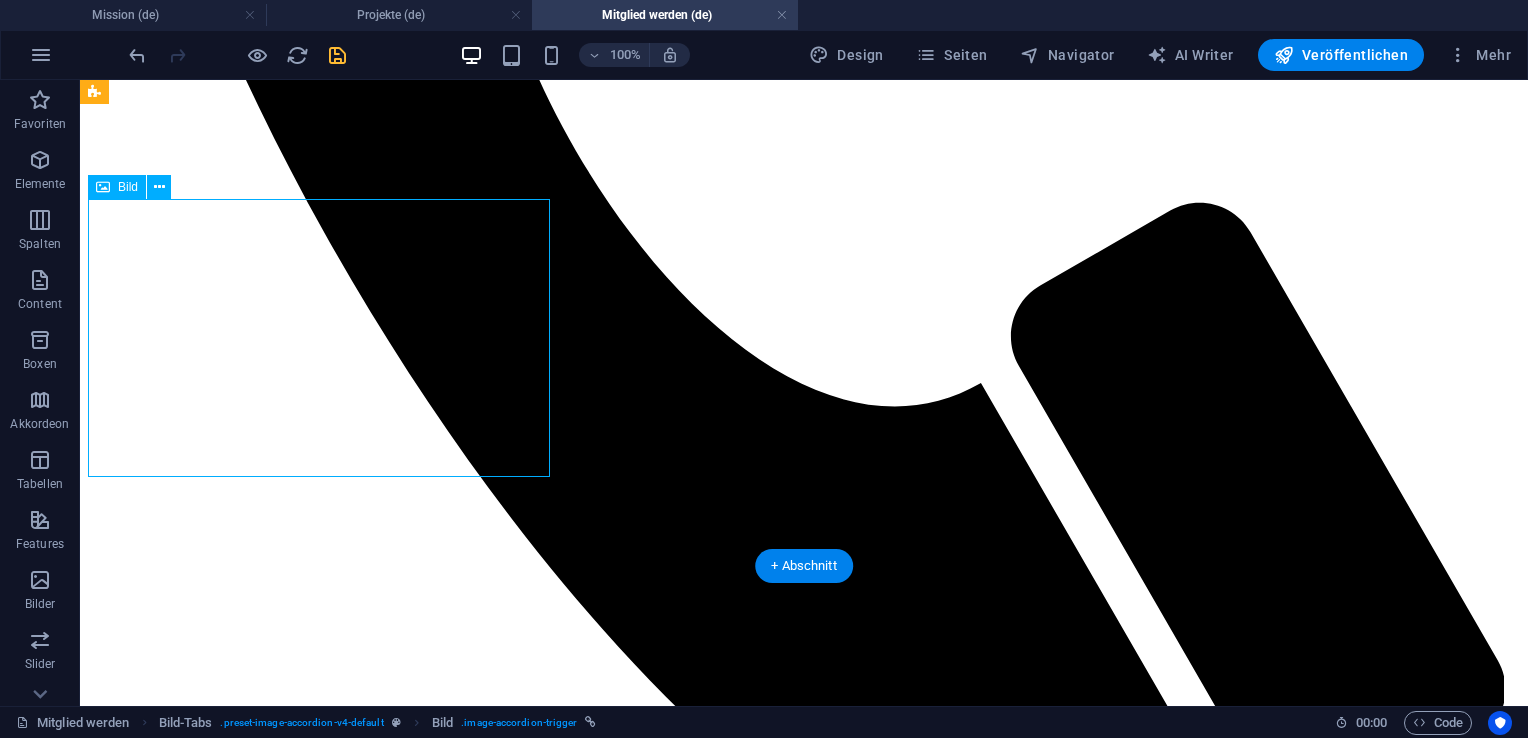 click on "Botschafter-Mitglieder" at bounding box center (804, 3039) 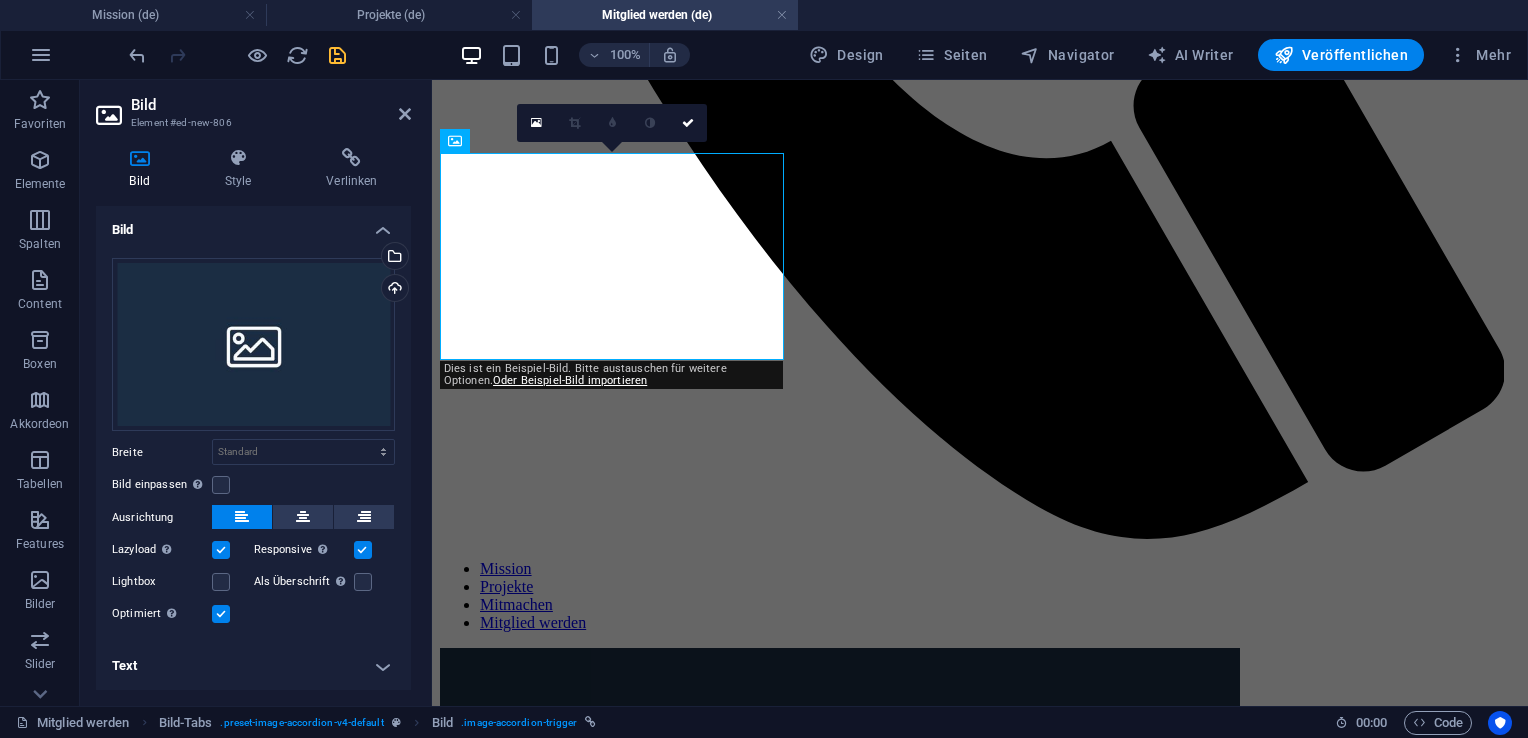 click on "Text" at bounding box center [253, 666] 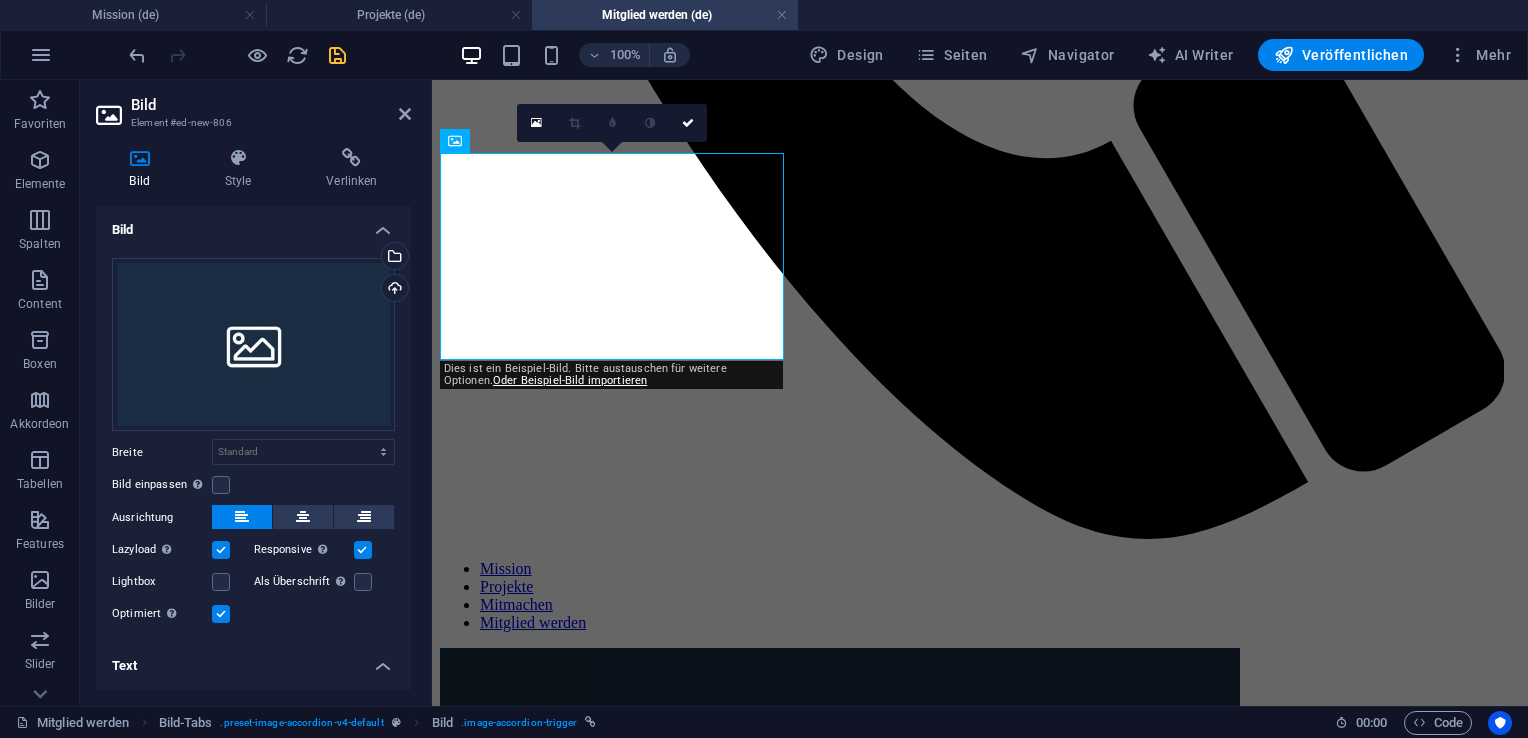 drag, startPoint x: 406, startPoint y: 535, endPoint x: 410, endPoint y: 655, distance: 120.06665 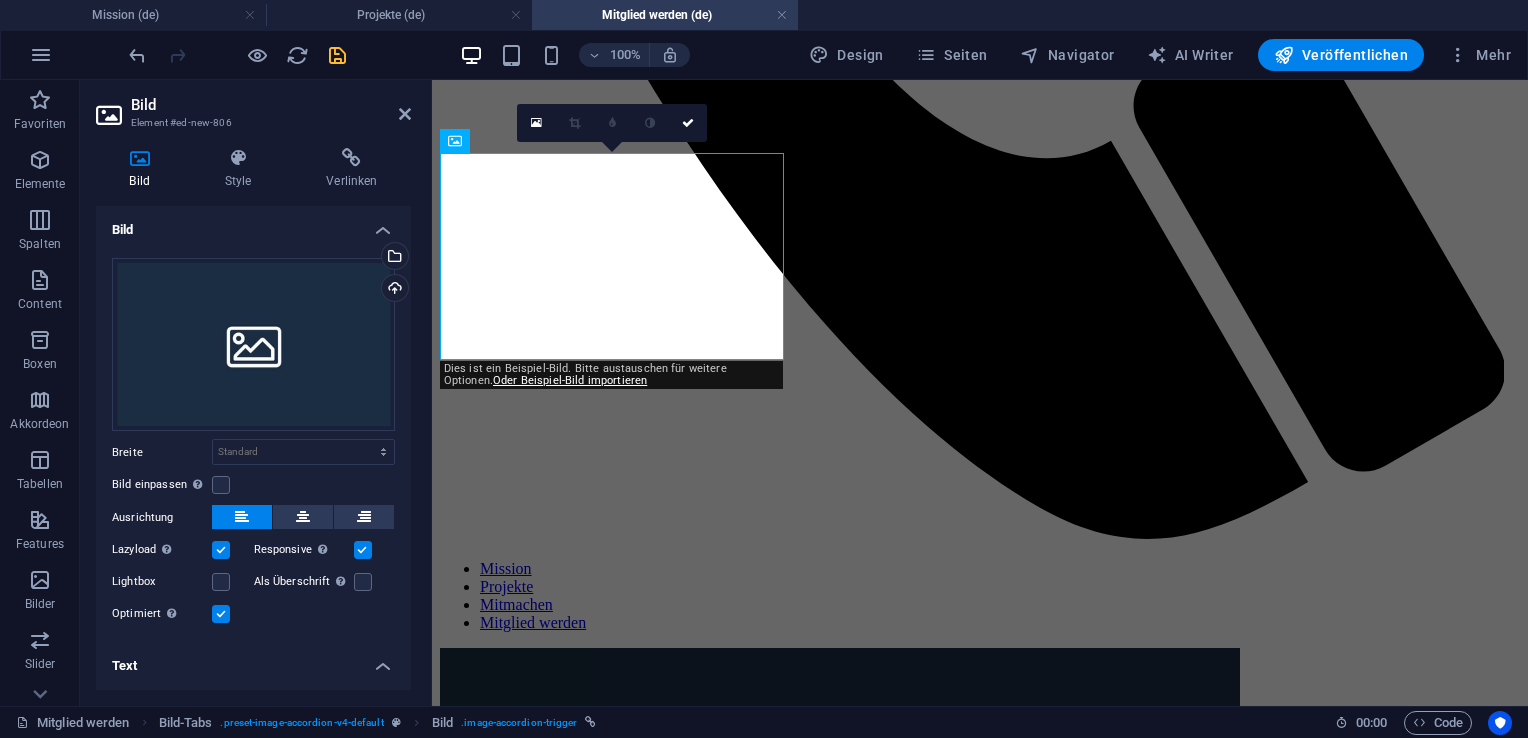 click on "Bild Ziehe Dateien zum Hochladen hierher oder  klicke hier, um aus Dateien oder kostenlosen Stockfotos & -videos zu wählen Wähle aus deinen Dateien, Stockfotos oder lade Dateien hoch Hochladen Breite Standard auto px rem % em vh vw Bild einpassen Bild automatisch anhand einer fixen Breite und Höhe einpassen Höhe Standard auto px Ausrichtung Lazyload Bilder auf Seite nachträglich laden. Verbessert Ladezeit (Pagespeed). Responsive Automatisch Retina-Bilder und kleinere Bilder auf Smartphones laden Lightbox Als Überschrift Das Bild in eine H1-Überschrift einfügen. Nützlich, um dem Alternativtext die Gewichtung einer H1-Überschrift zu geben, z.B. für das Logo. Deaktiviert lassen, wenn unklar. Optimiert Bilder werden komprimiert für eine bessere Ladegeschwindigkeit der Website. Position Richtung Benutzerdefiniert X-Versatz 50 px rem % vh vw Y-Versatz 50 px rem % vh vw Textfluss Kein Bild links Bild rechts Lege fest wie sich Text um das Bild verhalten soll. Text Alternativtext Bildunterschrift Normal 8" at bounding box center (253, 448) 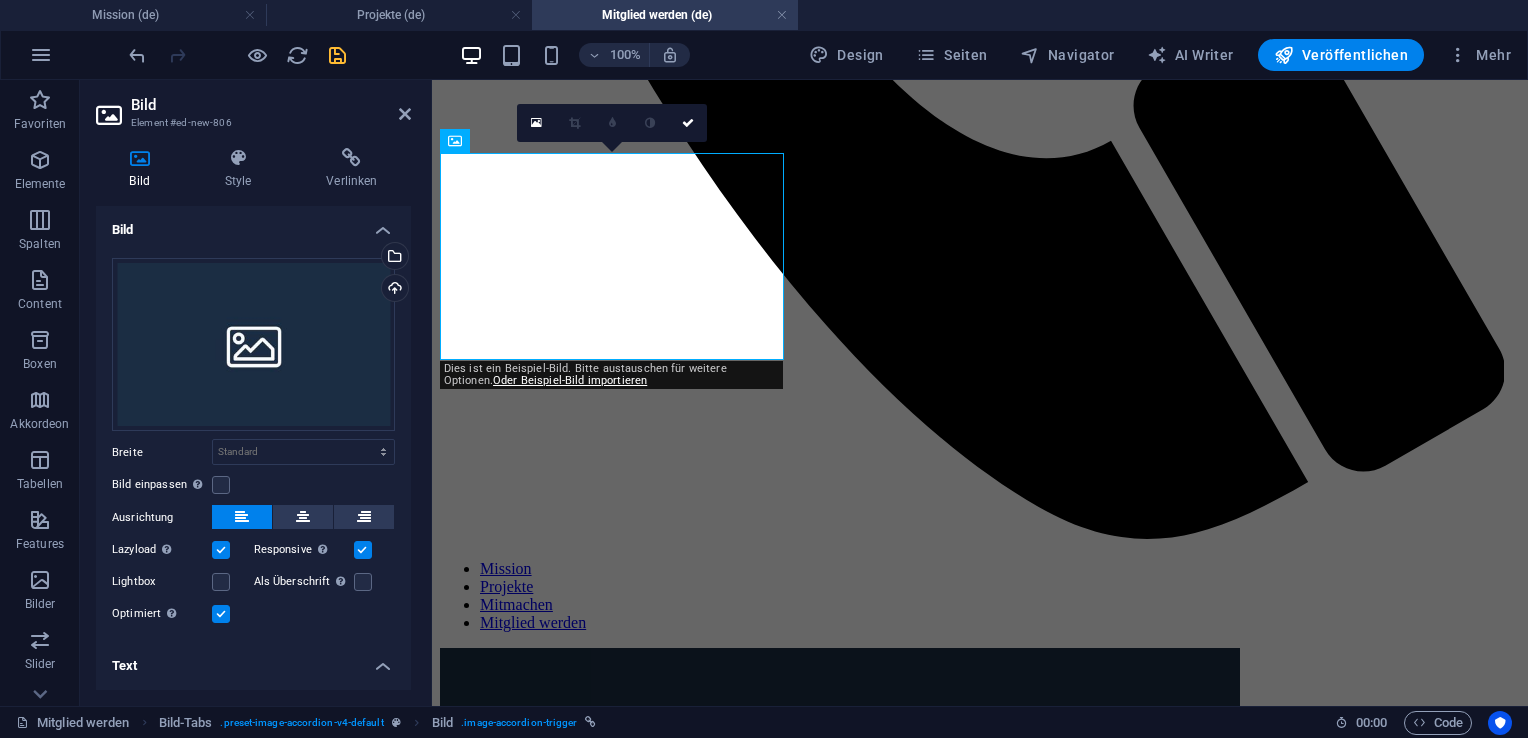 scroll, scrollTop: 184, scrollLeft: 0, axis: vertical 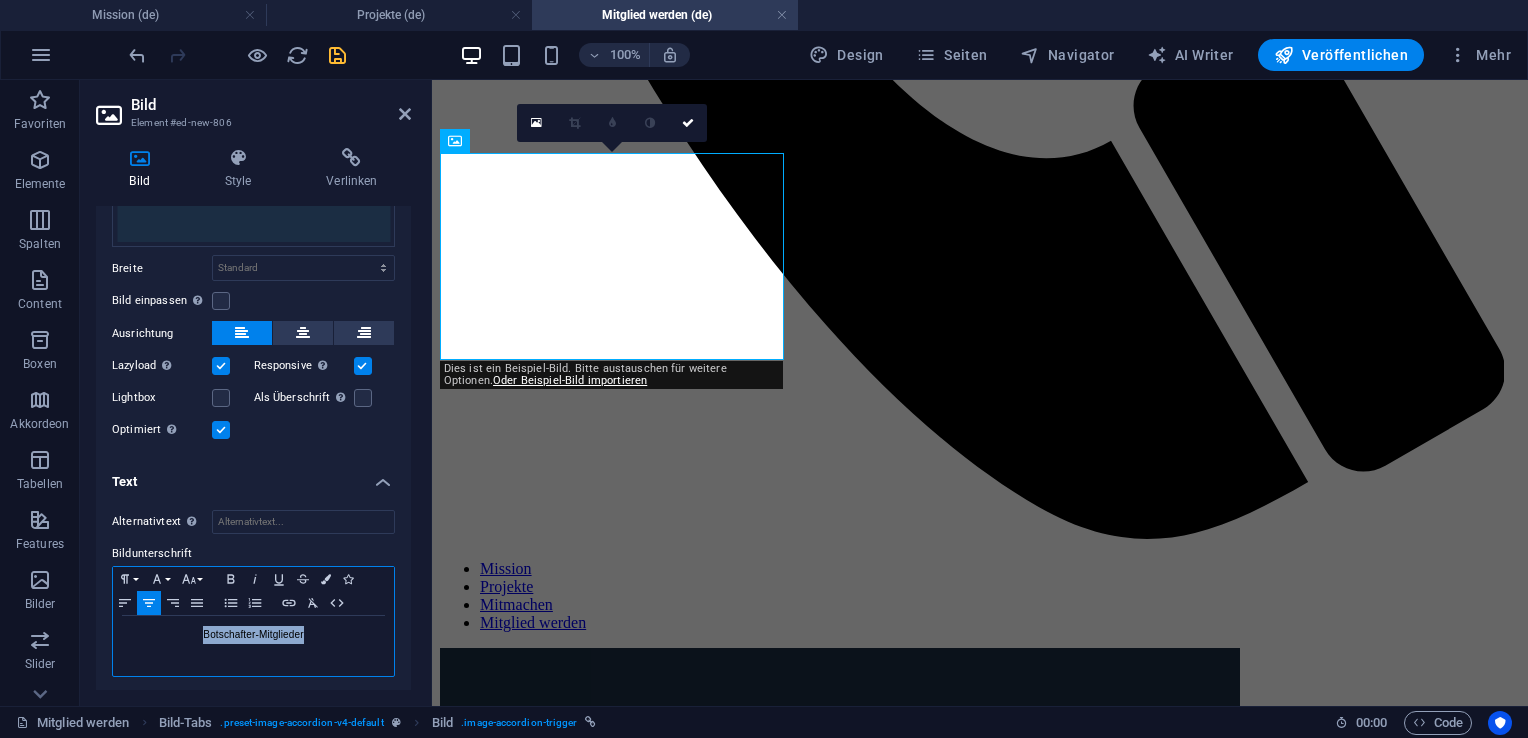 drag, startPoint x: 305, startPoint y: 632, endPoint x: 198, endPoint y: 634, distance: 107.01869 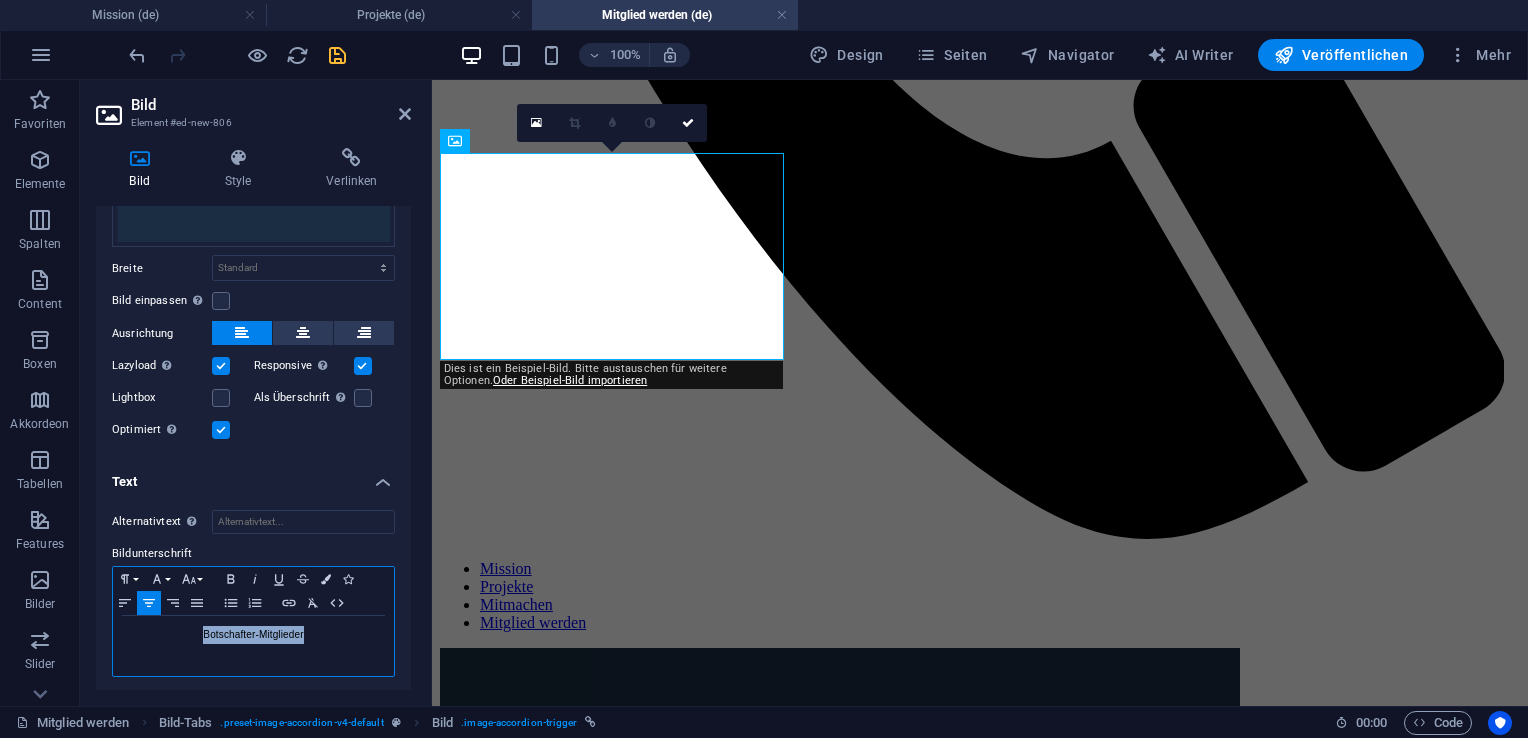 click on "Botschafter-Mitglieder" at bounding box center [253, 635] 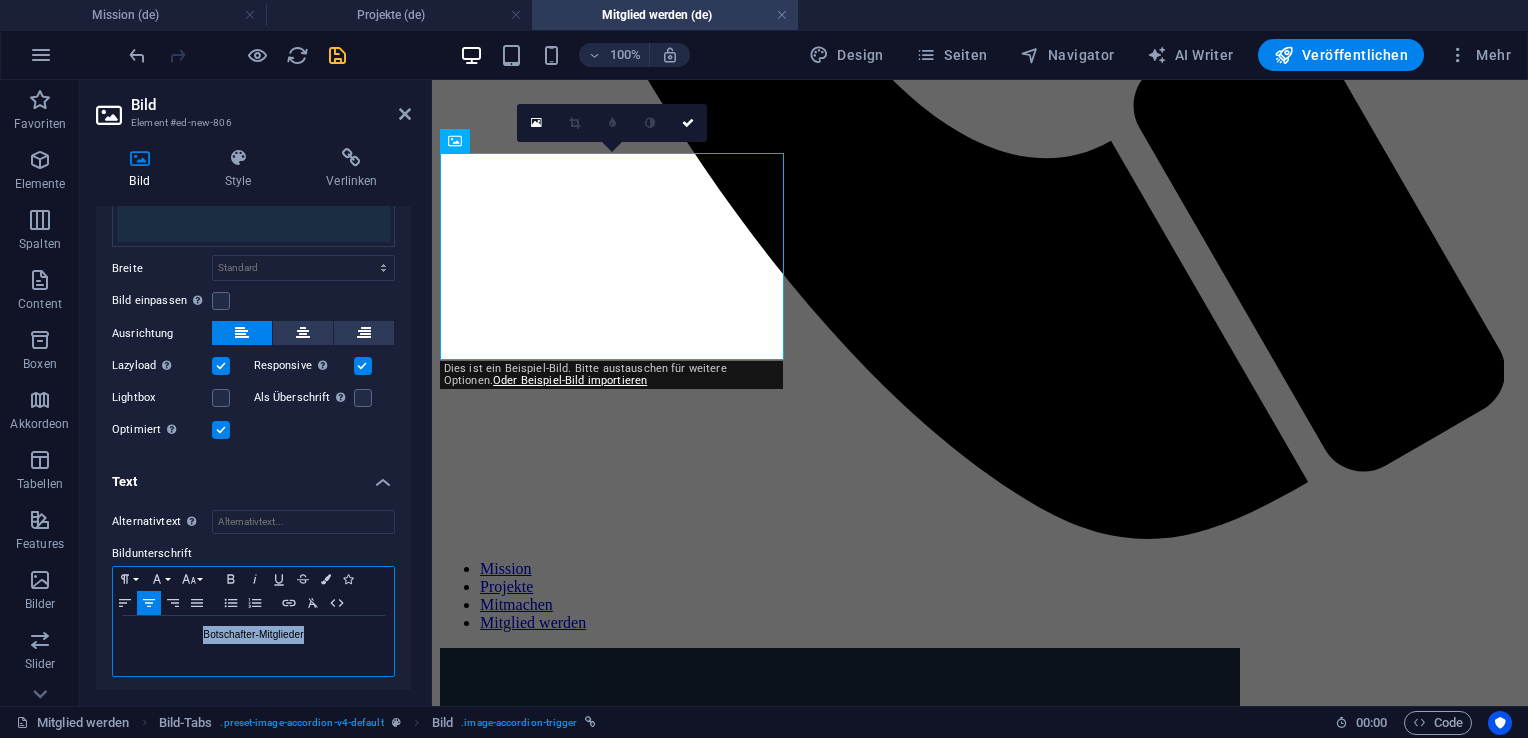 type 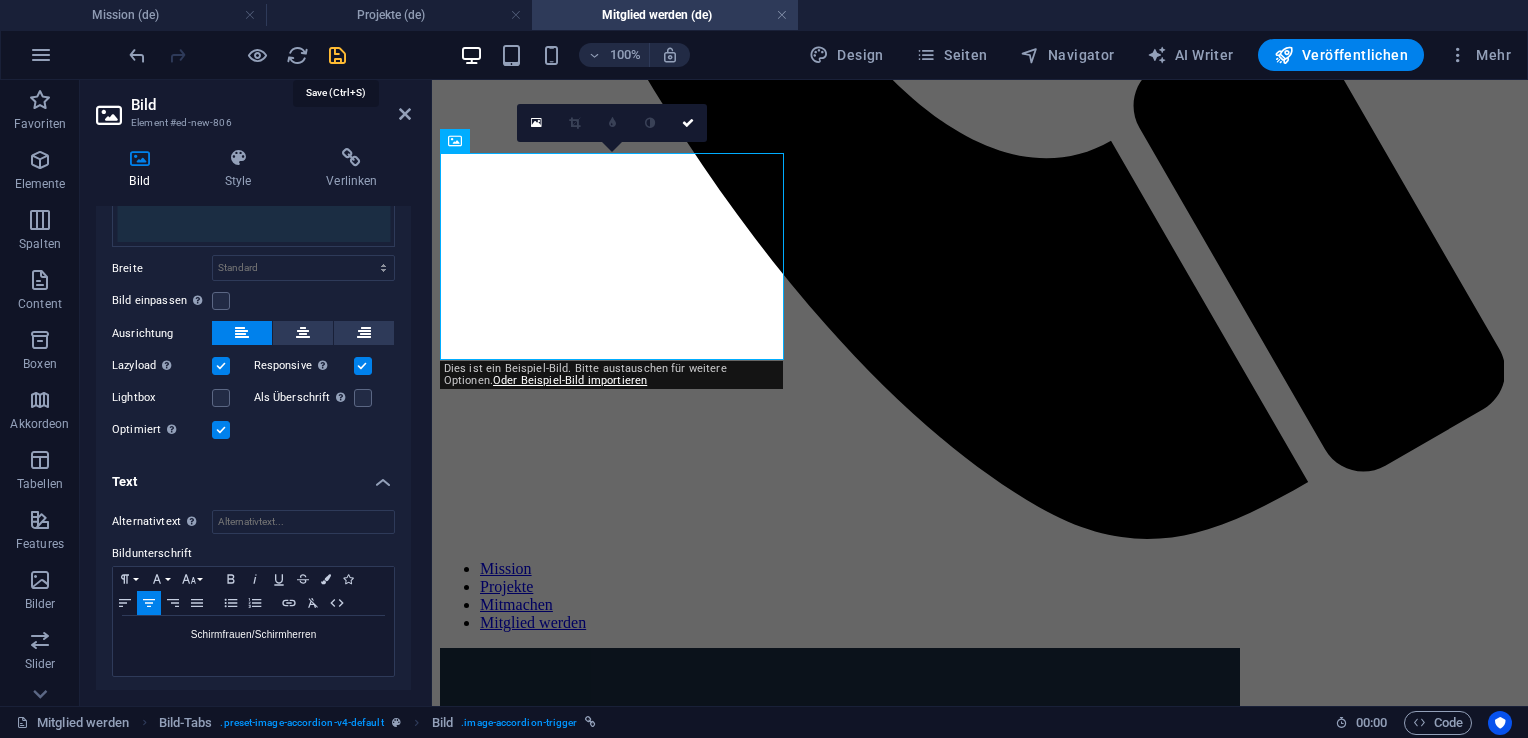 click at bounding box center (337, 55) 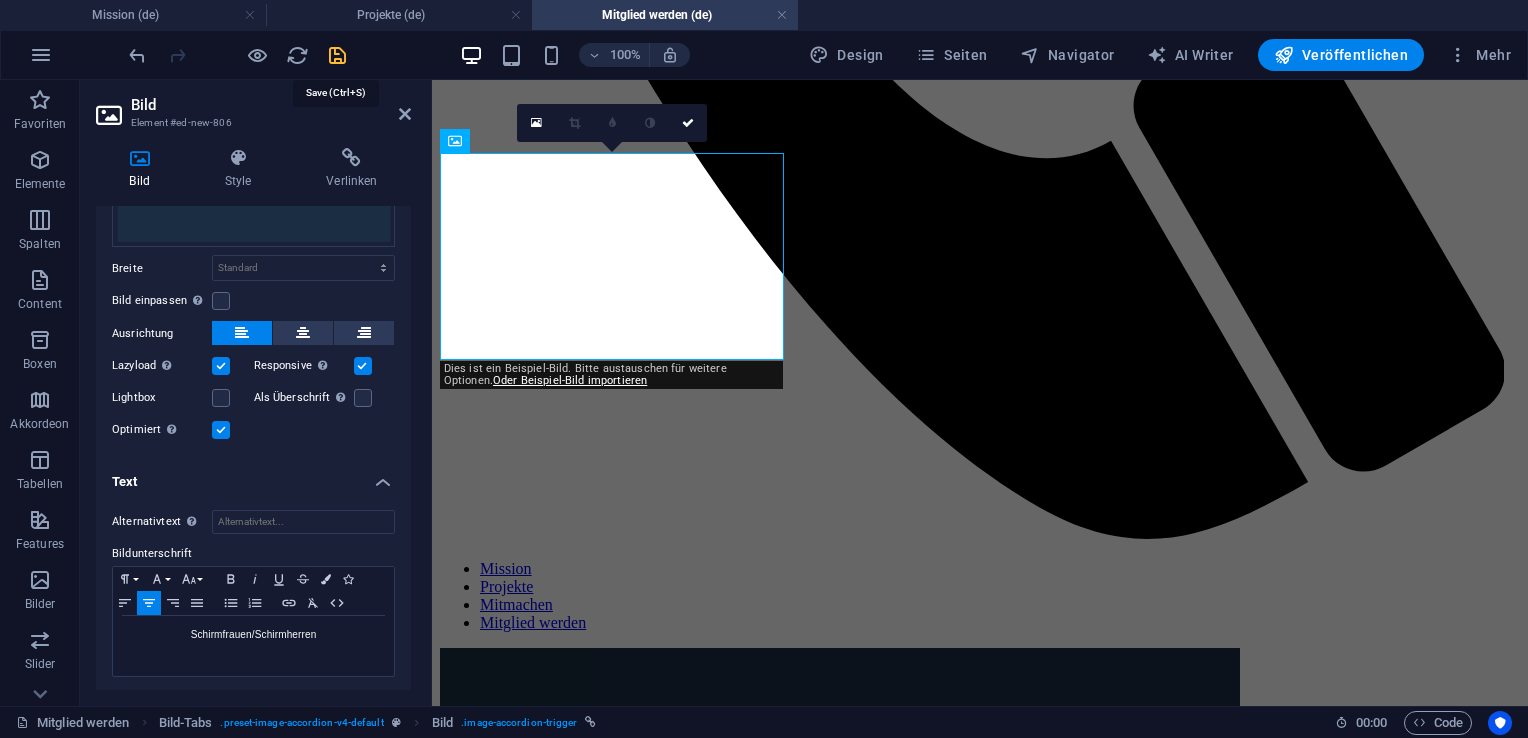 scroll, scrollTop: 1118, scrollLeft: 0, axis: vertical 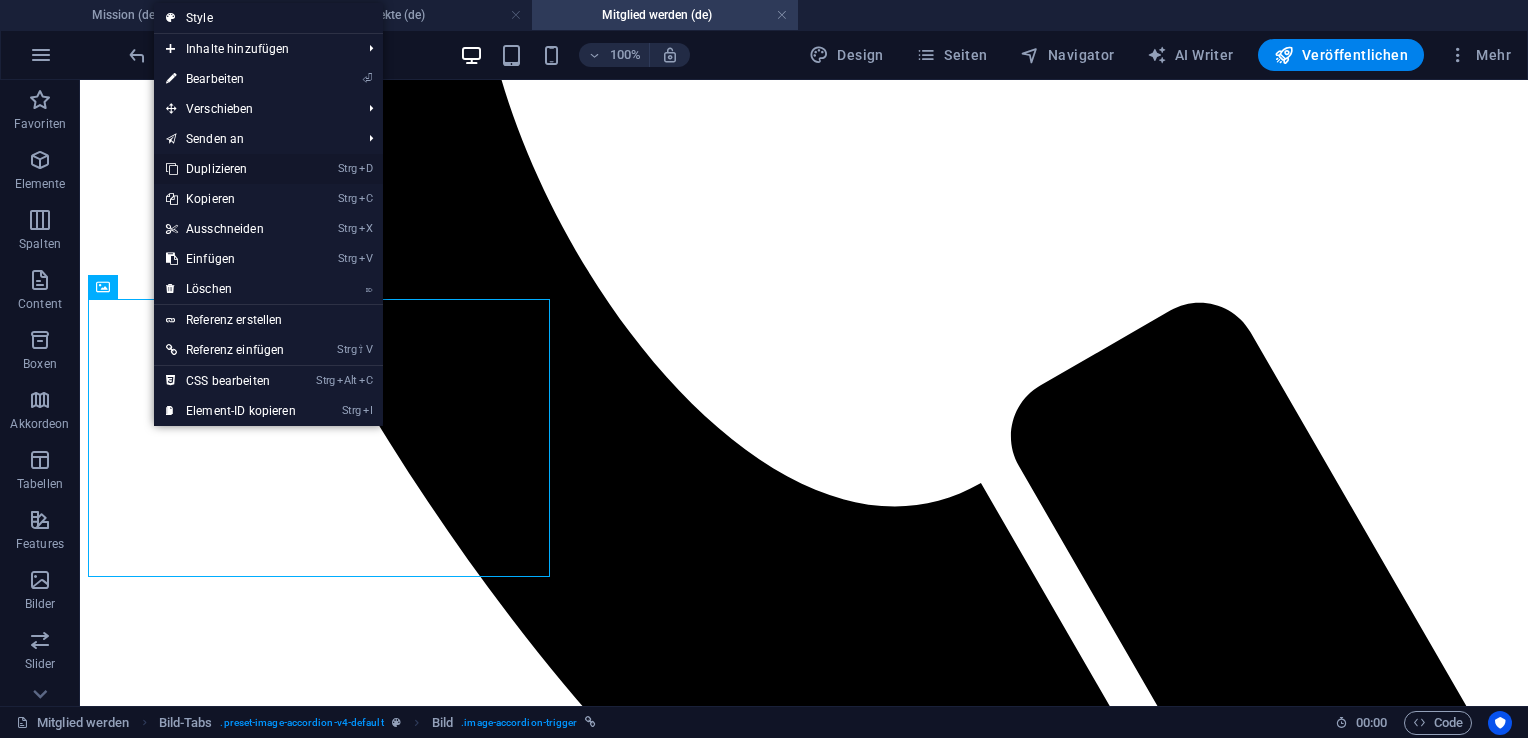click on "Strg D  Duplizieren" at bounding box center (231, 169) 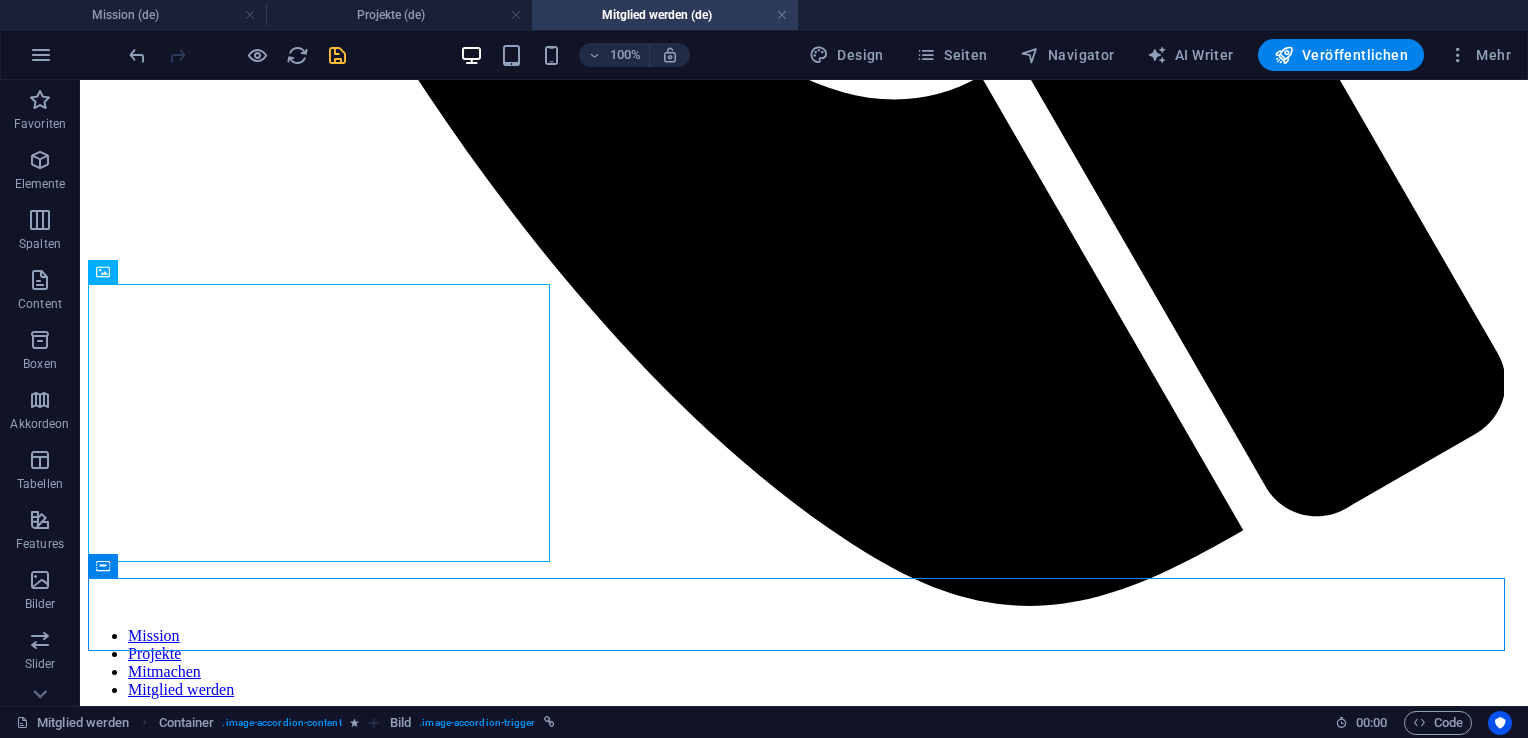 scroll, scrollTop: 1429, scrollLeft: 0, axis: vertical 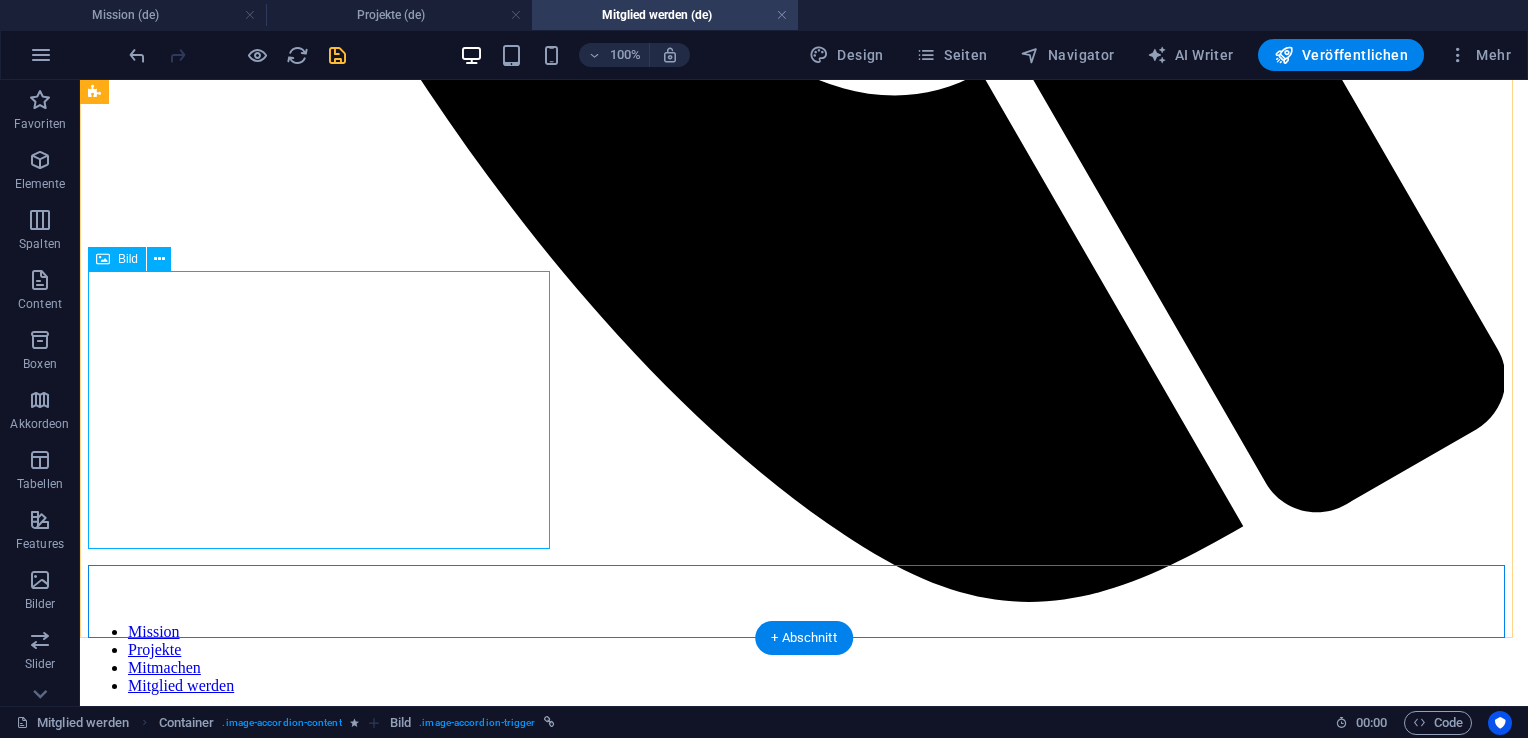 click on "Schirmfrauen/Schirmherren" at bounding box center [804, 3314] 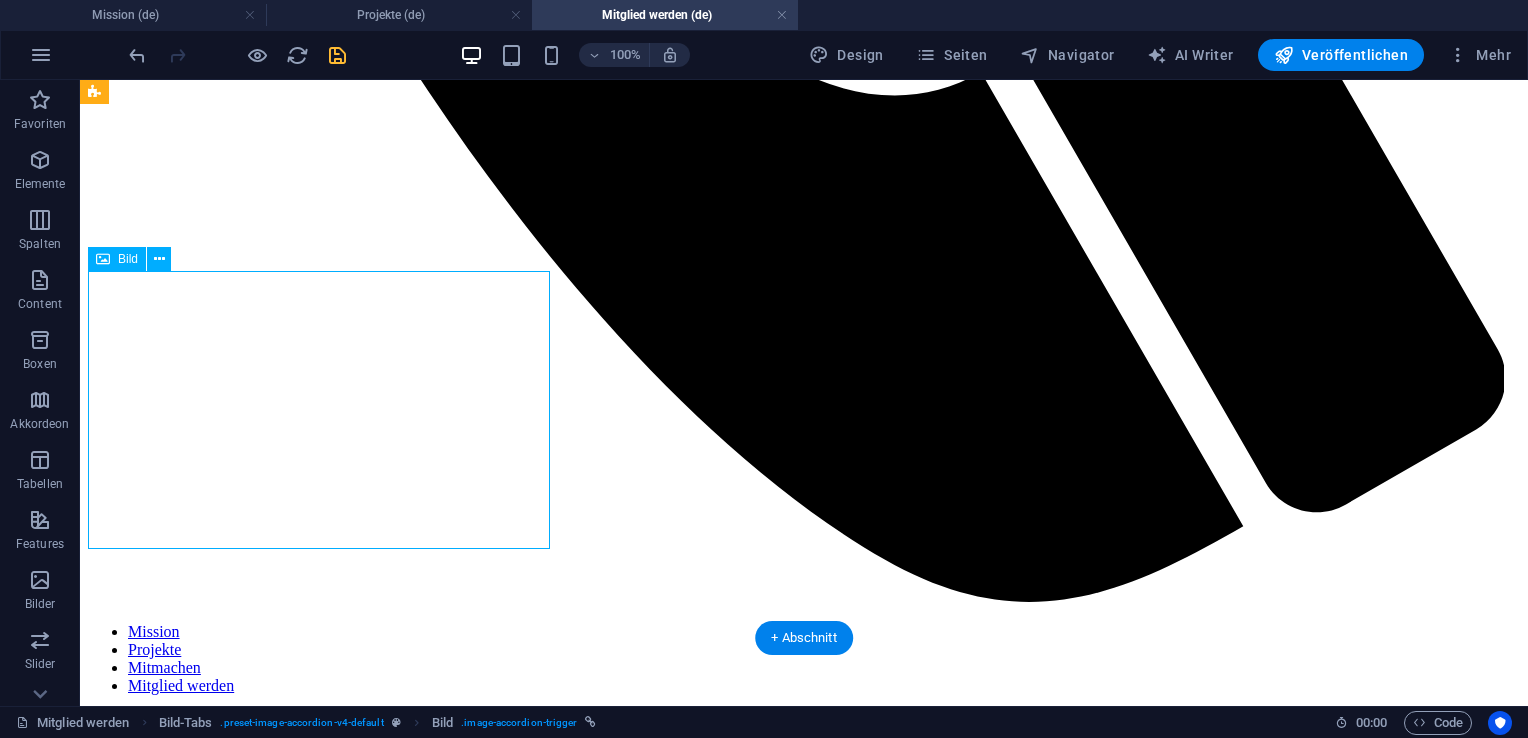 click on "Schirmfrauen/Schirmherren" at bounding box center [804, 3314] 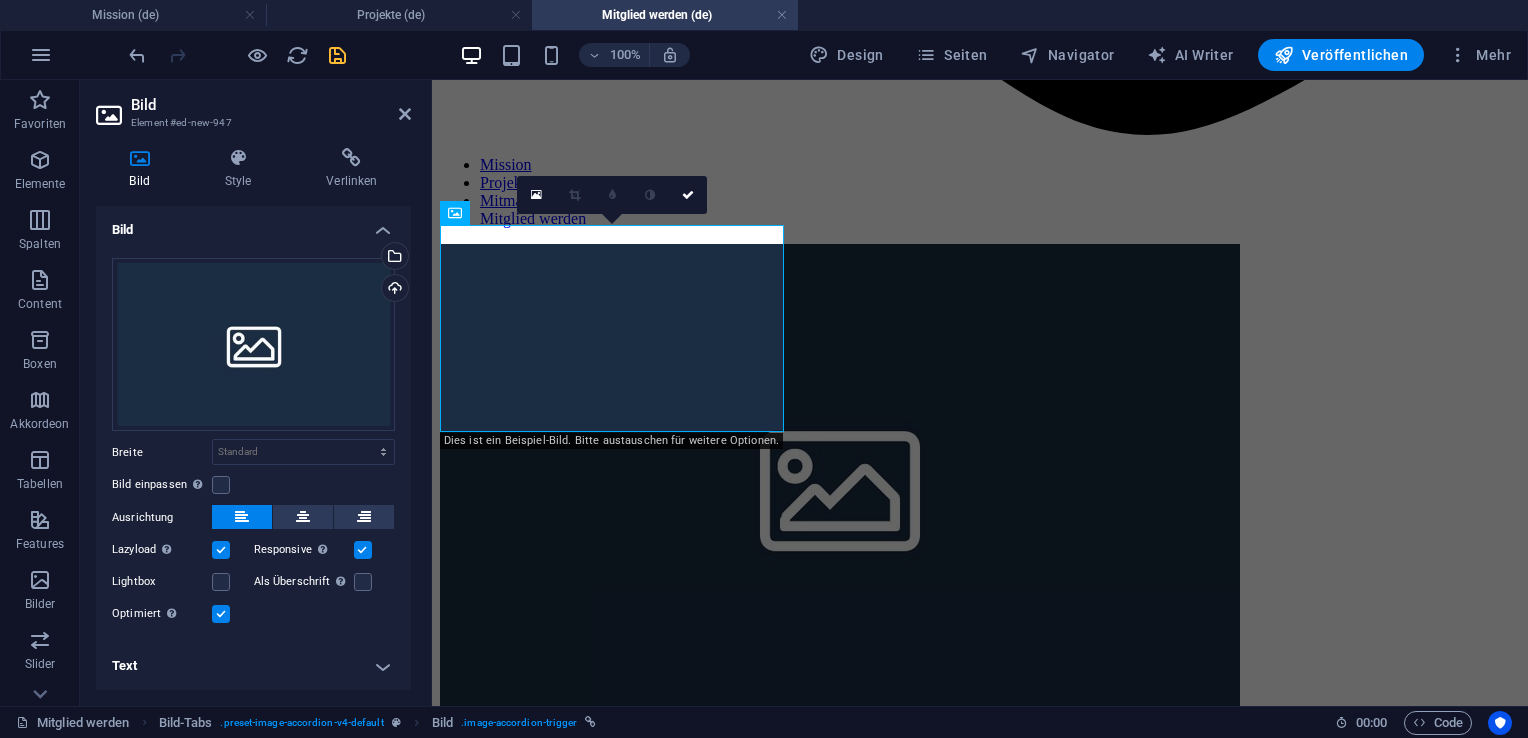 scroll, scrollTop: 1290, scrollLeft: 0, axis: vertical 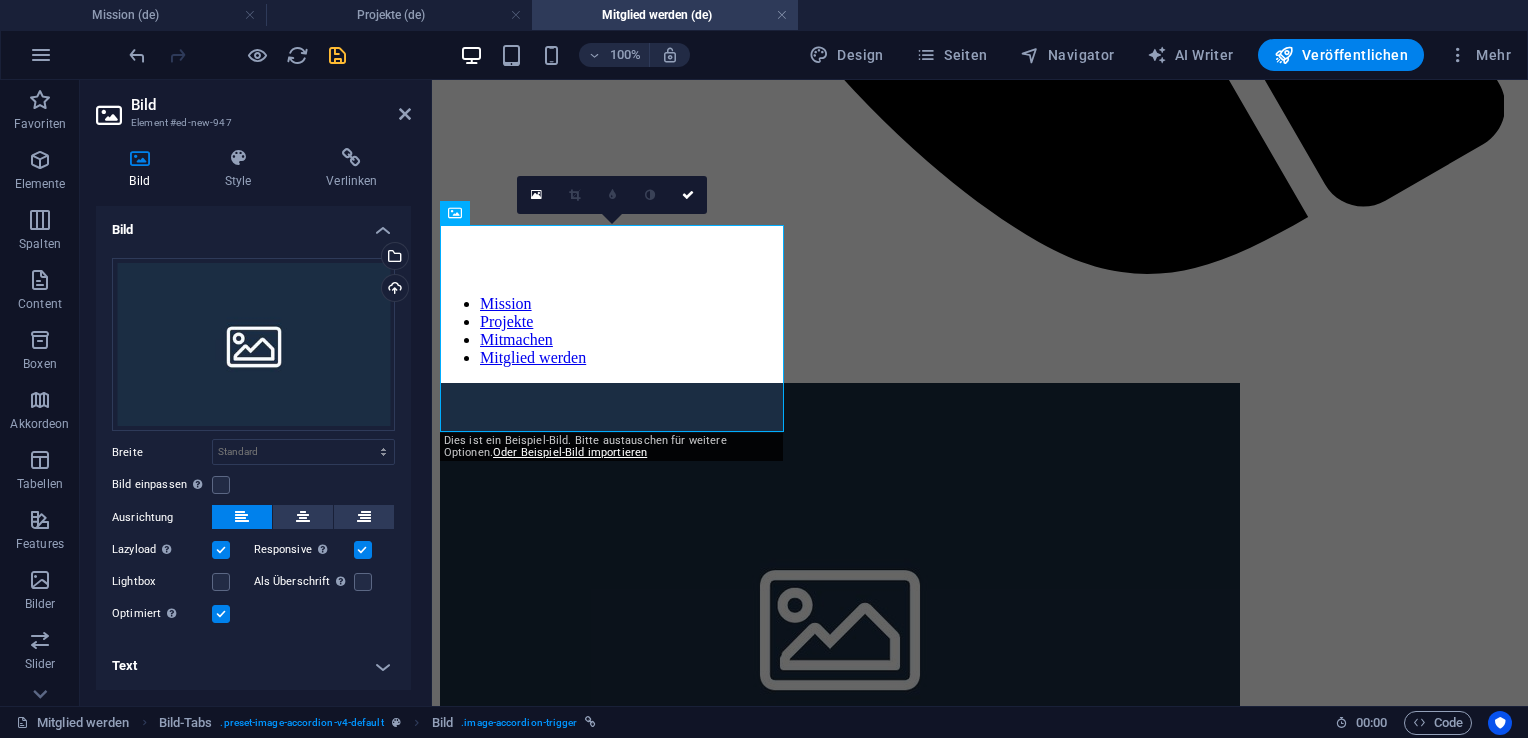 click on "Text" at bounding box center (253, 666) 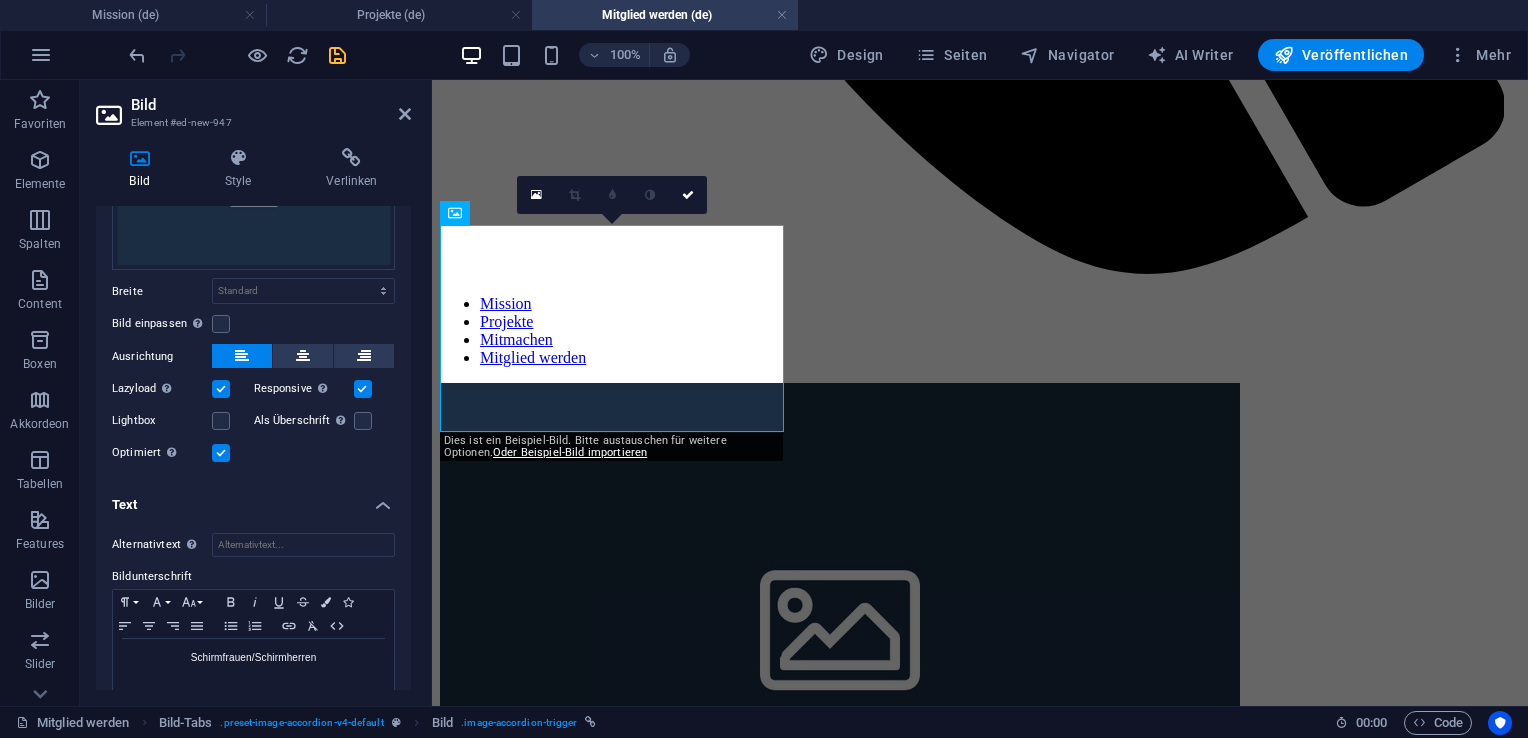 scroll, scrollTop: 184, scrollLeft: 0, axis: vertical 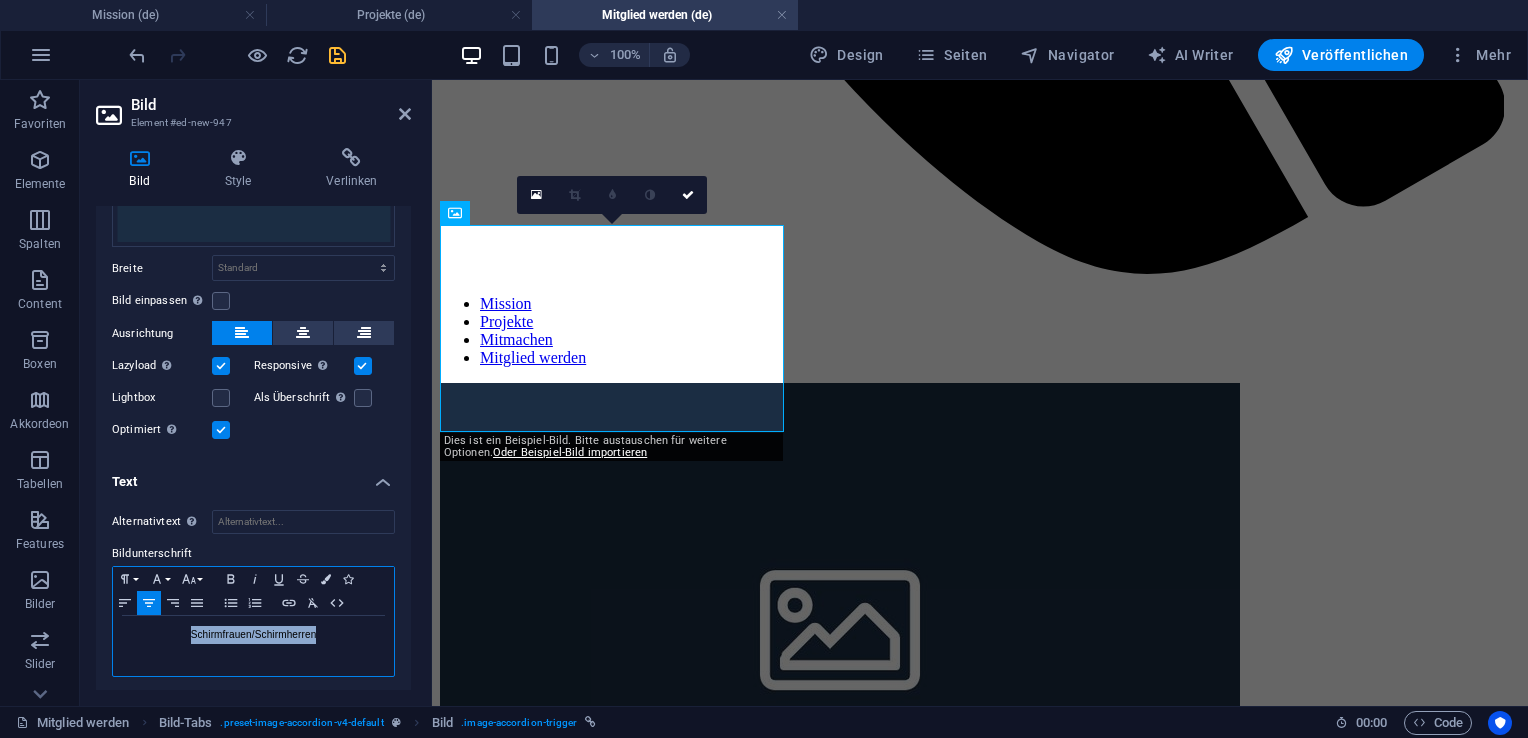 drag, startPoint x: 336, startPoint y: 638, endPoint x: 184, endPoint y: 622, distance: 152.83978 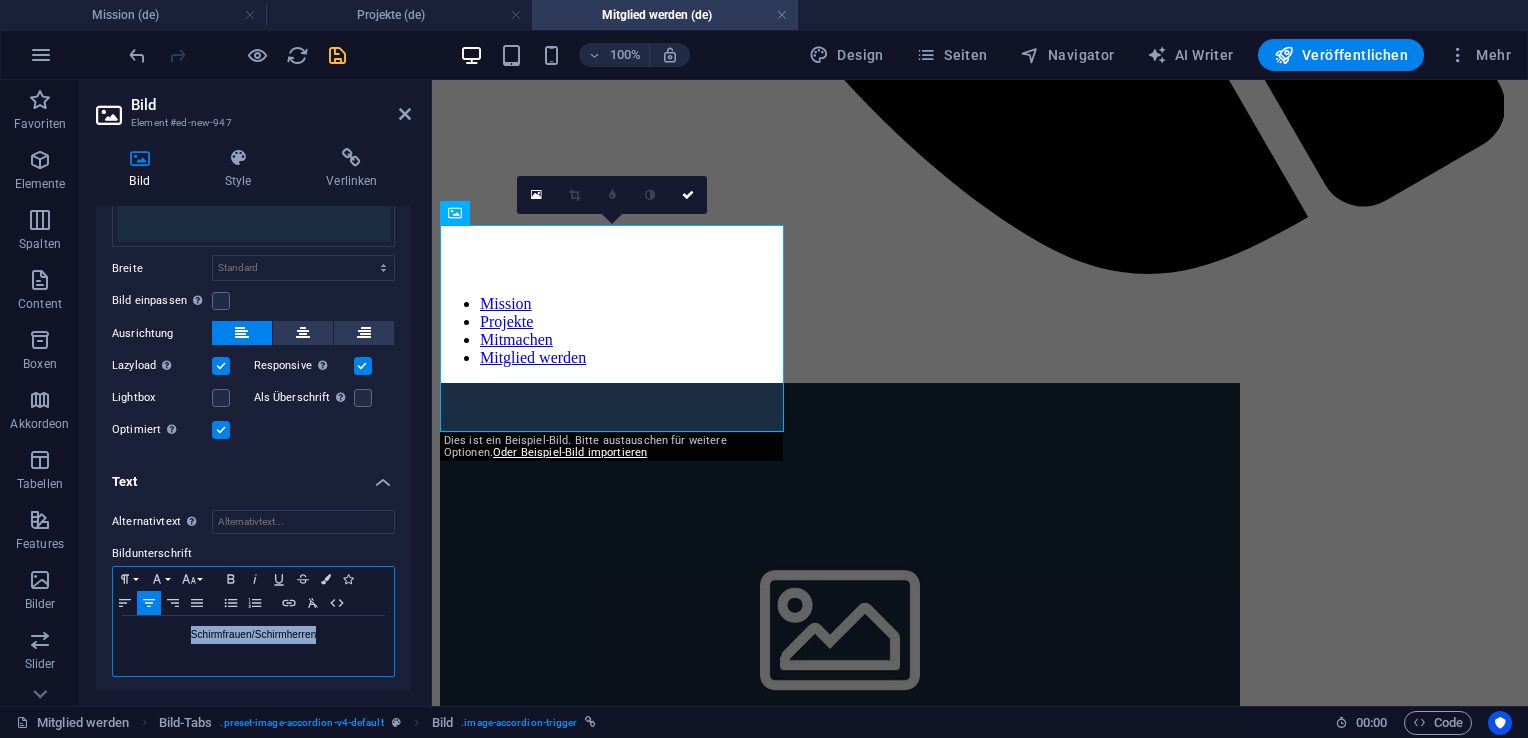 click on "Schirmfrauen/Schirmherren" at bounding box center [253, 635] 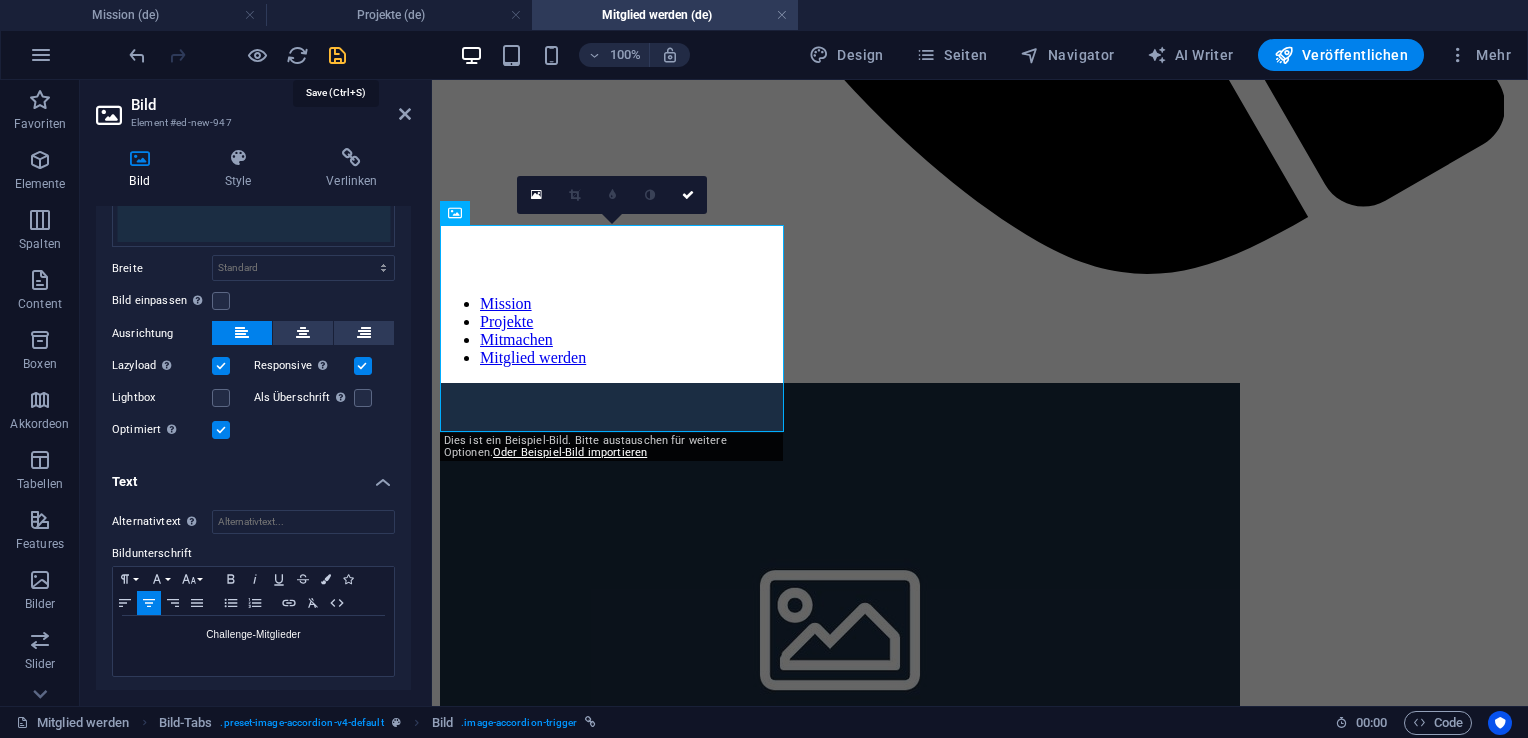 click at bounding box center [337, 55] 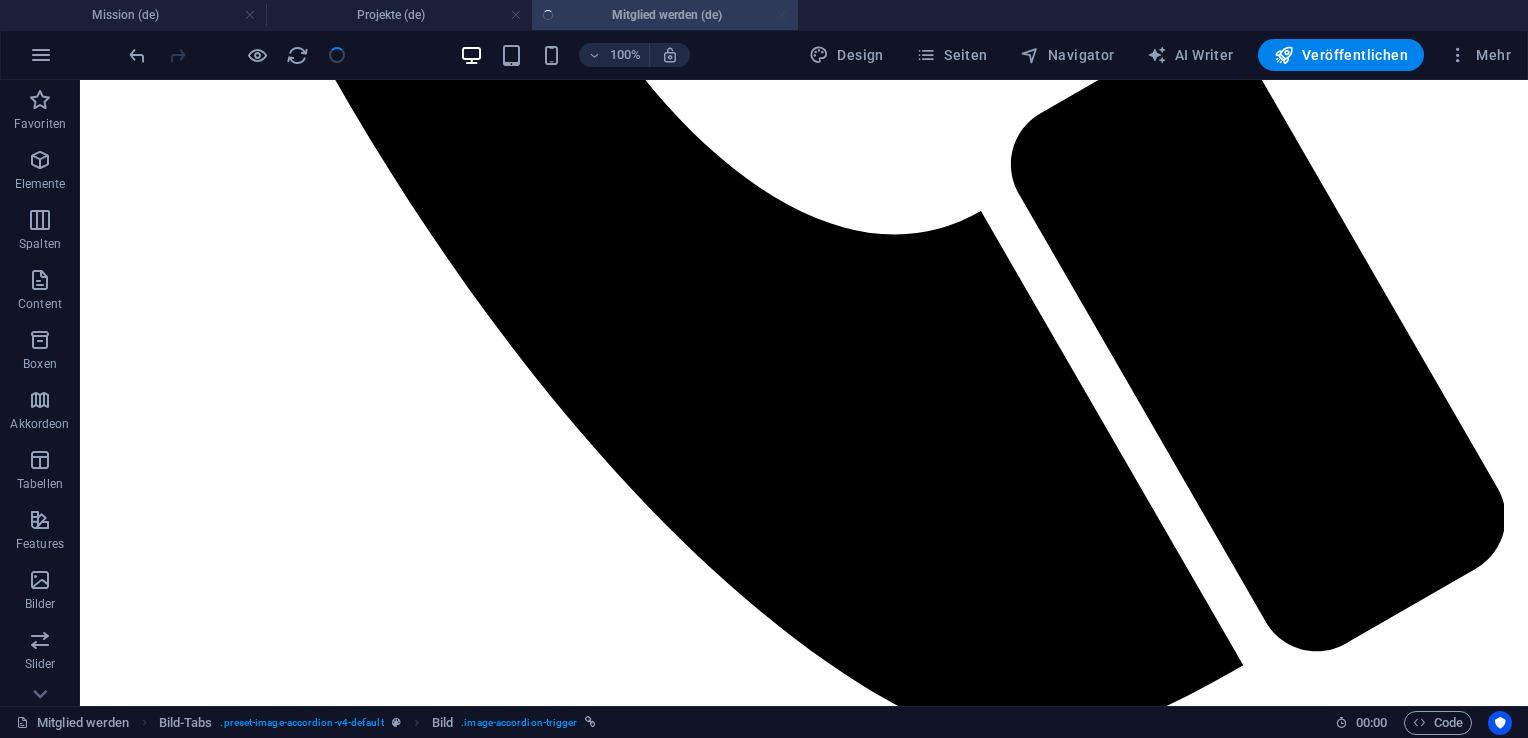 scroll, scrollTop: 1429, scrollLeft: 0, axis: vertical 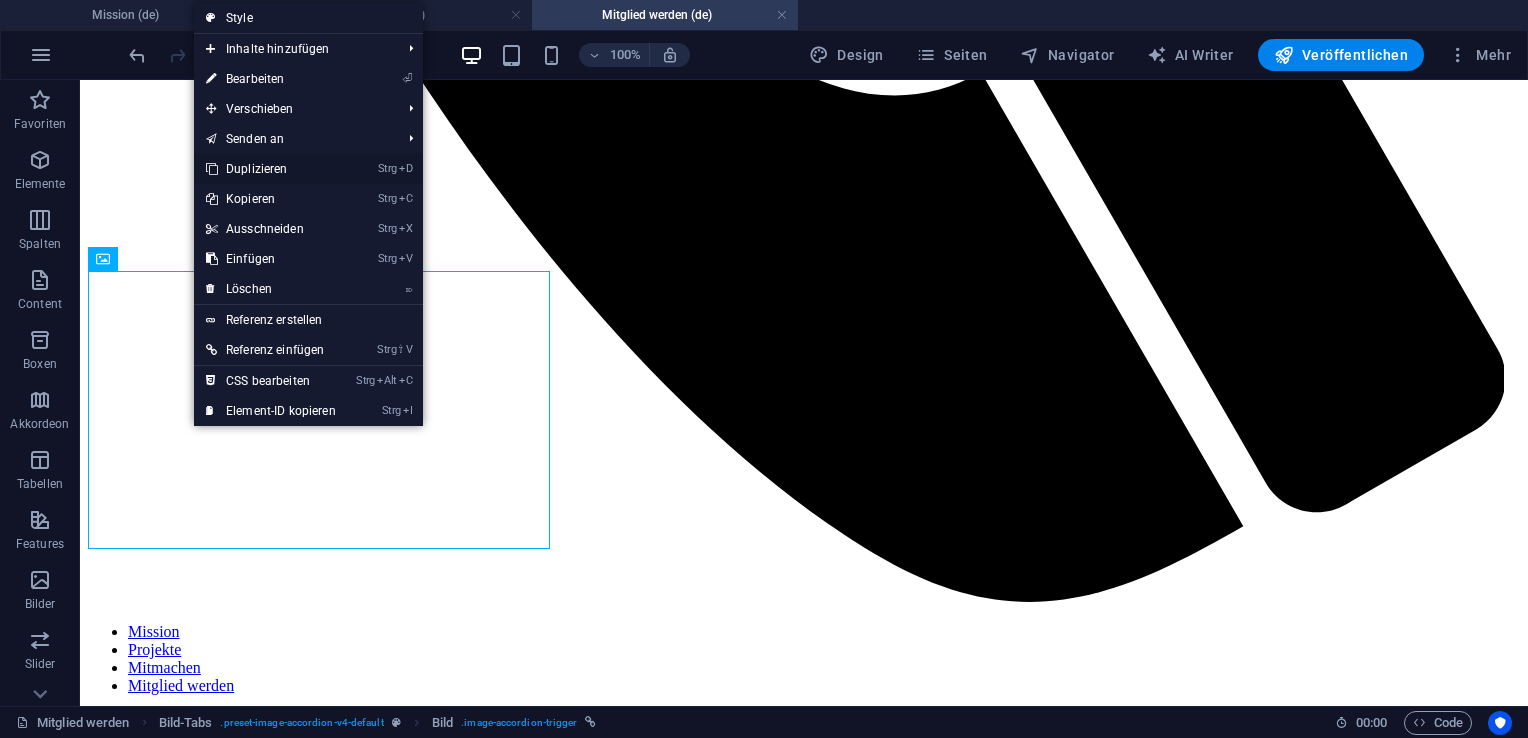 click on "Strg D  Duplizieren" at bounding box center [271, 169] 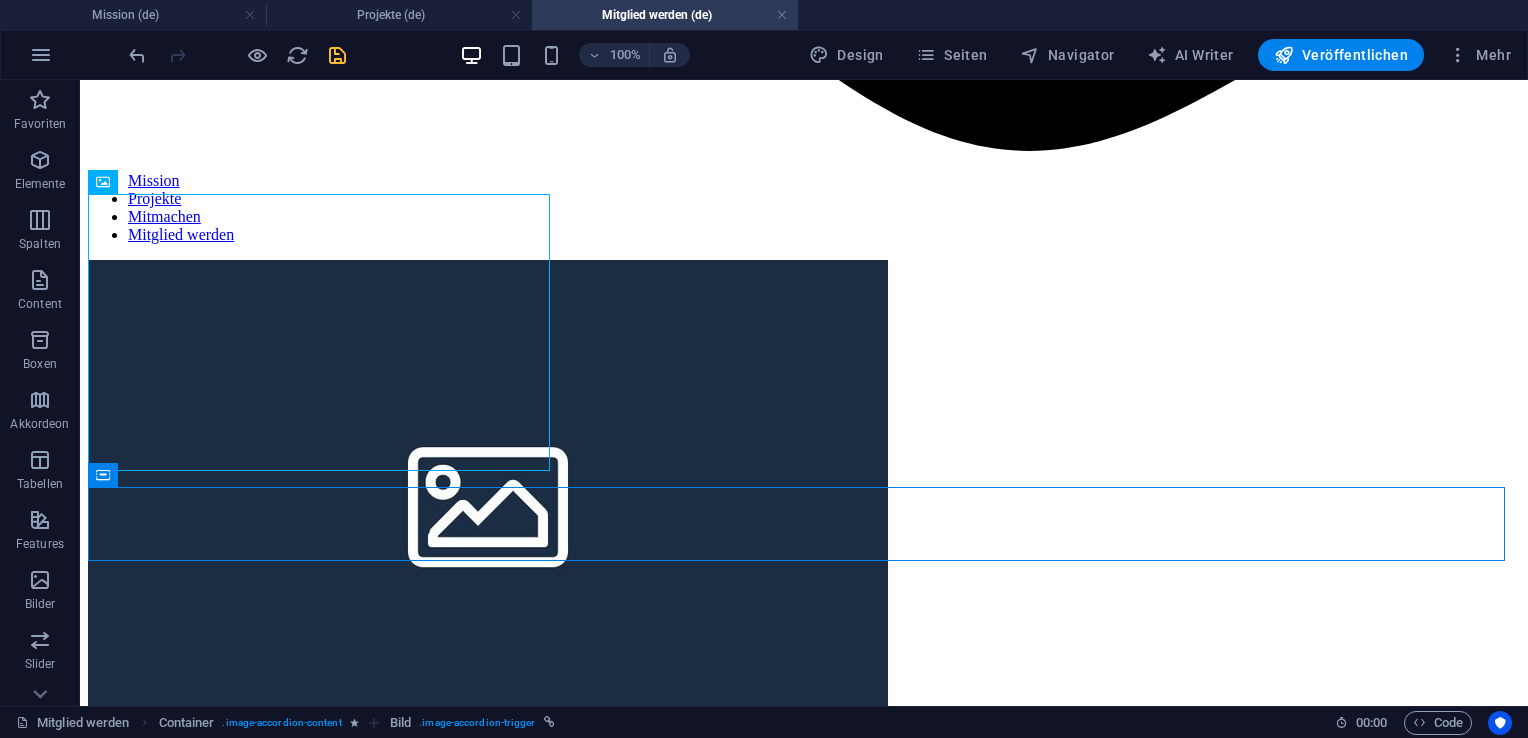 scroll, scrollTop: 1890, scrollLeft: 0, axis: vertical 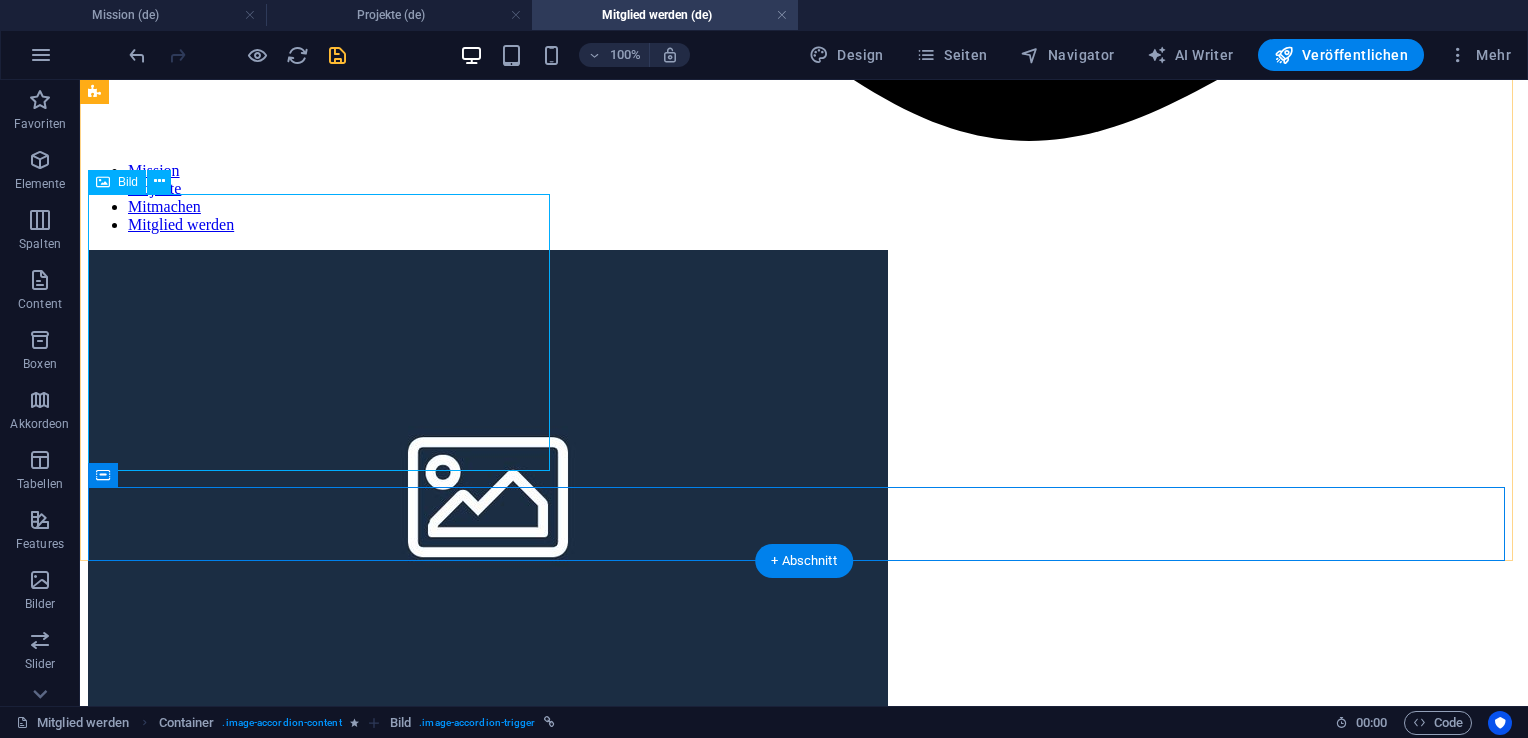 click on "Challenge-Mitglieder" at bounding box center [804, 3439] 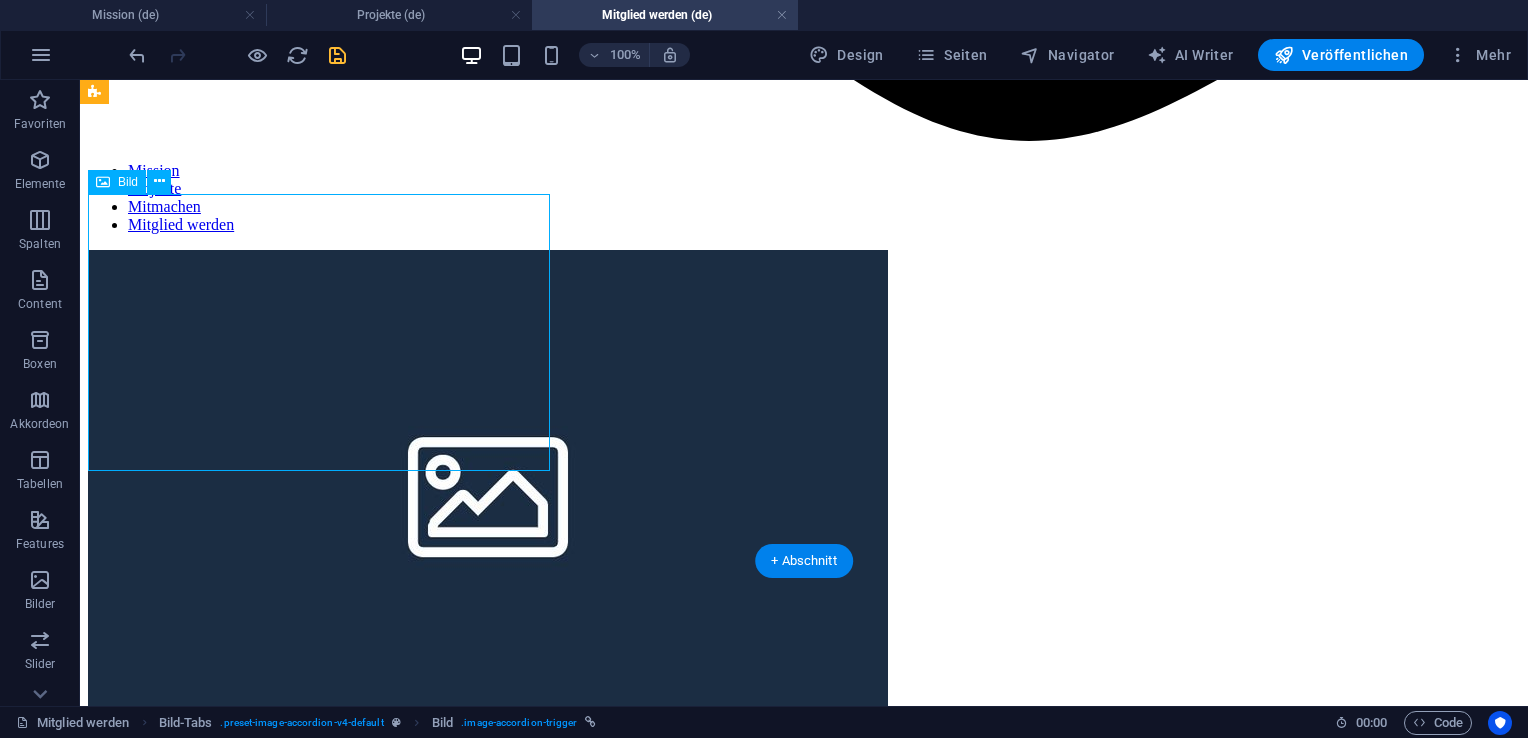 click on "Challenge-Mitglieder" at bounding box center (804, 3439) 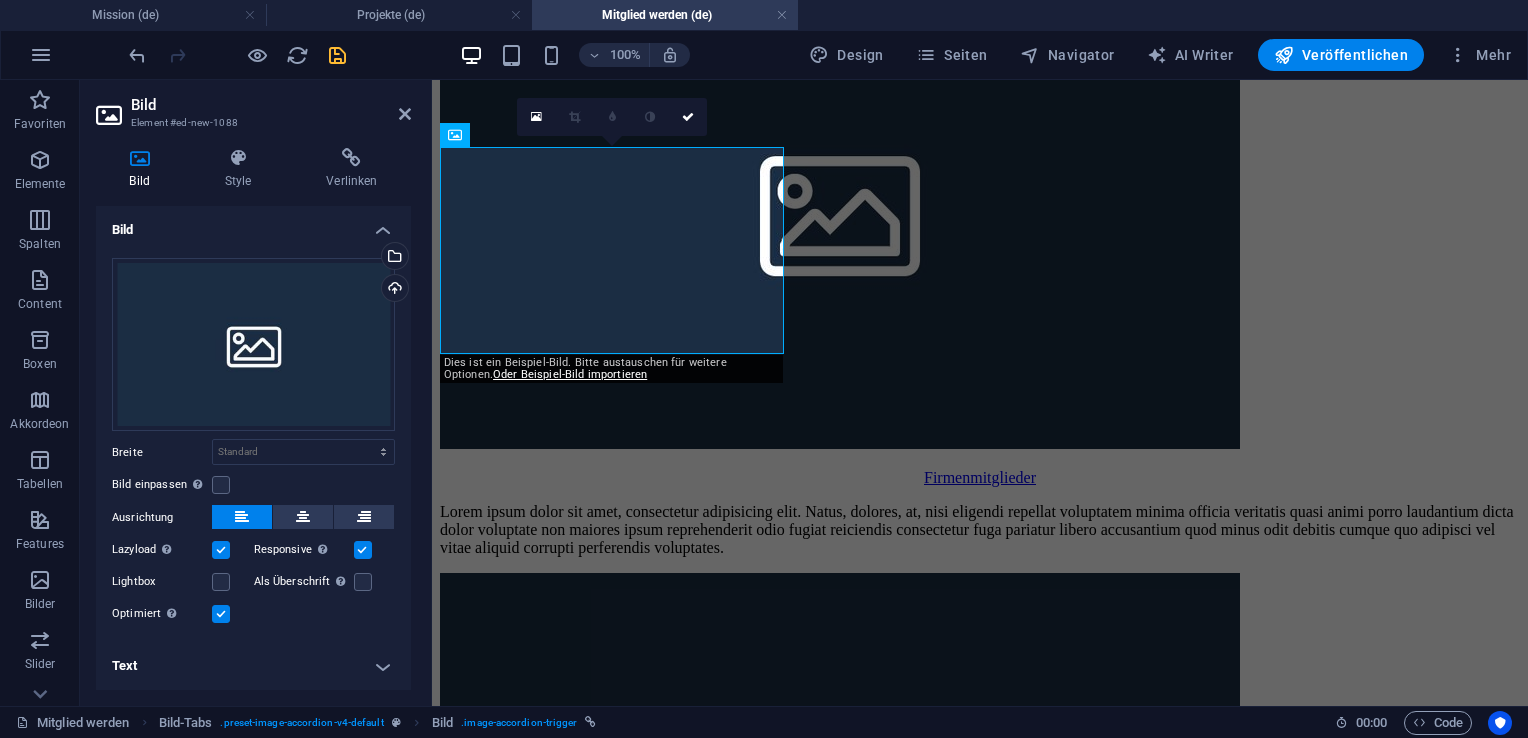click on "Text" at bounding box center (253, 666) 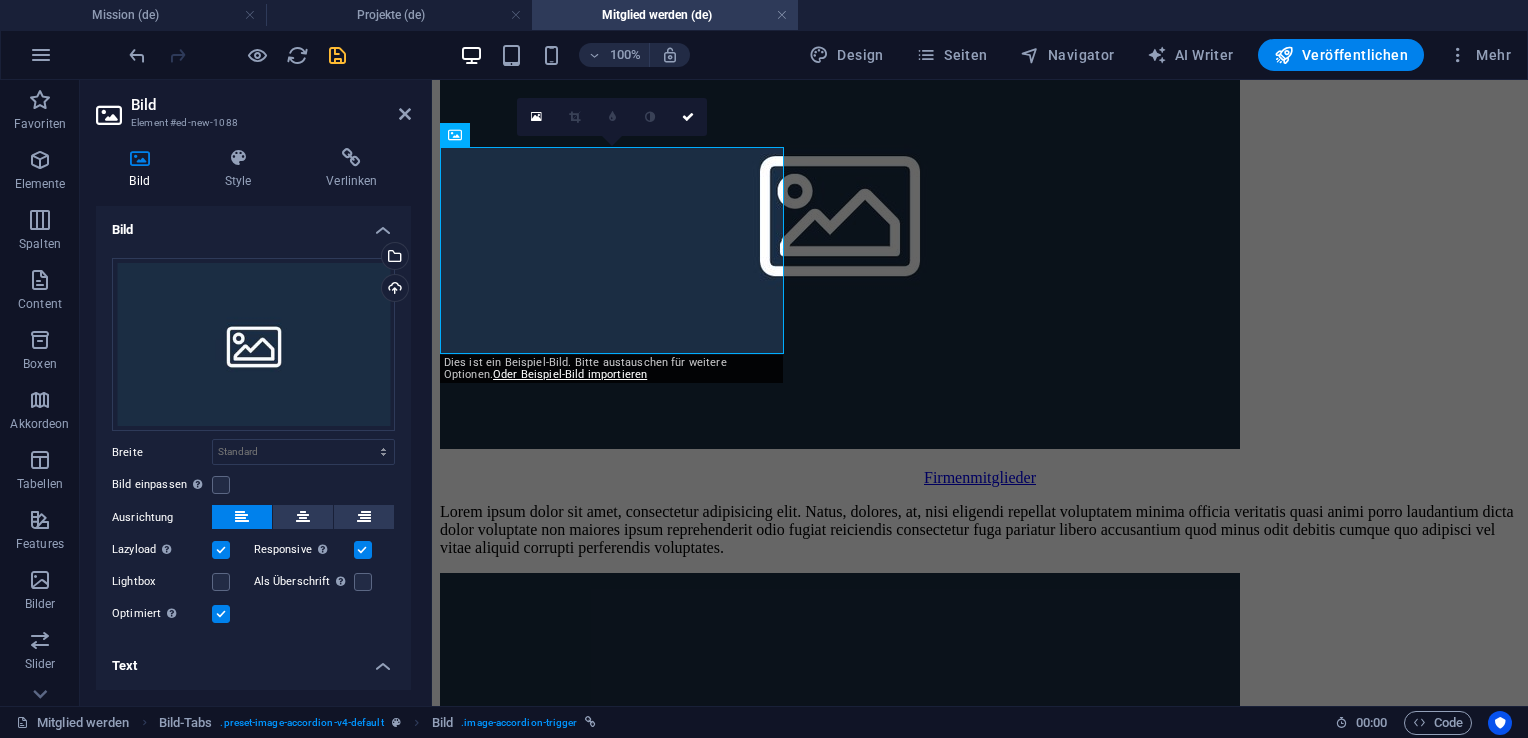 drag, startPoint x: 411, startPoint y: 540, endPoint x: 408, endPoint y: 638, distance: 98.045906 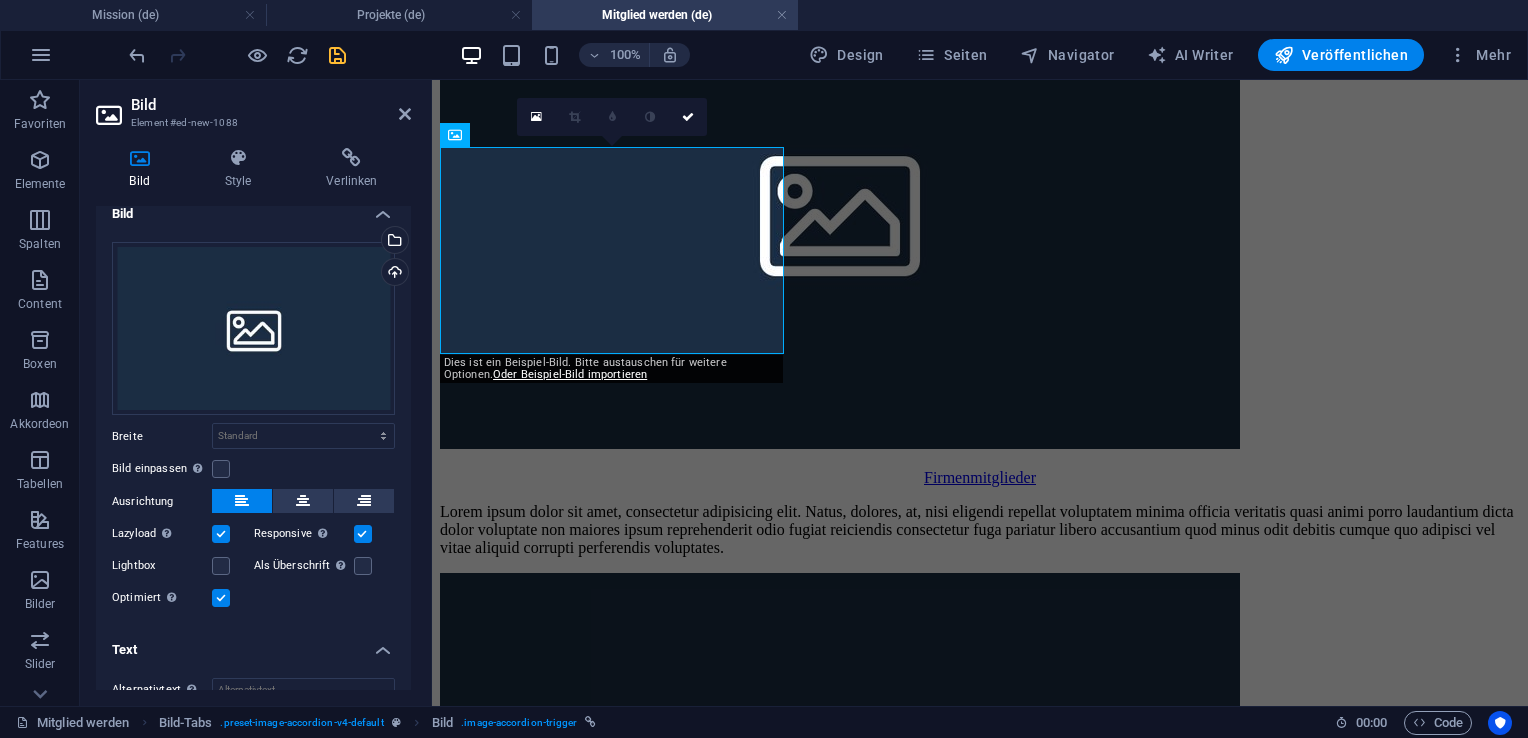 drag, startPoint x: 411, startPoint y: 554, endPoint x: 413, endPoint y: 636, distance: 82.02438 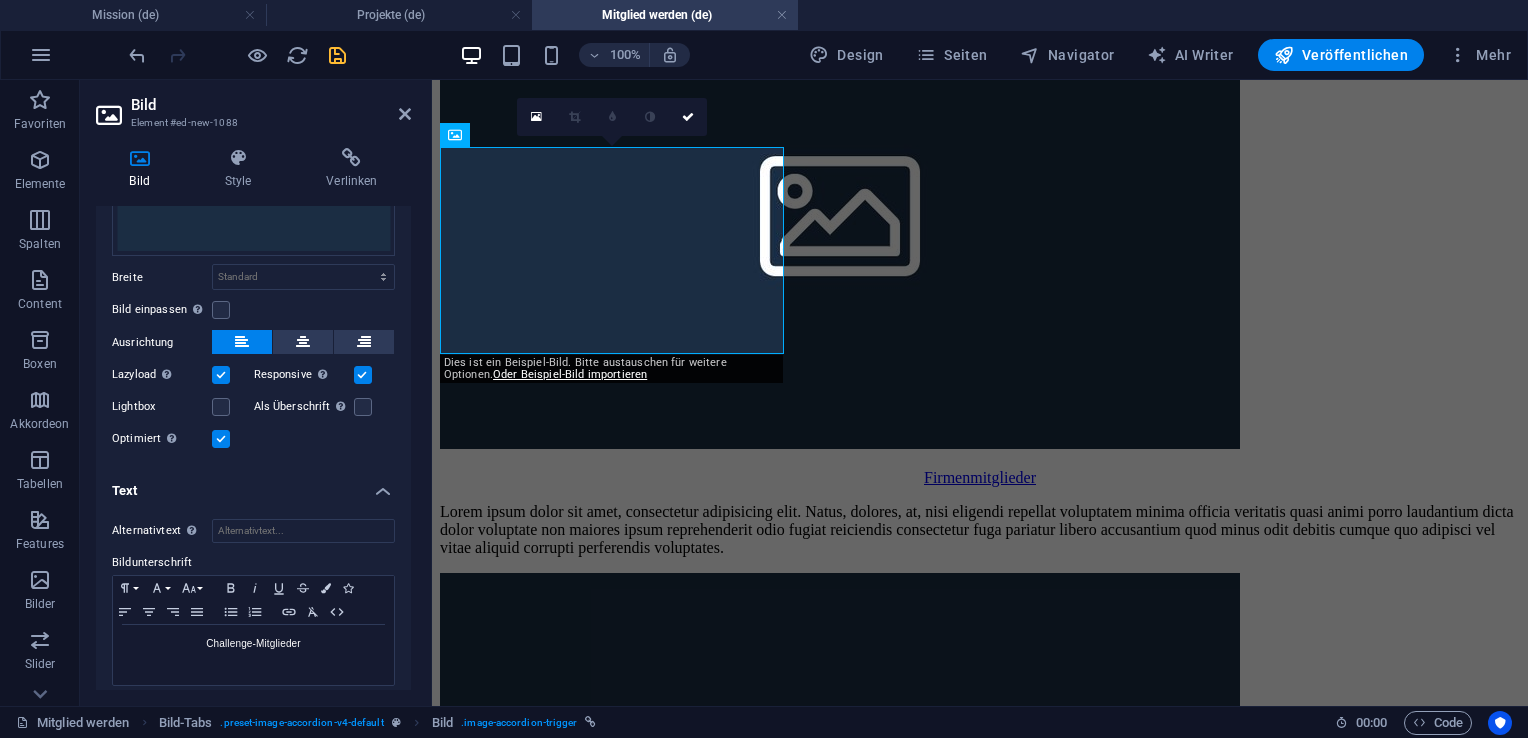 scroll, scrollTop: 176, scrollLeft: 0, axis: vertical 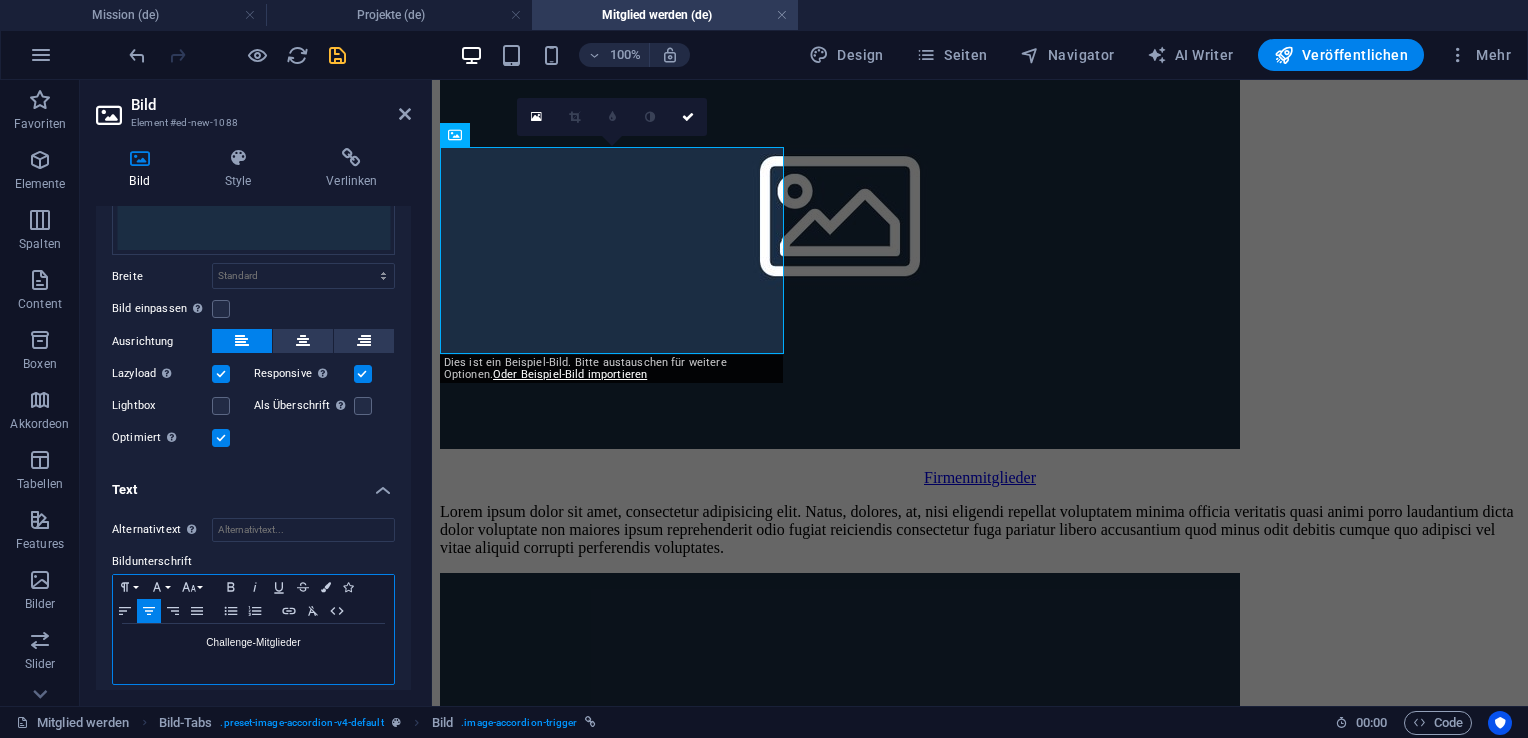 click on "Challenge-Mitglieder" at bounding box center [253, 643] 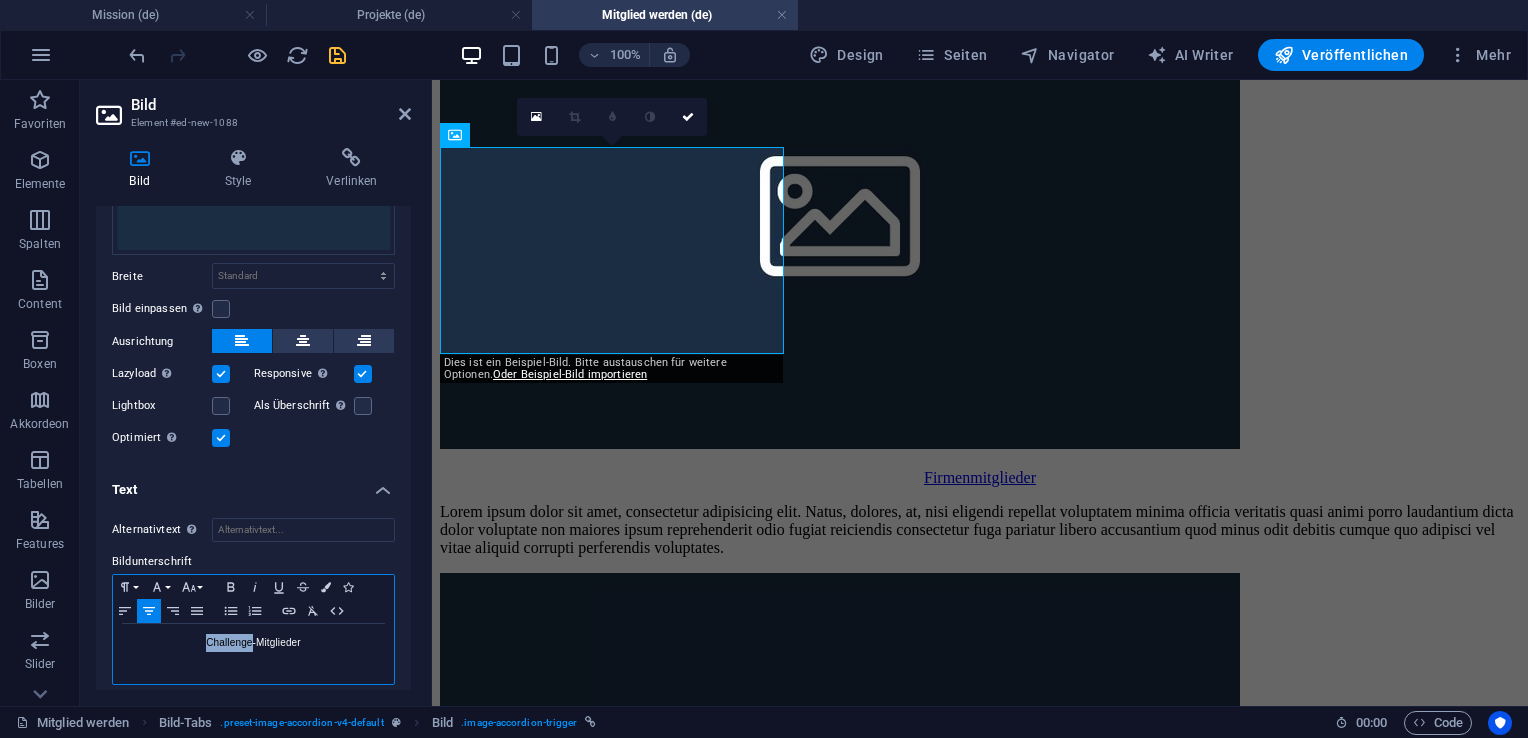 drag, startPoint x: 252, startPoint y: 638, endPoint x: 201, endPoint y: 635, distance: 51.088158 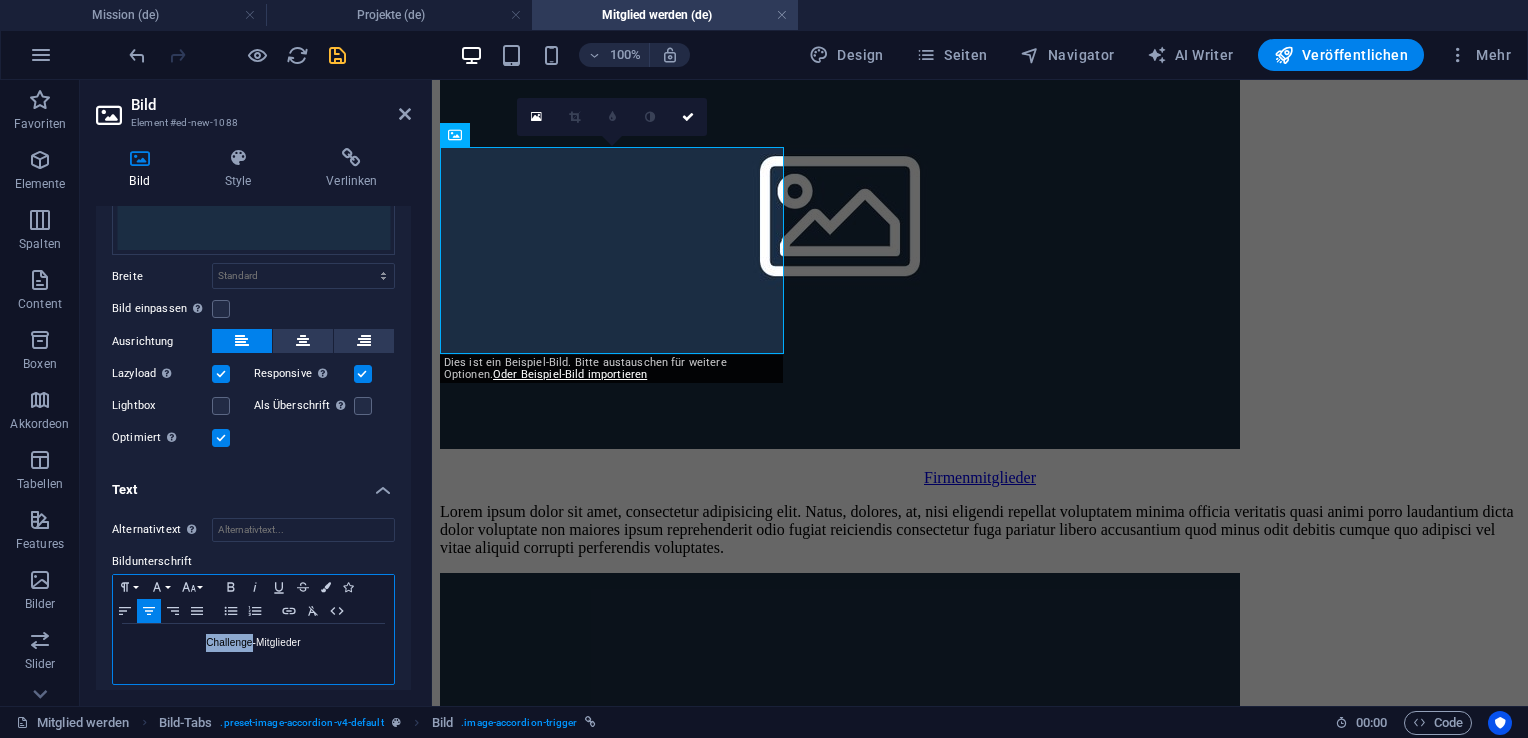 click on "Challenge-Mitglieder" at bounding box center (253, 643) 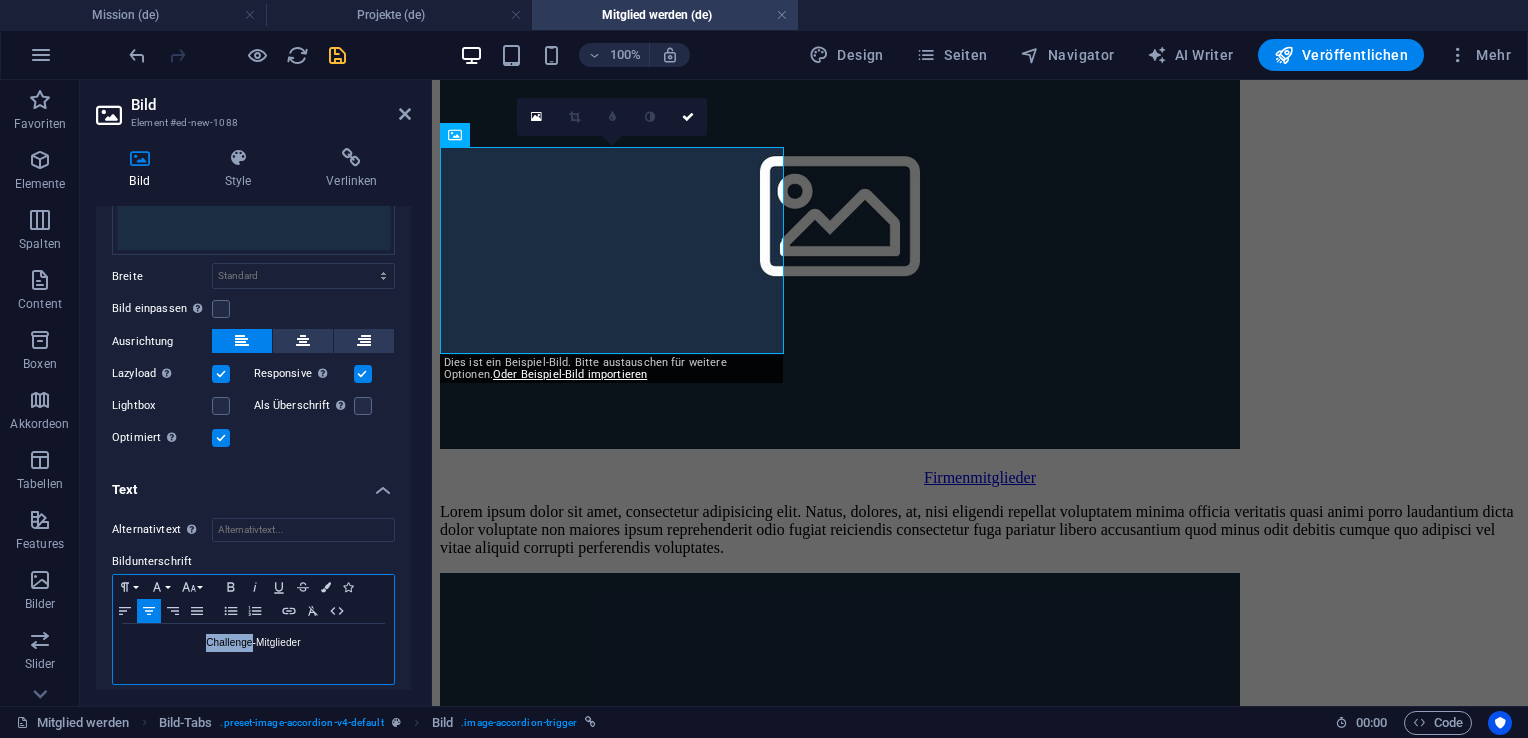 type 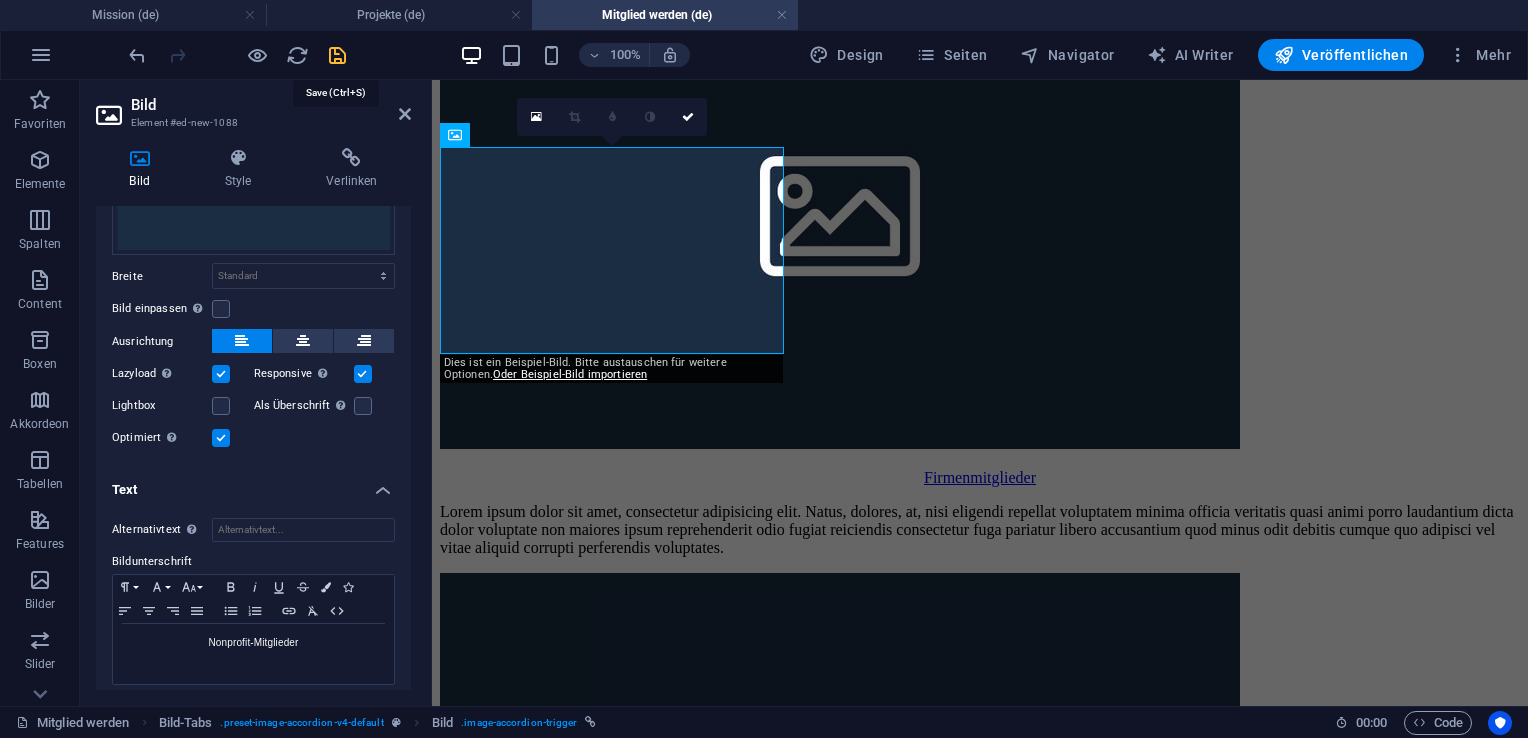 click at bounding box center [337, 55] 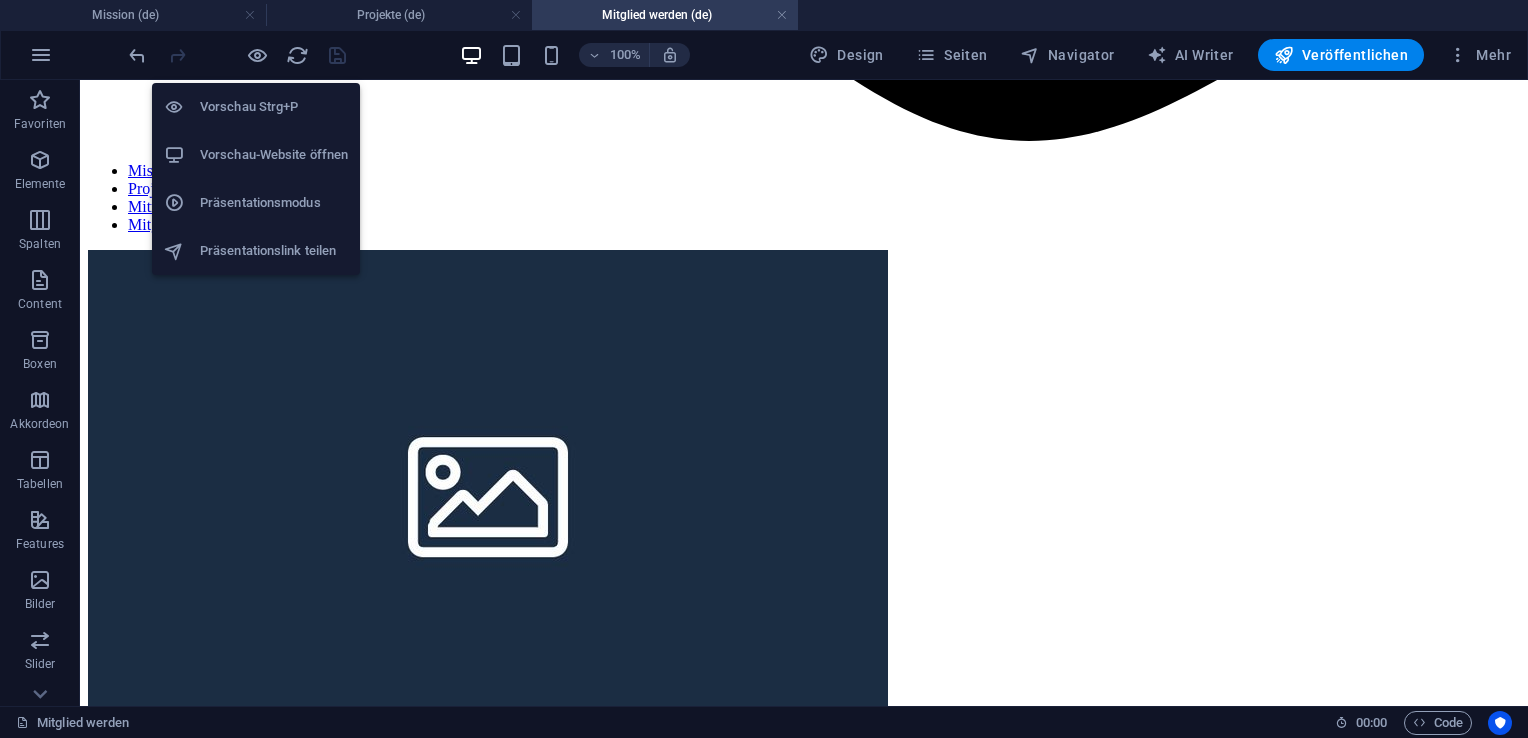 click on "Vorschau Strg+P" at bounding box center [256, 107] 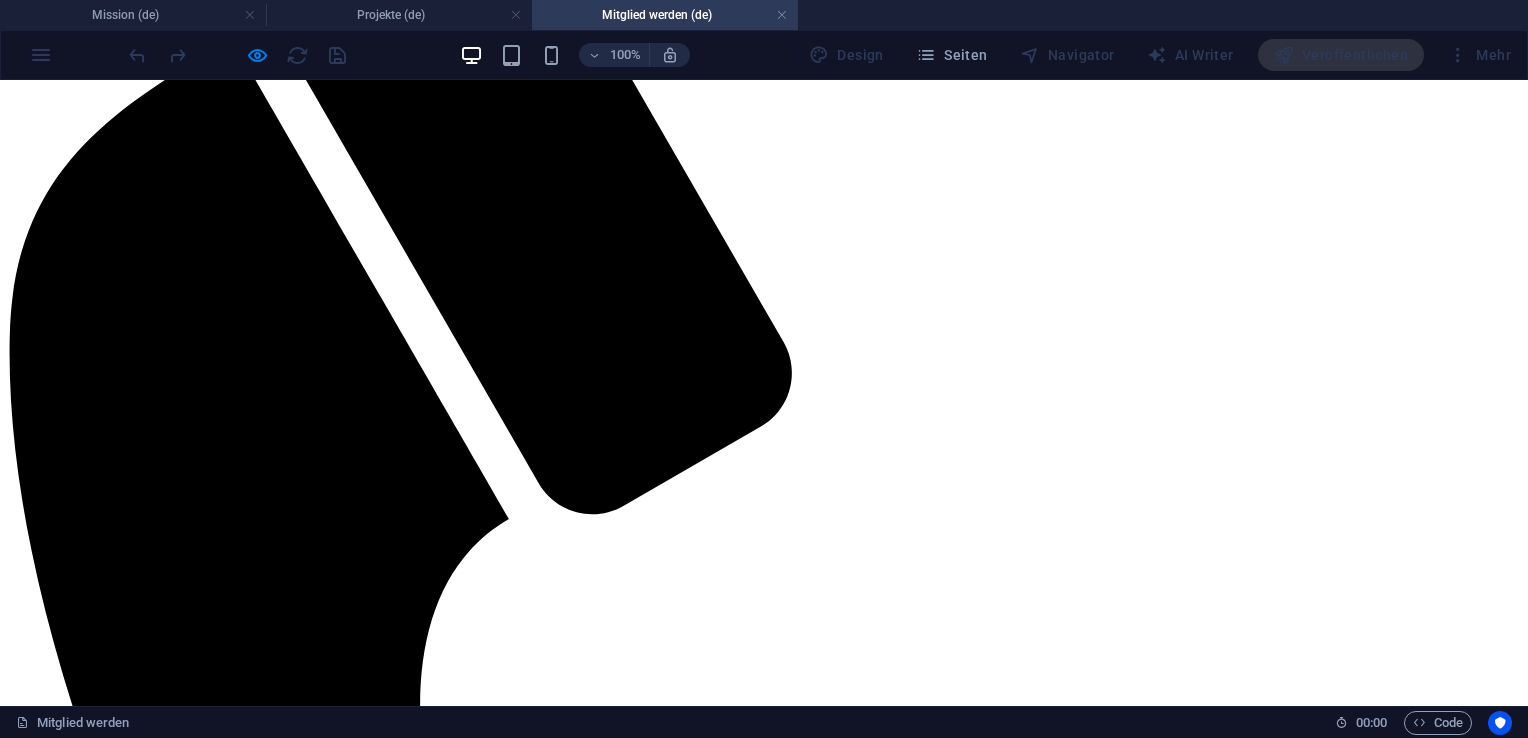 scroll, scrollTop: 302, scrollLeft: 0, axis: vertical 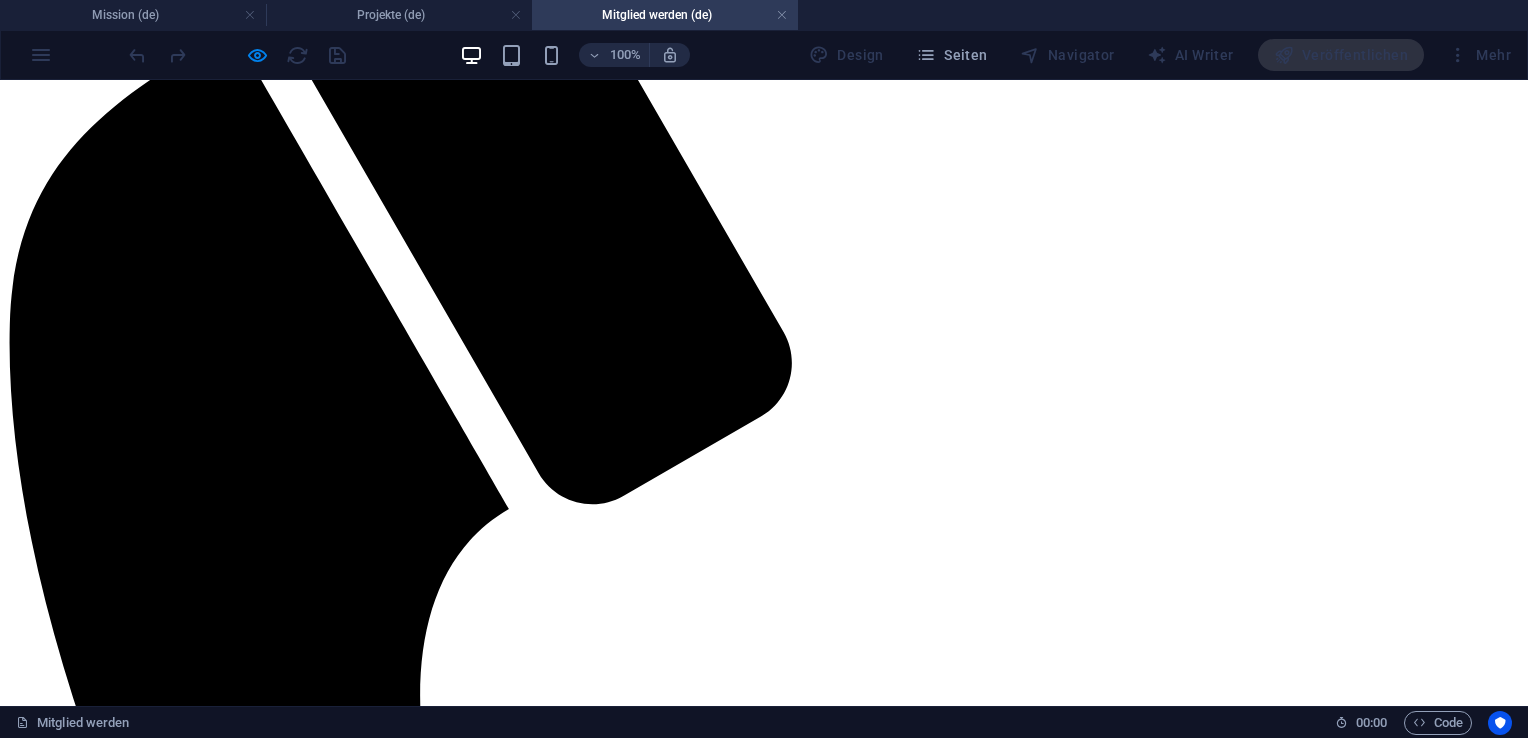 click on "Spenden mit Bargeld" at bounding box center [108, 5202] 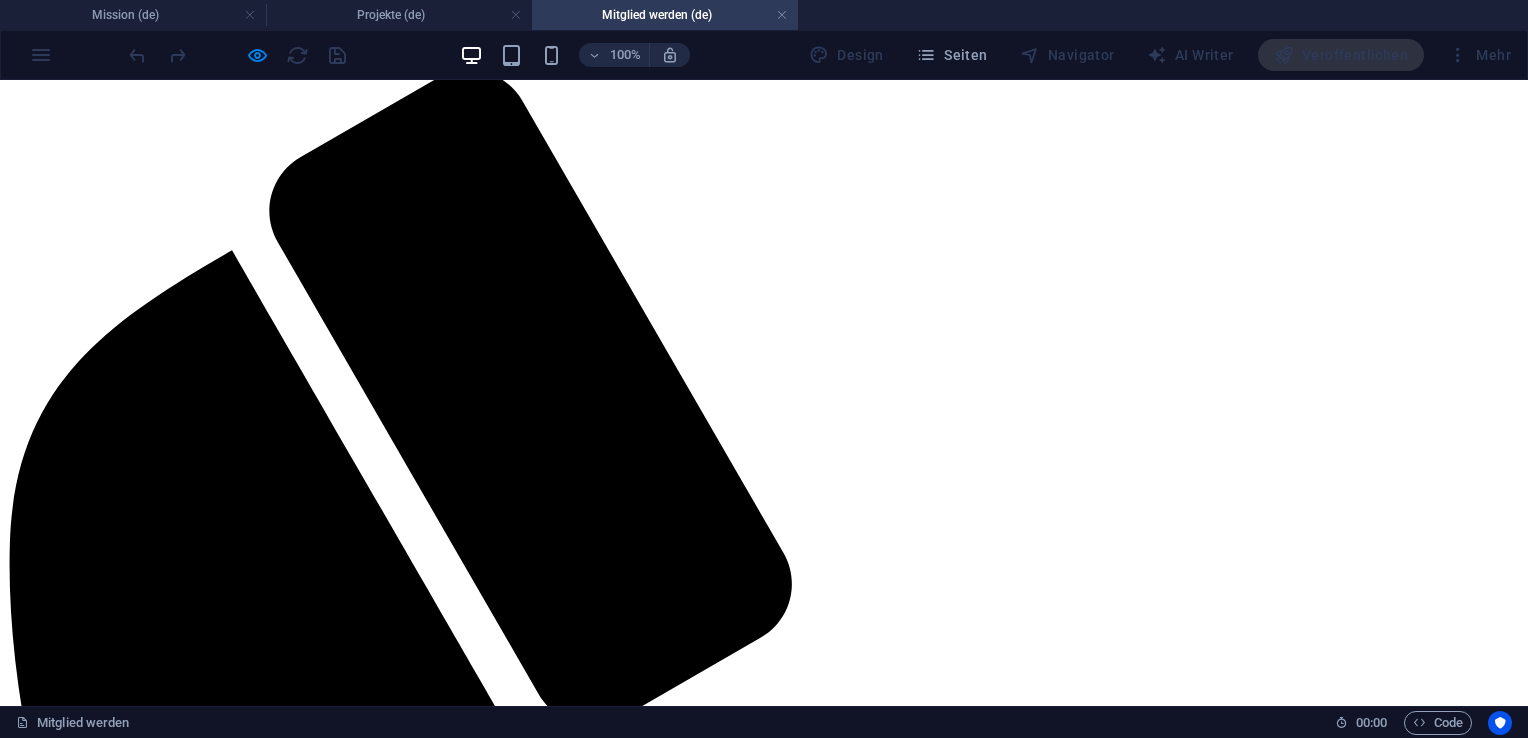 scroll, scrollTop: 0, scrollLeft: 0, axis: both 